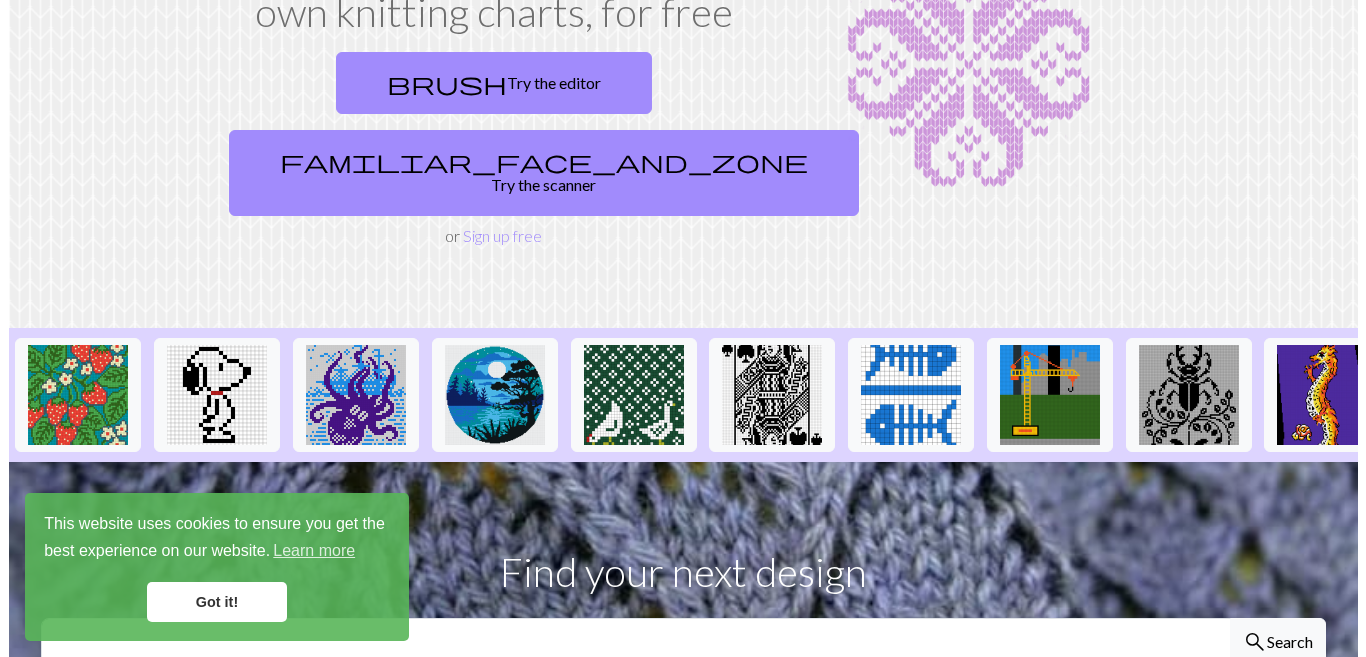scroll, scrollTop: 0, scrollLeft: 0, axis: both 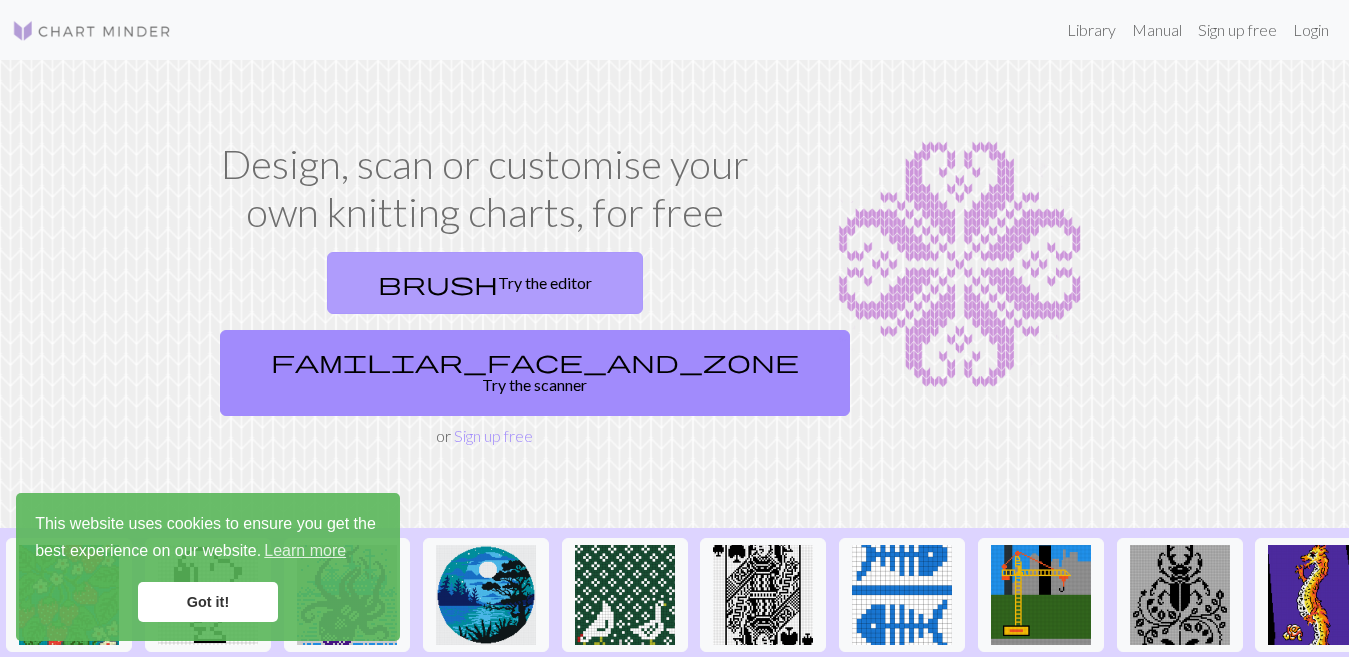 click on "brush  Try the editor" at bounding box center (485, 283) 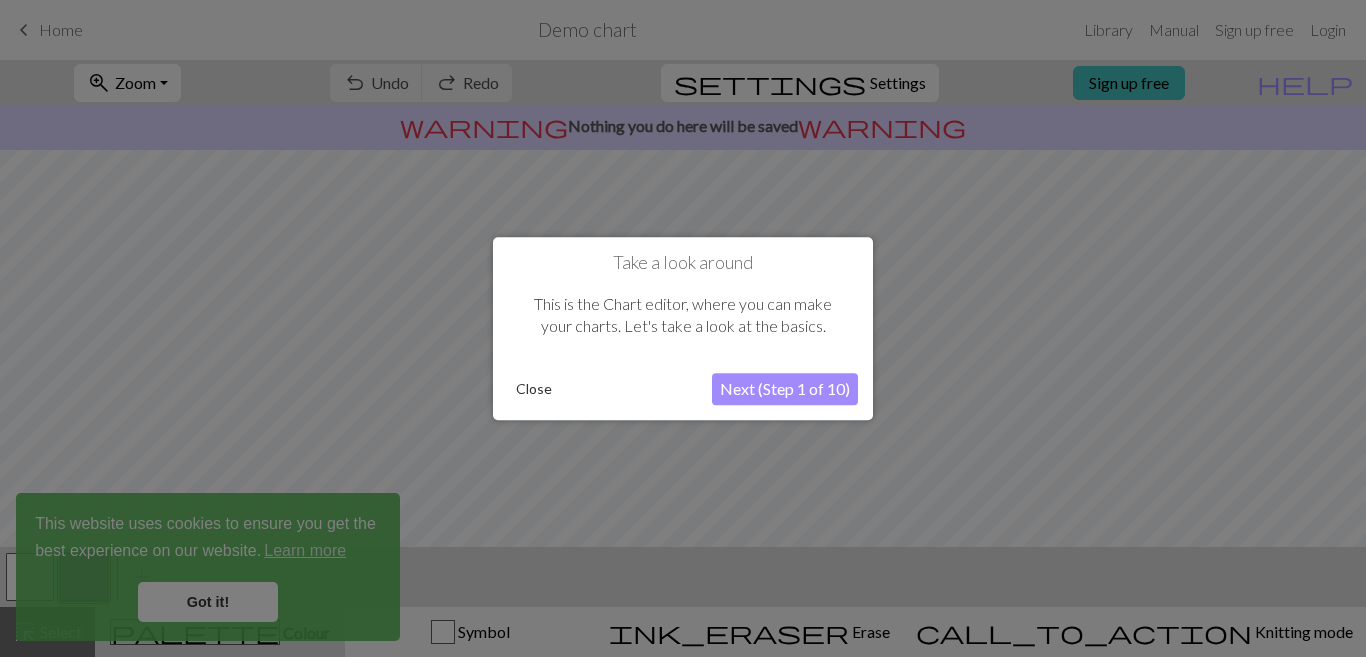 click on "Next (Step 1 of 10)" at bounding box center [785, 389] 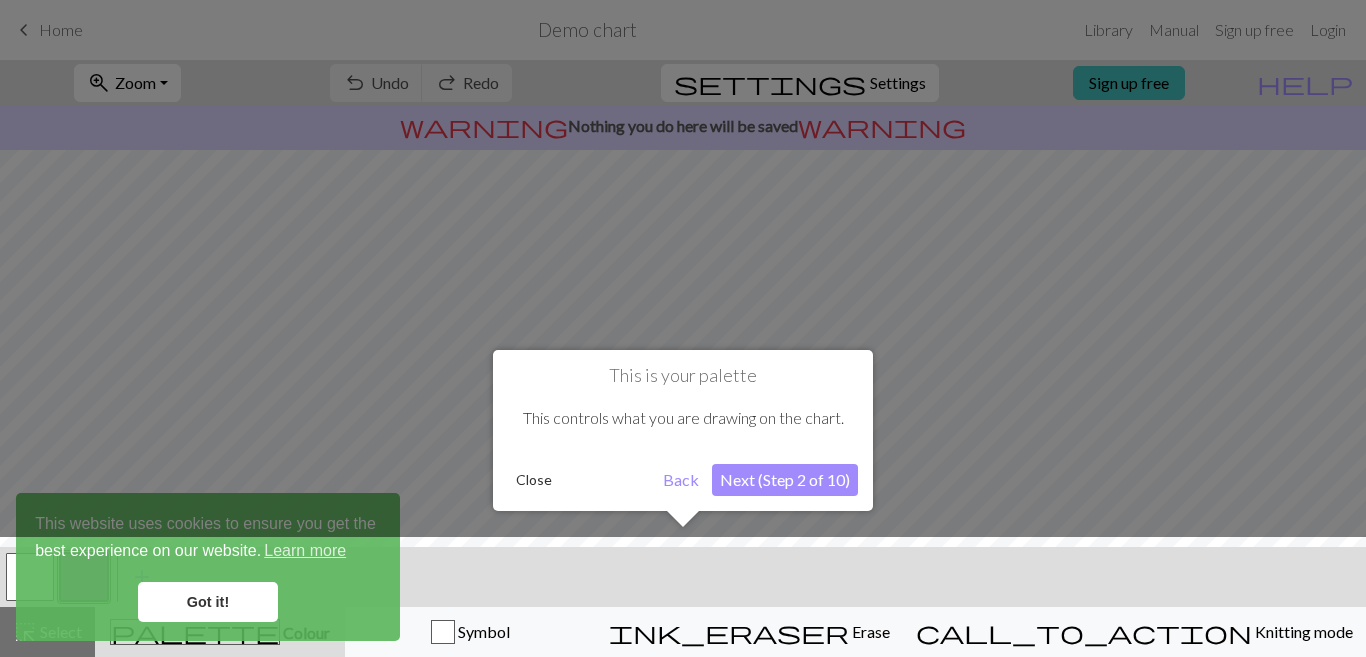 click at bounding box center [683, 328] 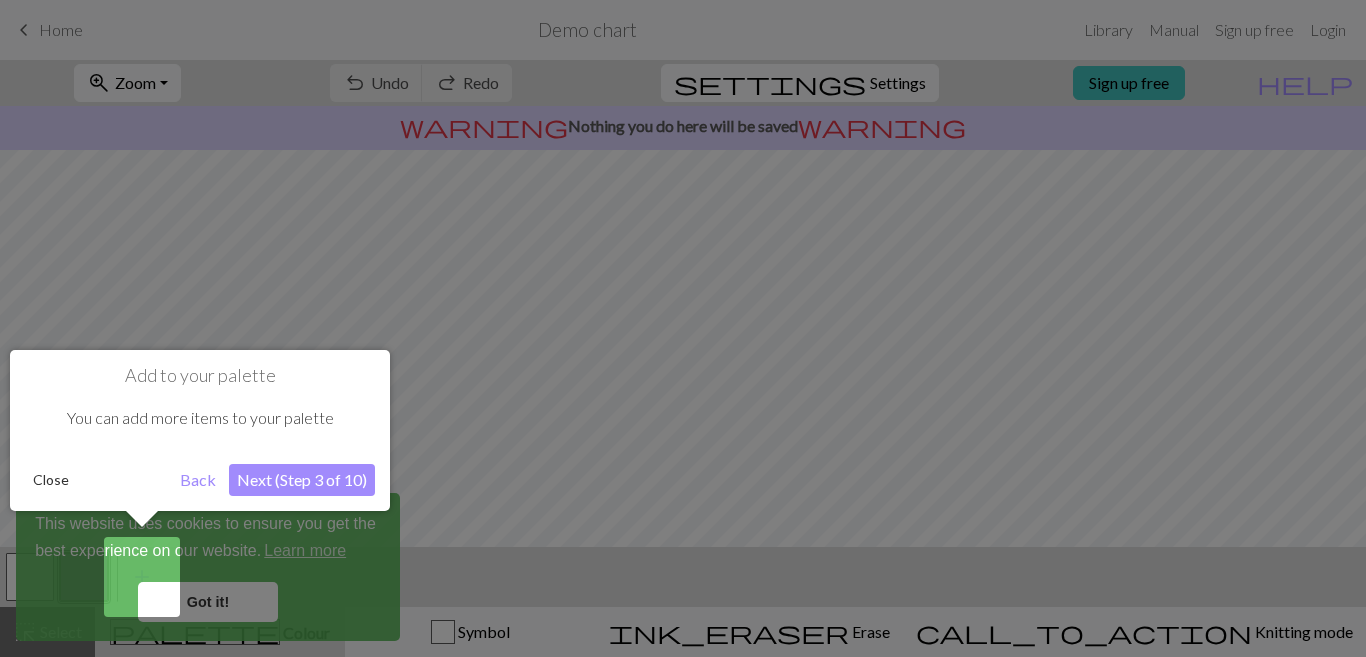 click at bounding box center (683, 328) 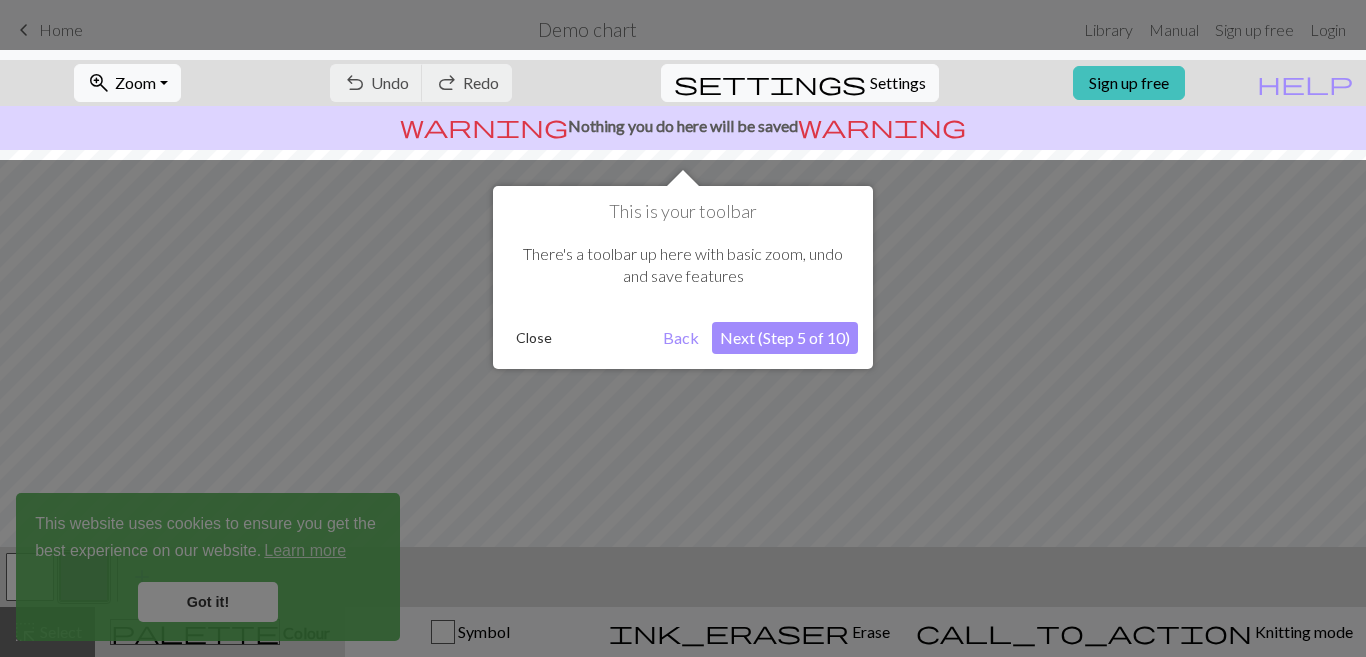 click at bounding box center [683, 328] 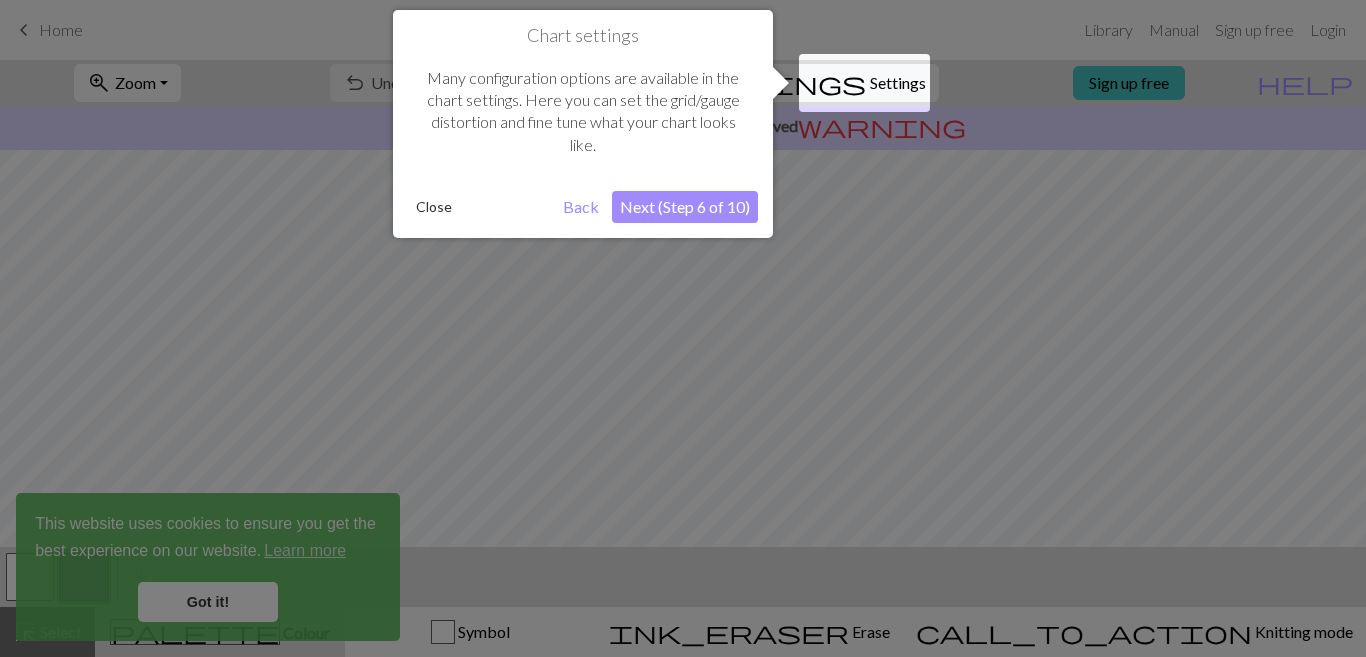 click on "Back" at bounding box center (581, 207) 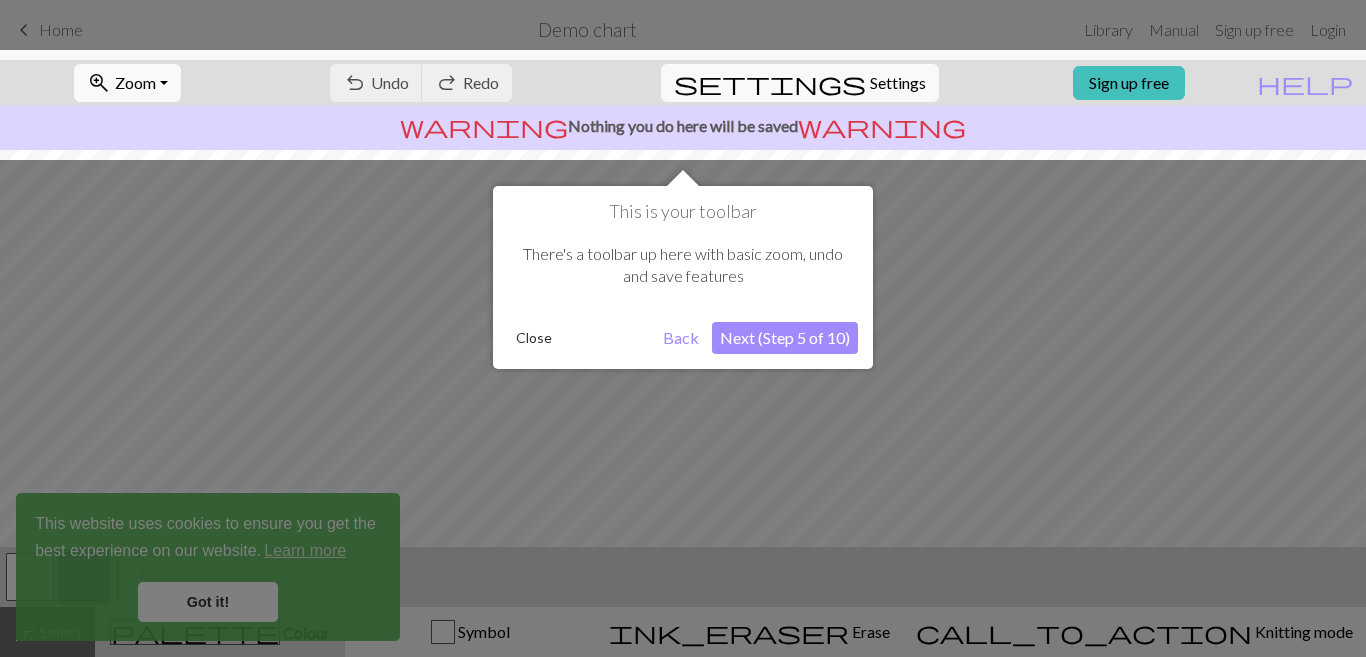 click on "Next (Step 5 of 10)" at bounding box center [785, 338] 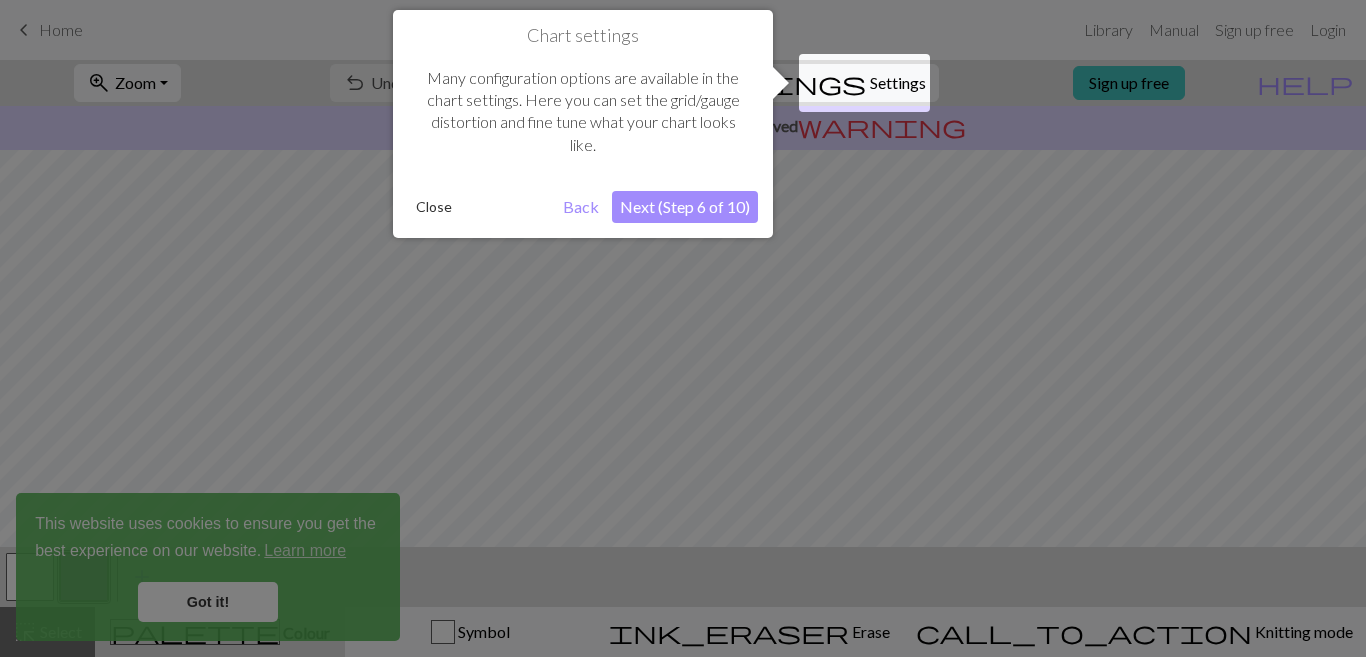click on "Next (Step 6 of 10)" at bounding box center (685, 207) 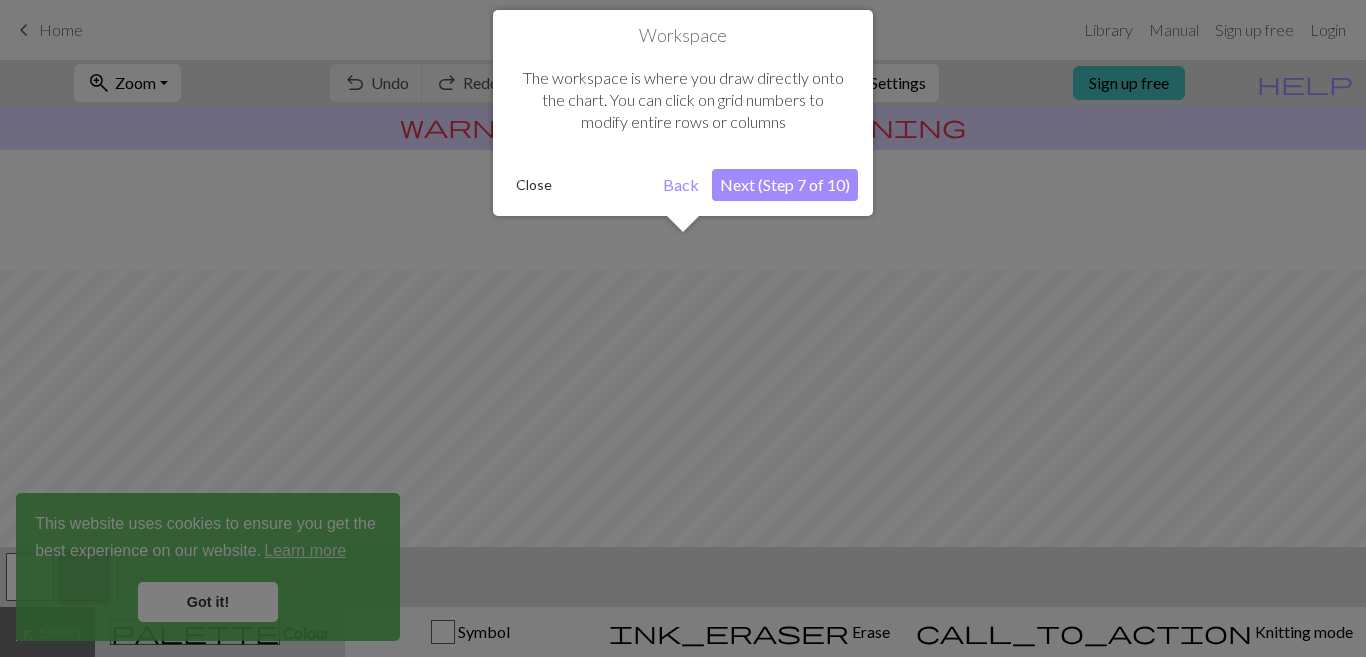scroll, scrollTop: 120, scrollLeft: 0, axis: vertical 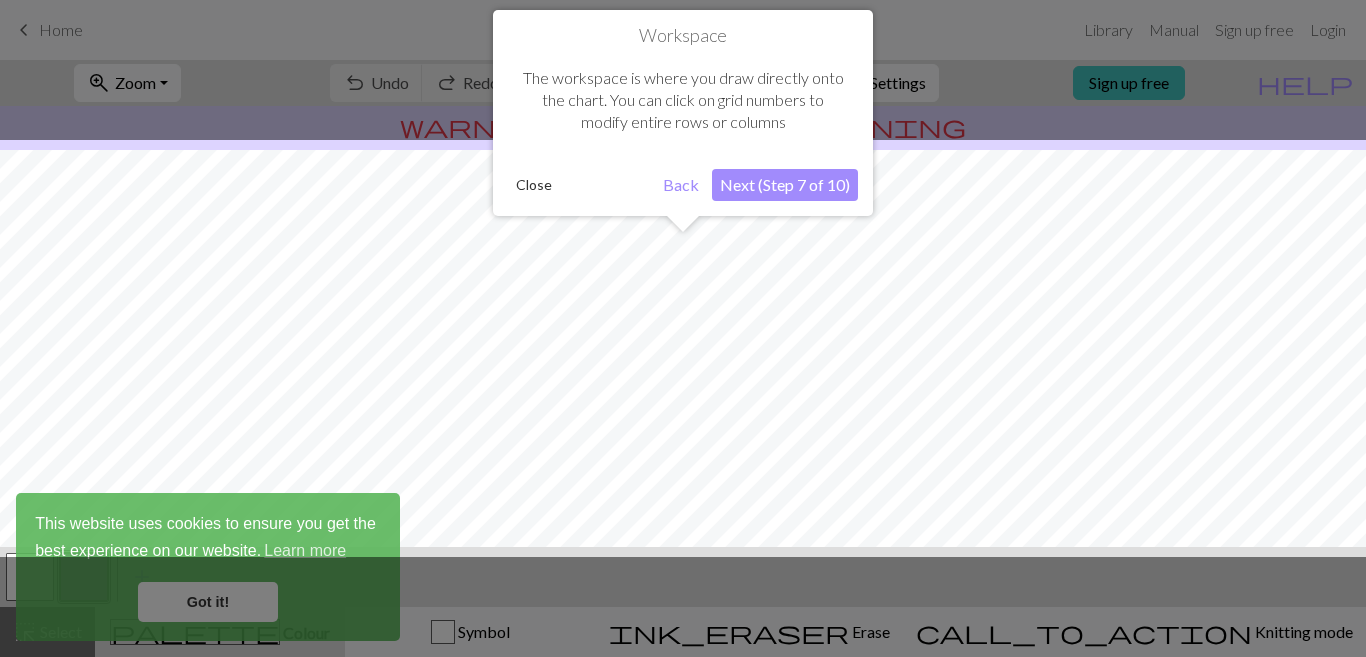 click on "Next (Step 7 of 10)" at bounding box center (785, 185) 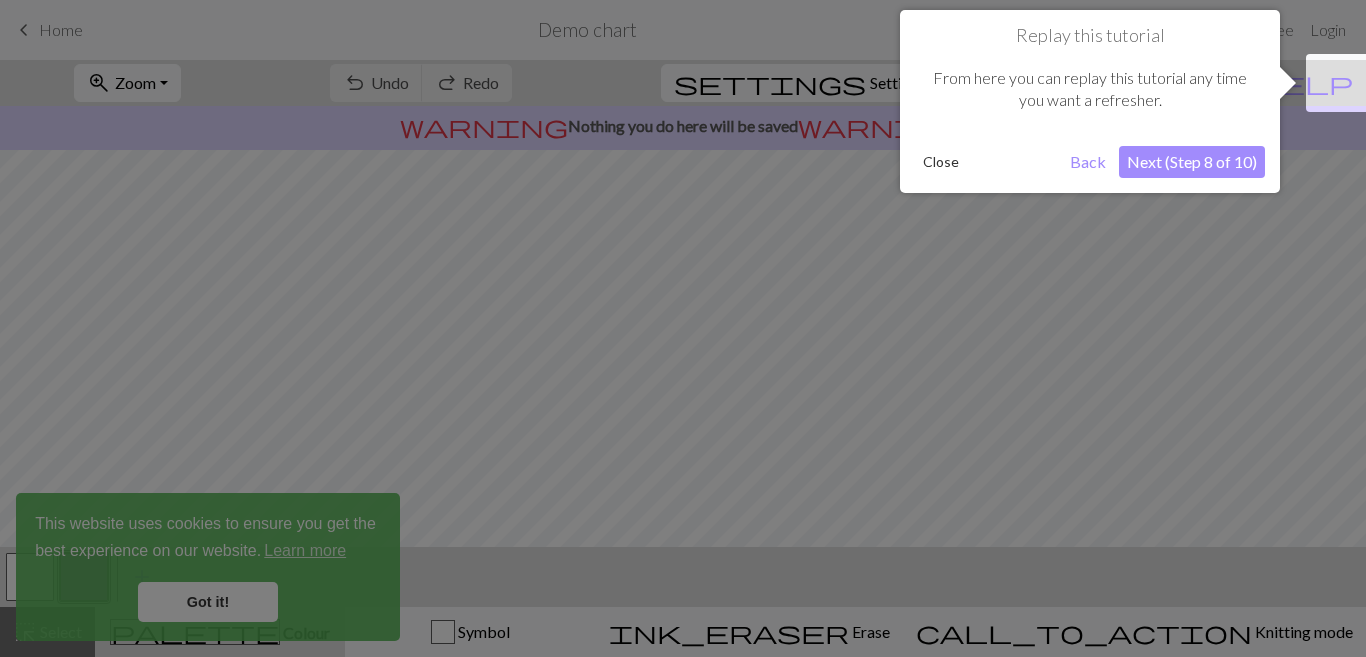 click on "Next (Step 8 of 10)" at bounding box center (1192, 162) 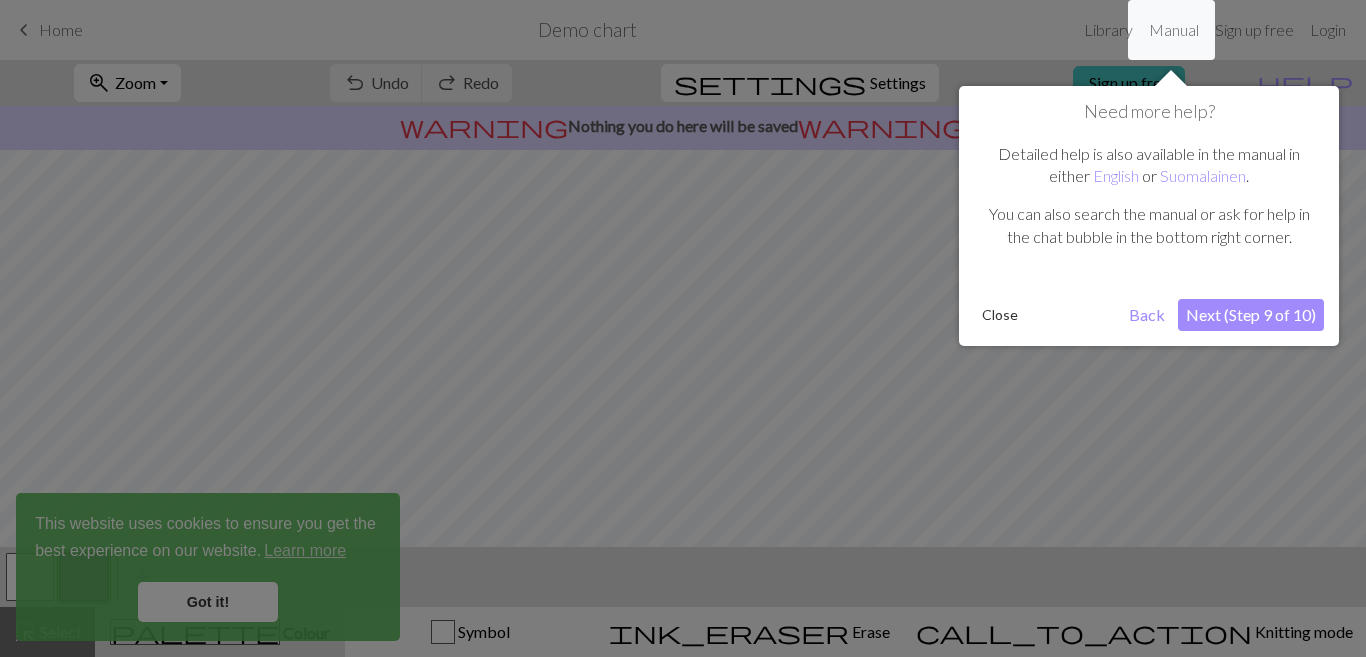 click on "Next (Step 9 of 10)" at bounding box center (1251, 315) 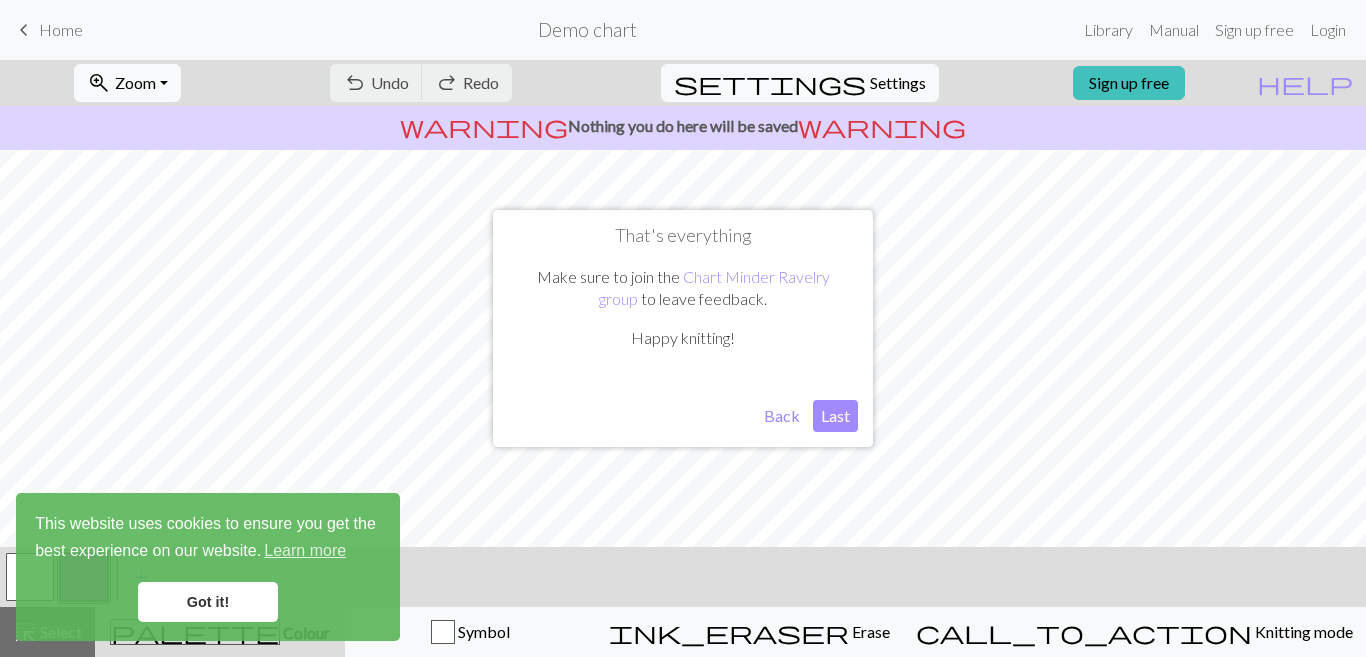 click on "Last" at bounding box center (835, 416) 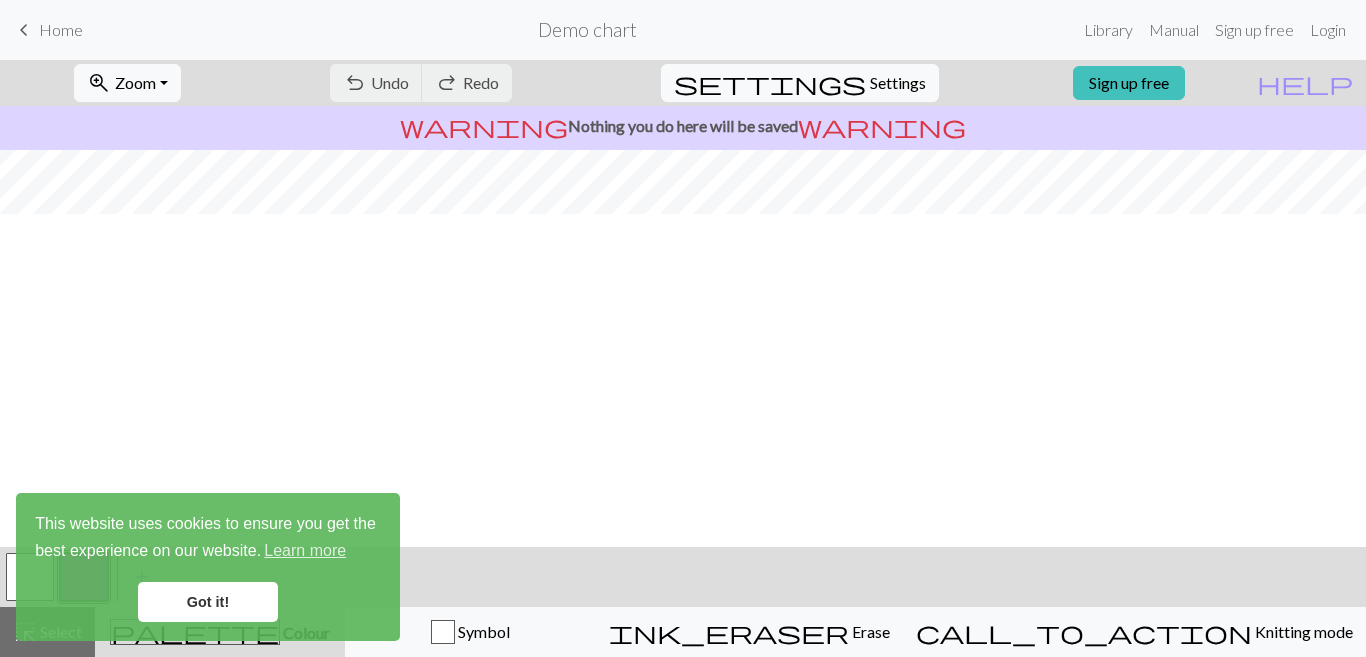 scroll, scrollTop: 0, scrollLeft: 0, axis: both 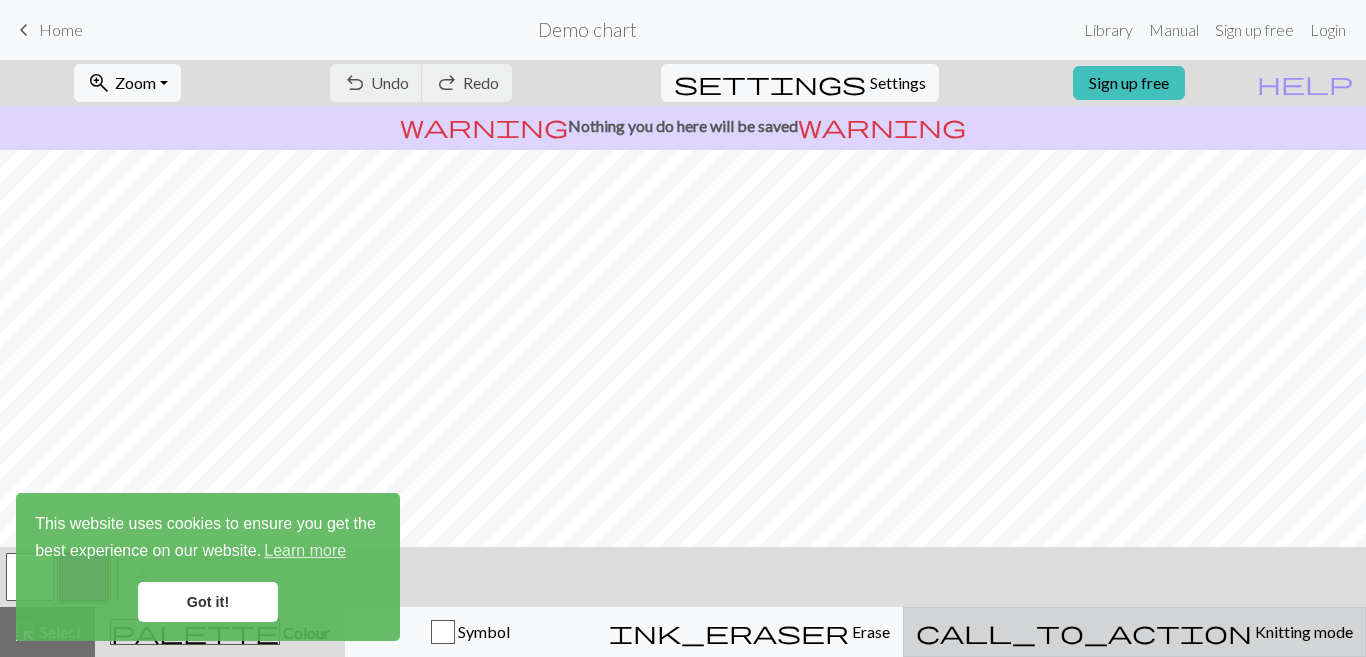 click on "call_to_action   Knitting mode   Knitting mode" at bounding box center [1134, 632] 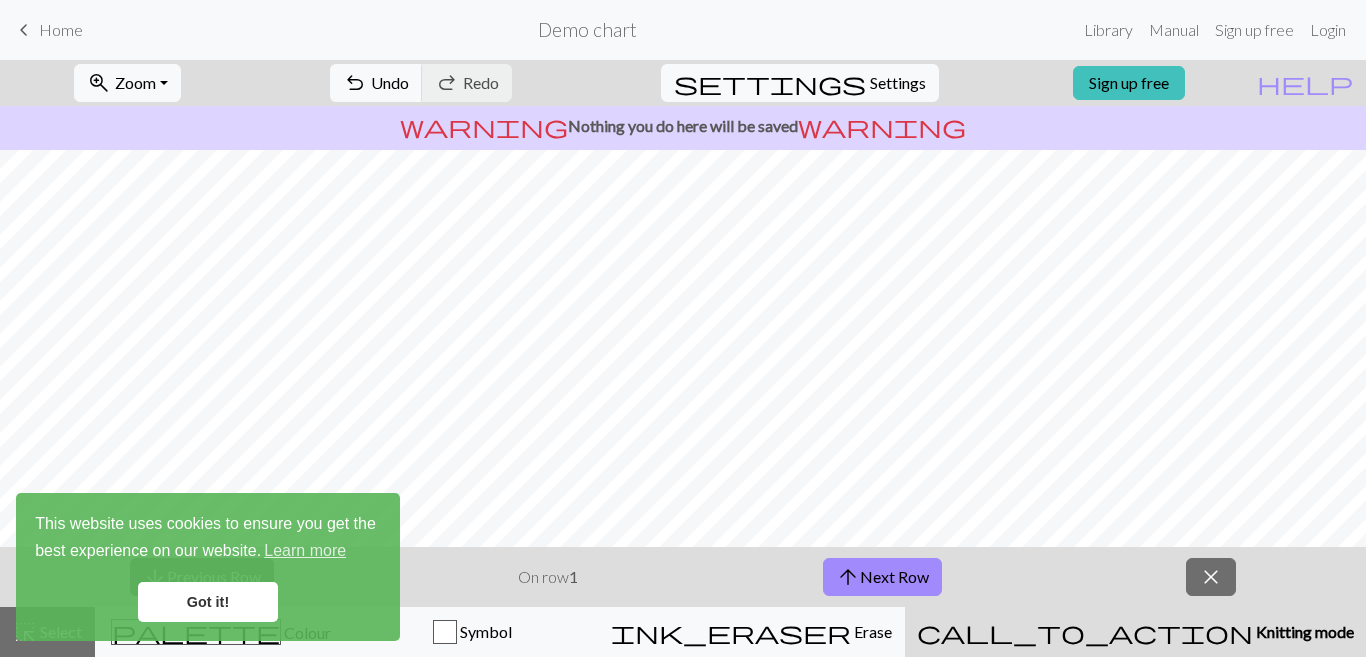 click on "arrow_downward Previous Row On row  1 arrow_upward  Next Row close" at bounding box center [683, 577] 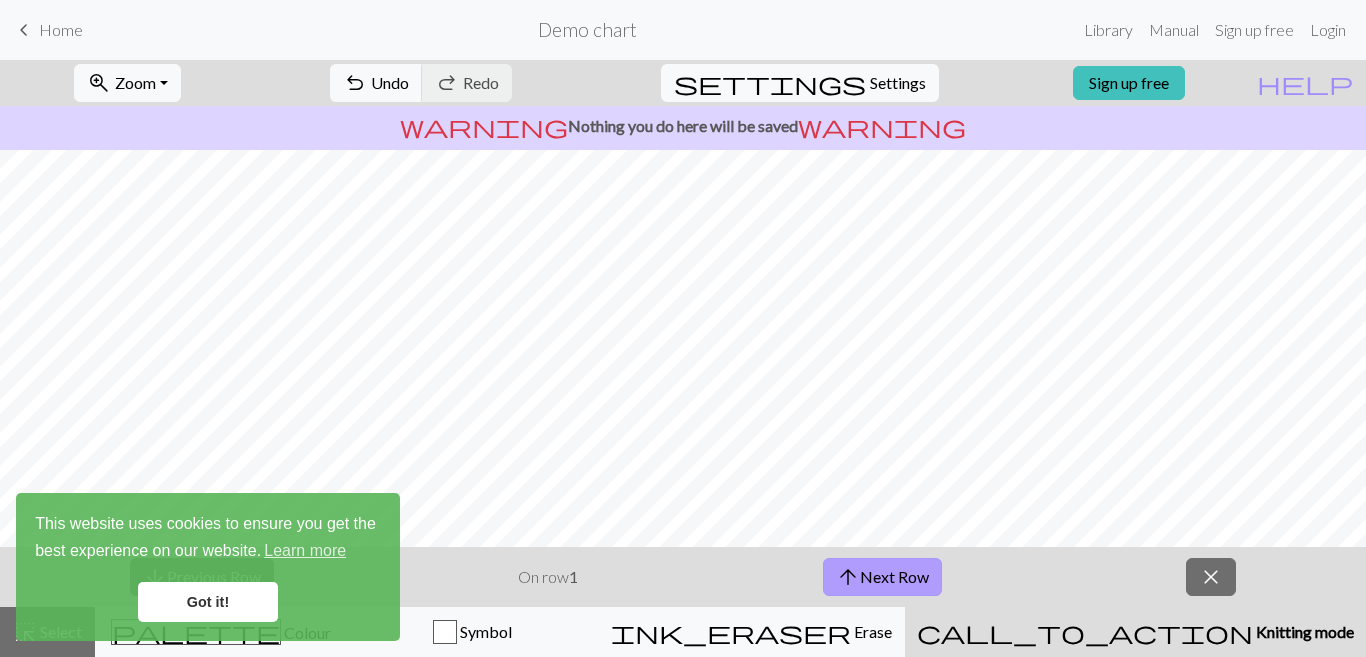 click on "arrow_upward  Next Row" at bounding box center [882, 577] 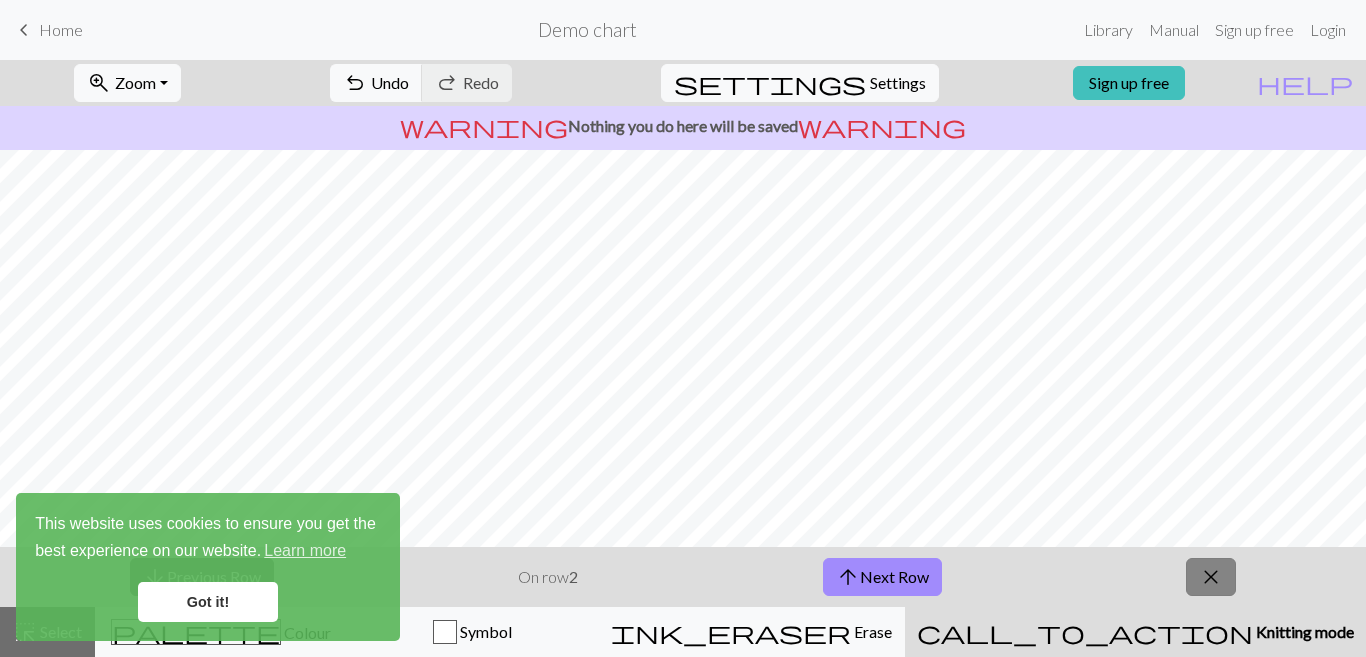click on "close" at bounding box center [1211, 577] 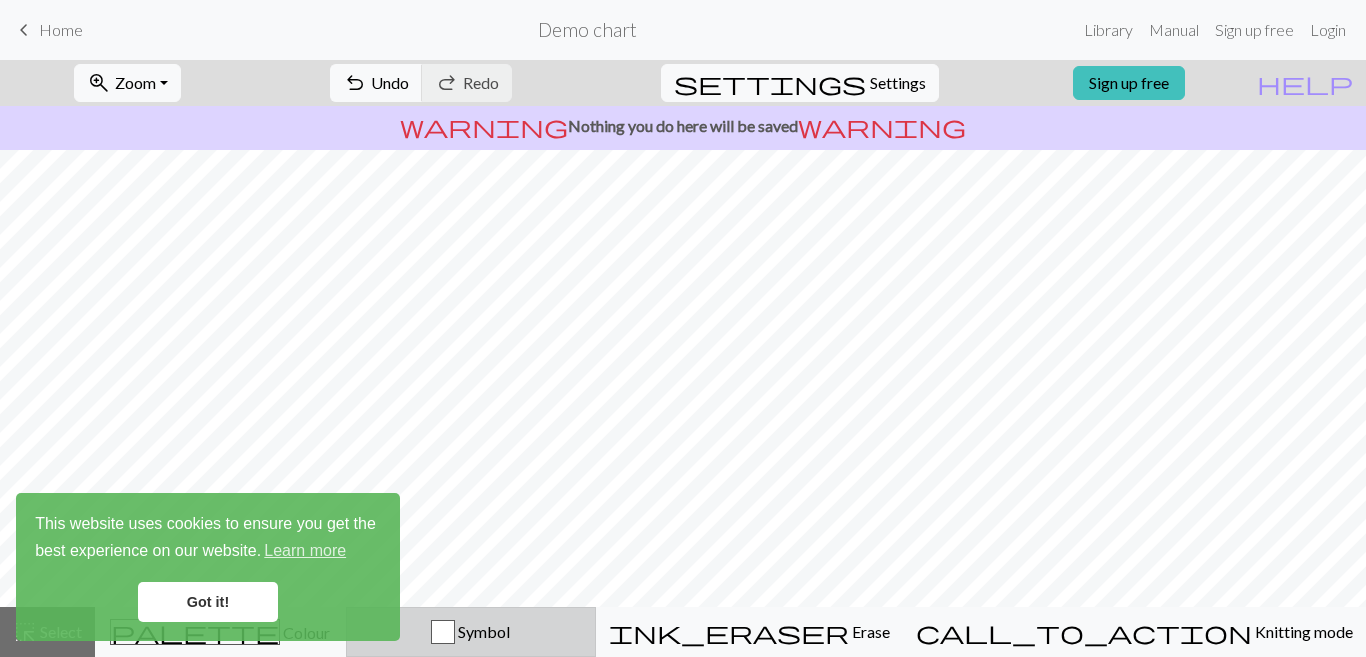 click on "Symbol" at bounding box center [482, 631] 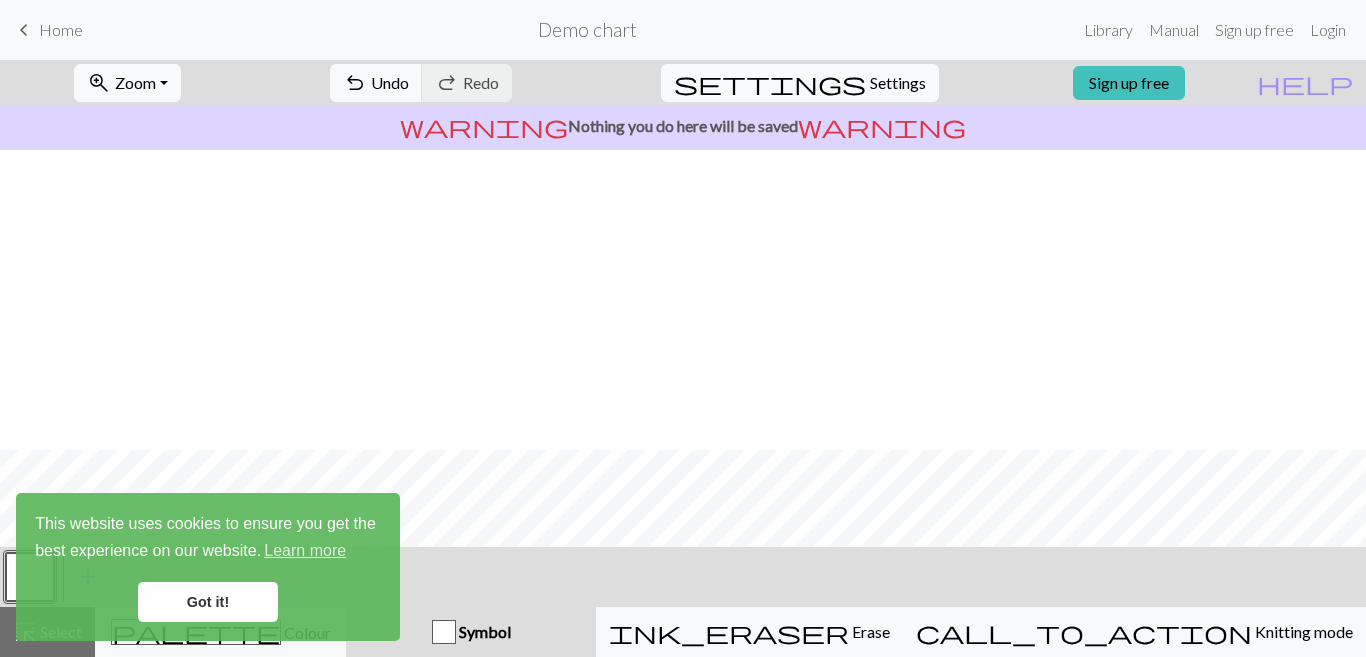 scroll, scrollTop: 350, scrollLeft: 0, axis: vertical 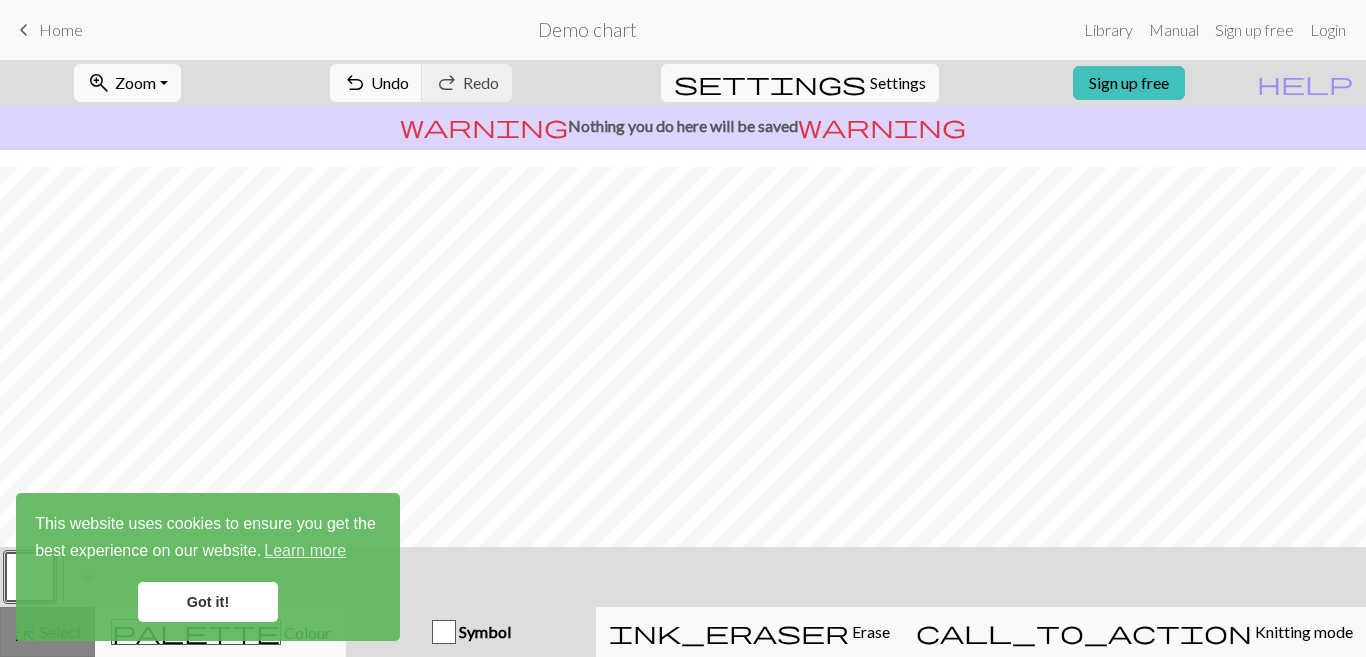 click on "highlight_alt   Select   Select" at bounding box center (47, 632) 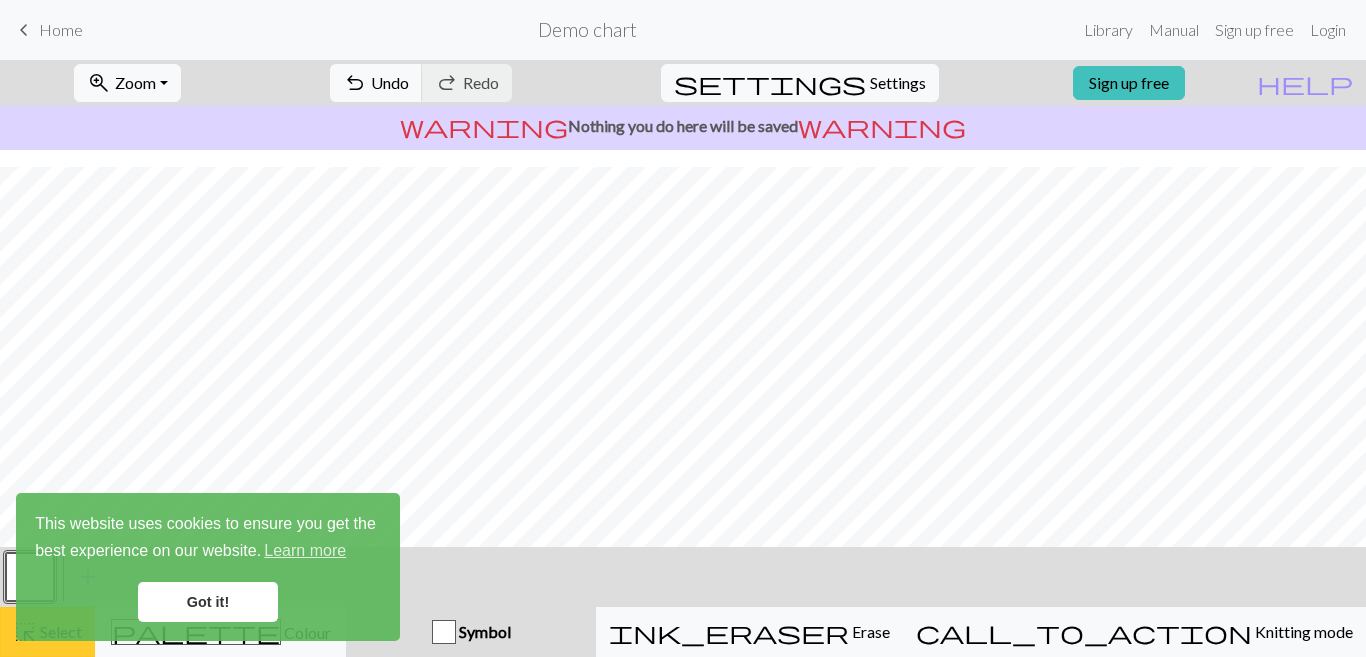 click on "highlight_alt   Select   Select" at bounding box center [47, 632] 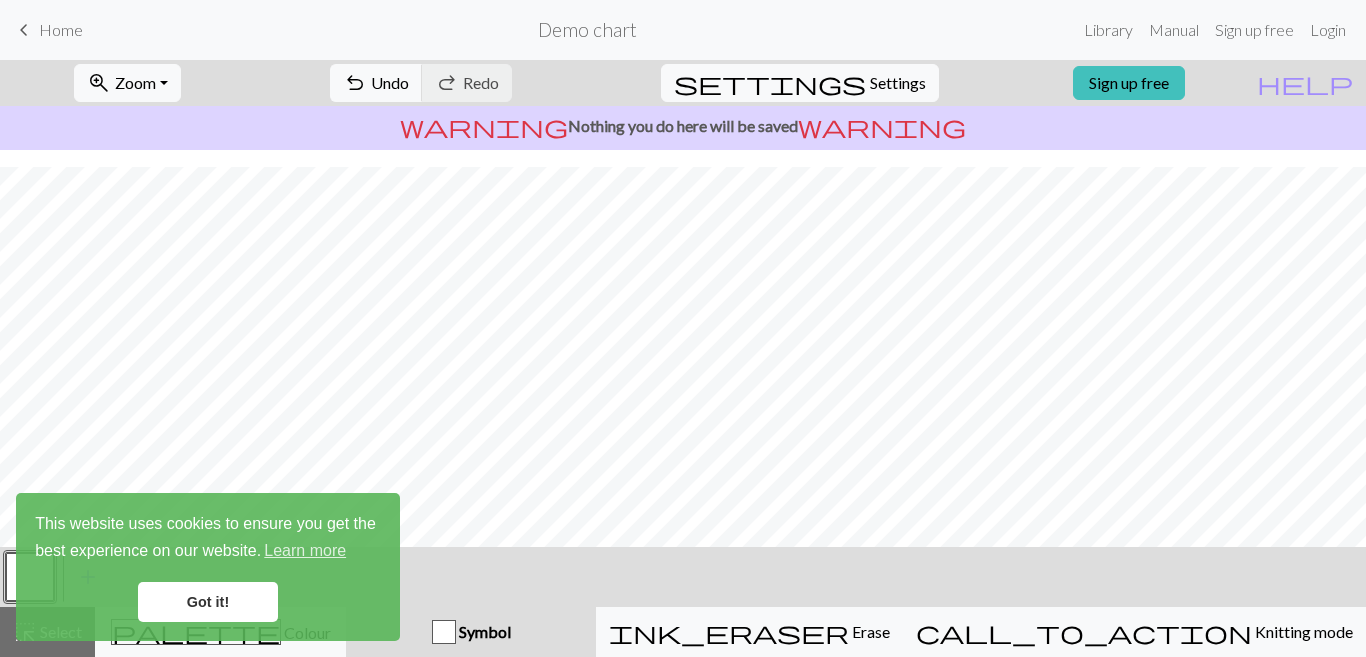 drag, startPoint x: 5, startPoint y: 558, endPoint x: 11, endPoint y: 568, distance: 11.661903 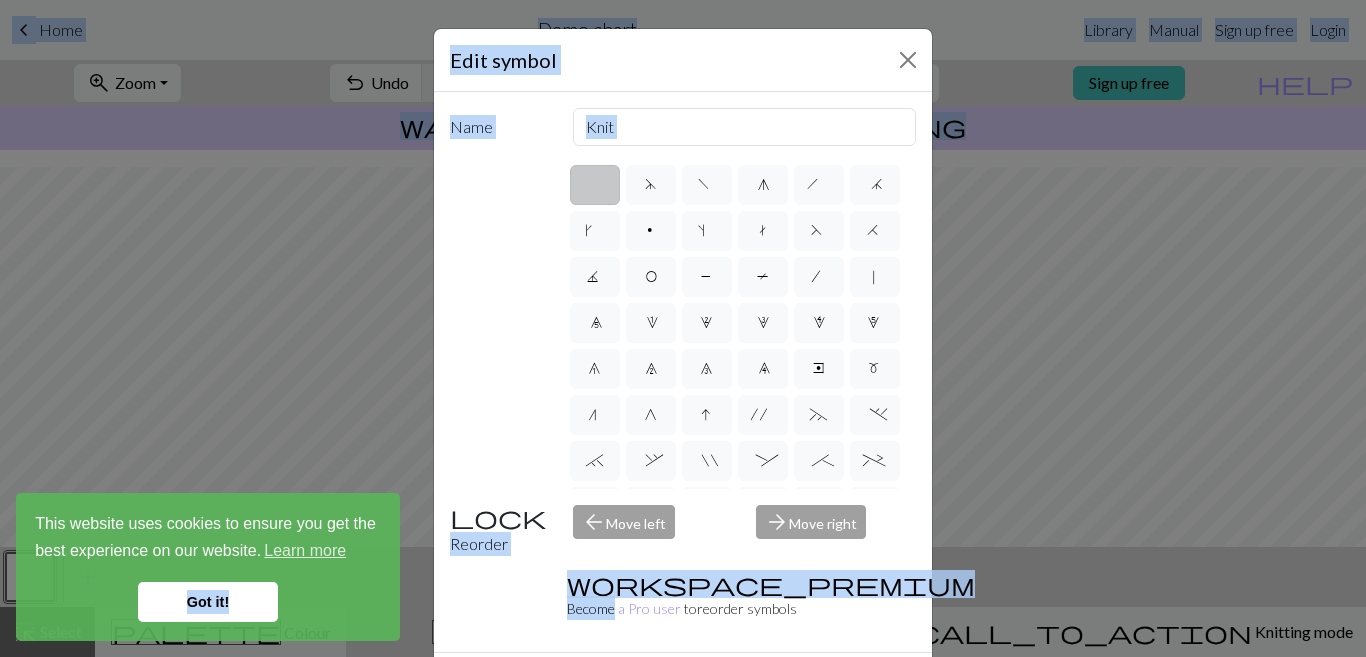 drag, startPoint x: 14, startPoint y: 570, endPoint x: 161, endPoint y: 573, distance: 147.03061 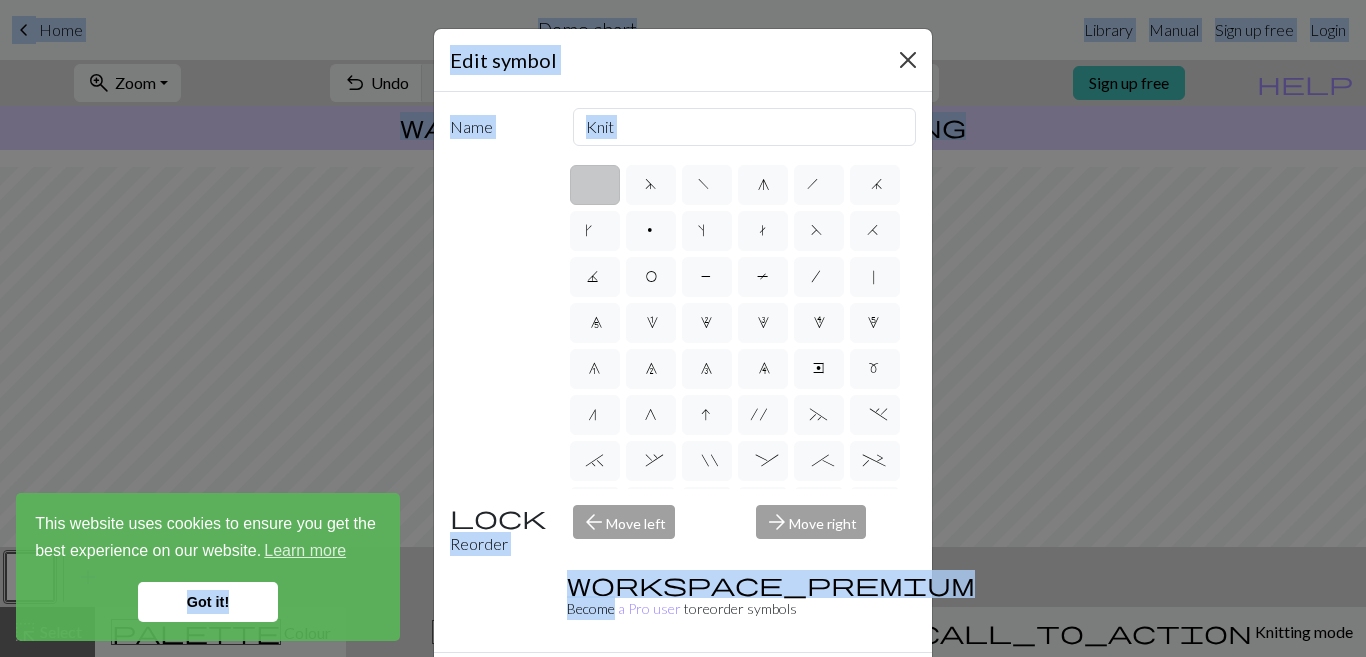 click at bounding box center [908, 60] 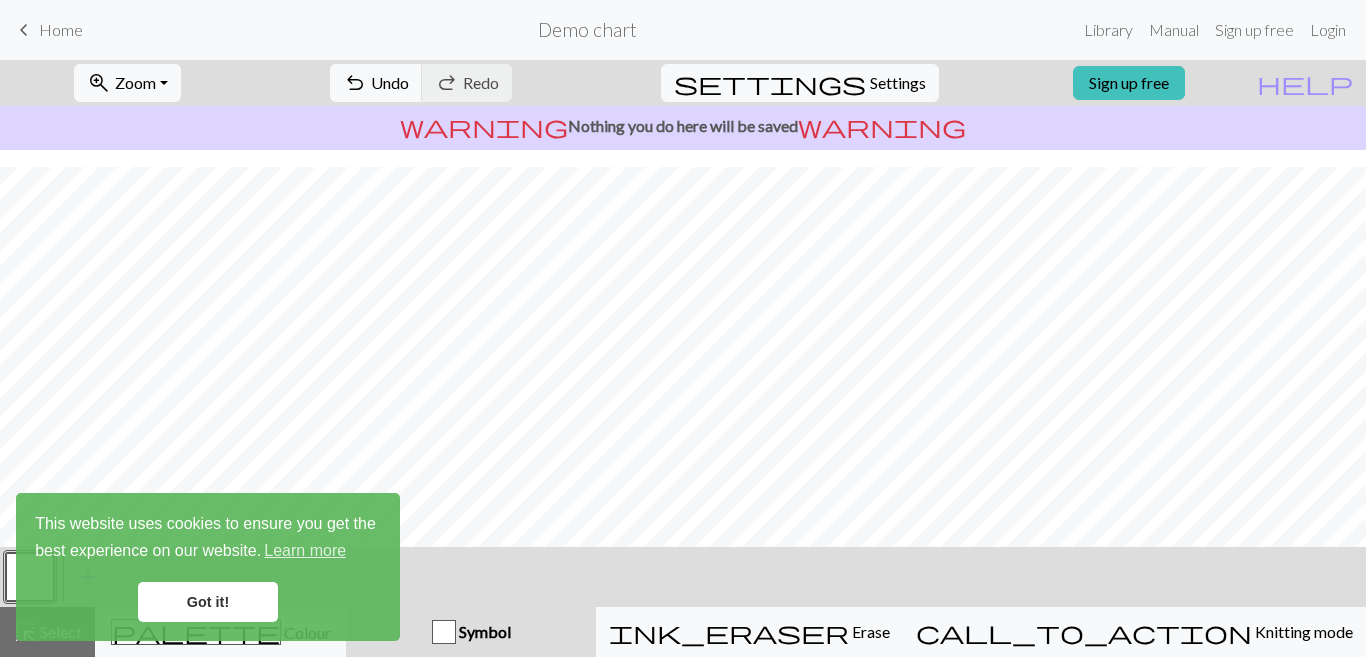 click on "This website uses cookies to ensure you get the best experience on our website.  Learn more Got it!" at bounding box center (208, 567) 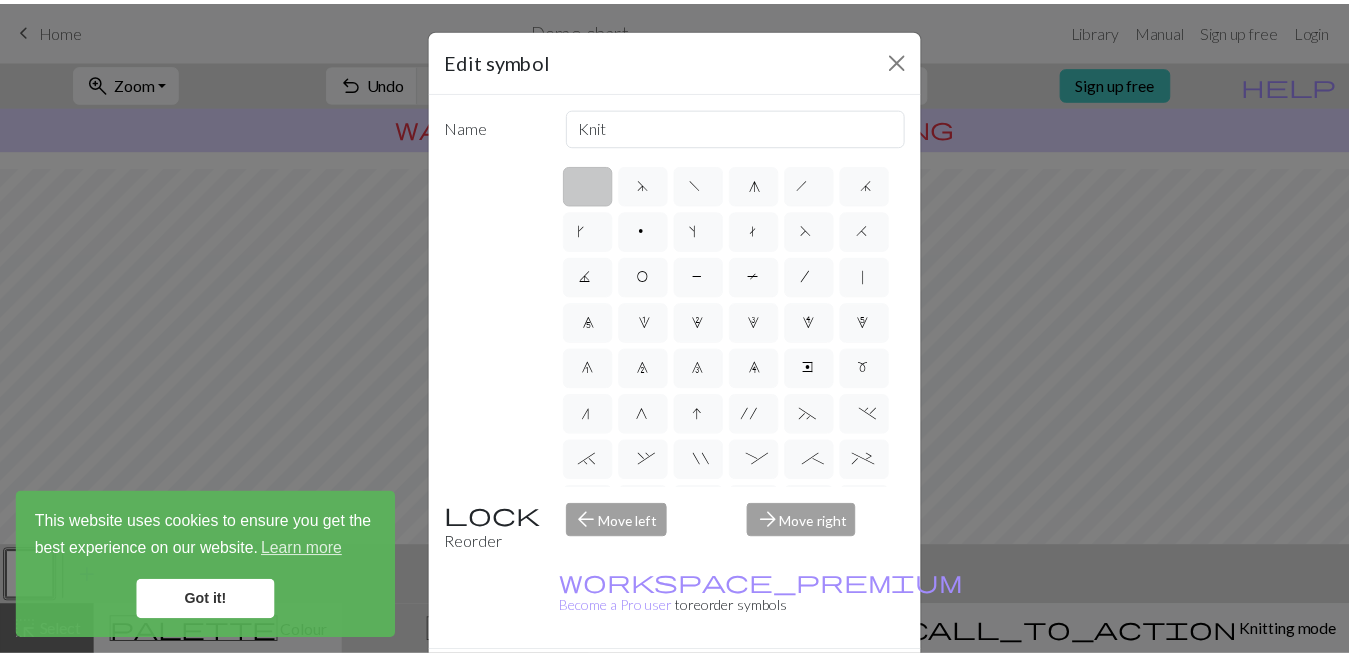 scroll, scrollTop: 264, scrollLeft: 0, axis: vertical 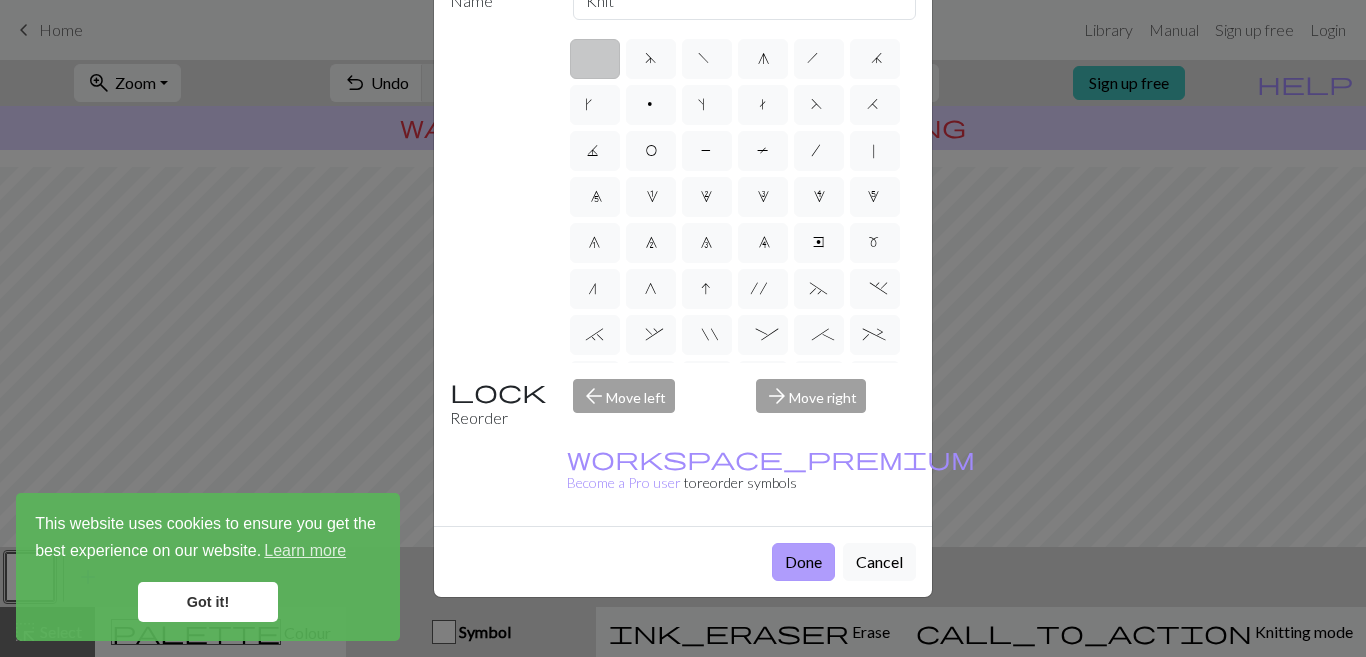 click on "Done" at bounding box center (803, 562) 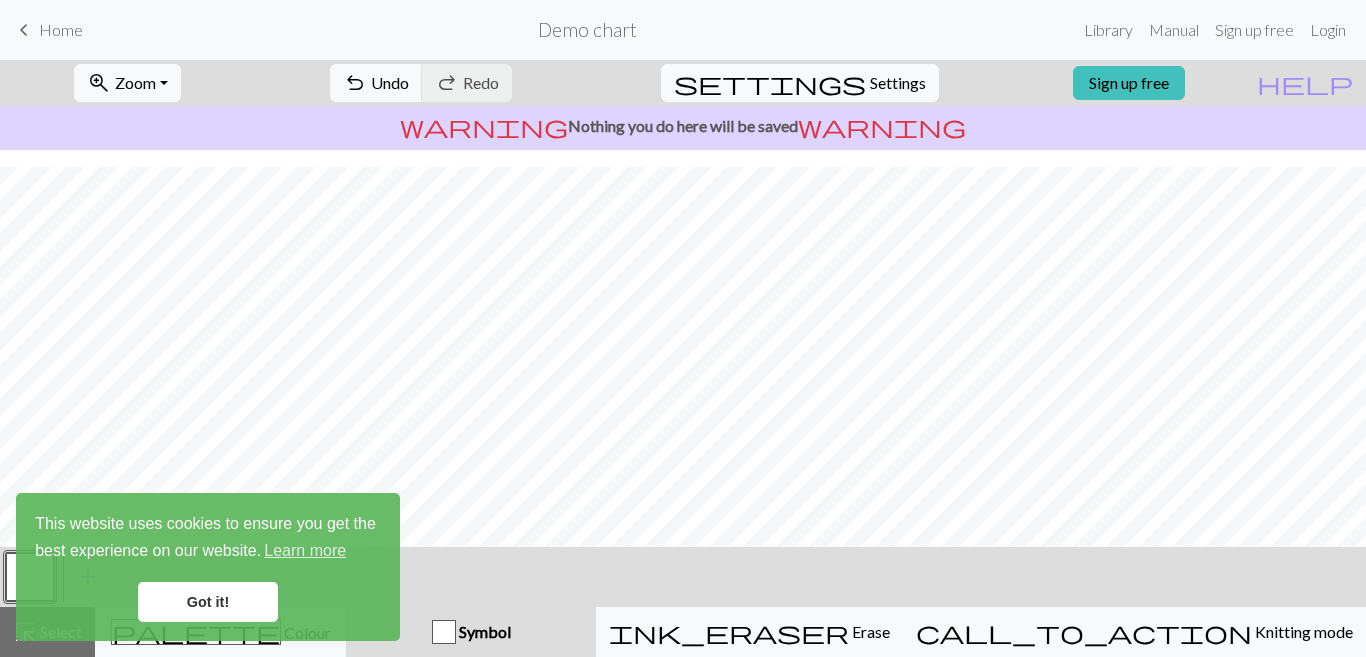 click on "keyboard_arrow_left" at bounding box center (24, 30) 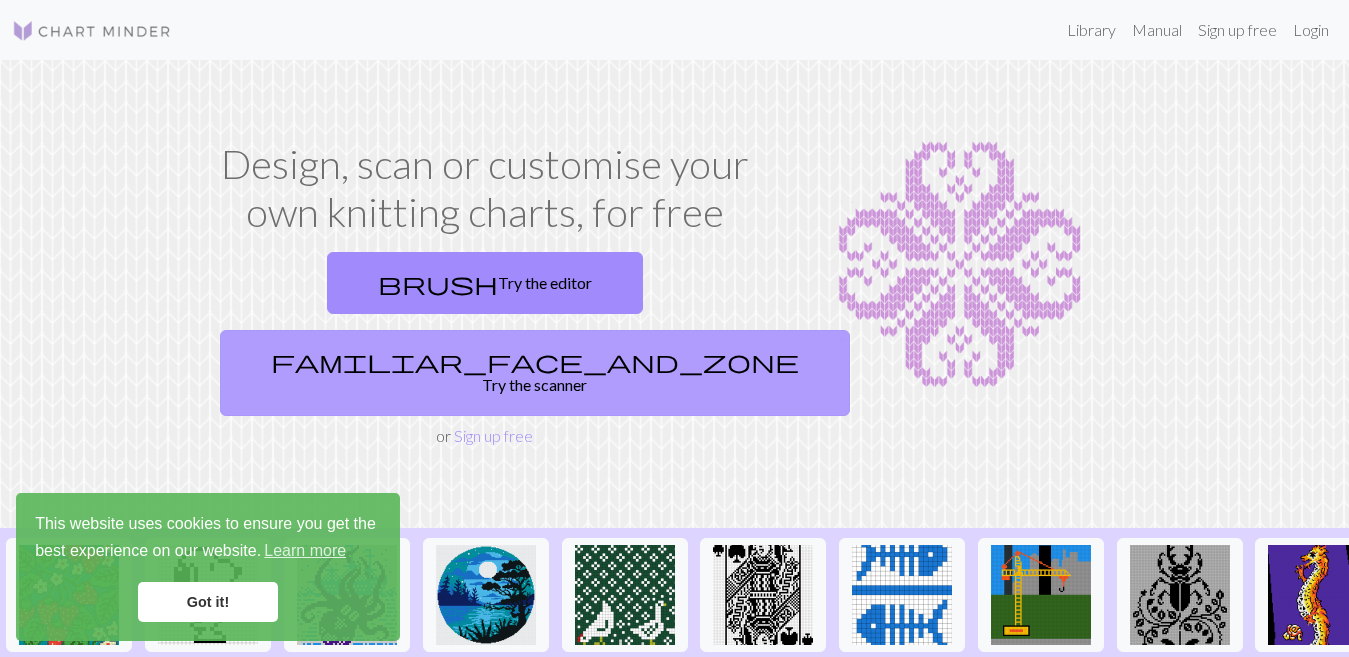 click on "familiar_face_and_zone  Try the scanner" at bounding box center [535, 373] 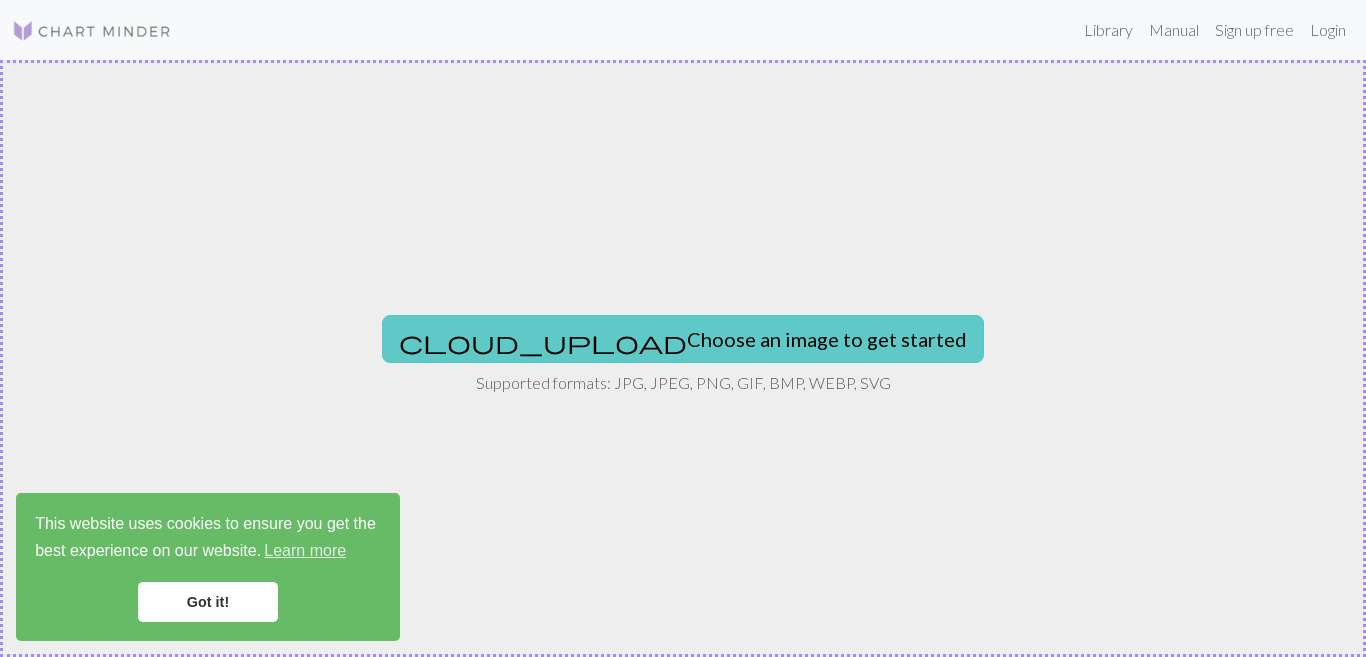 click on "cloud_upload  Choose an image to get started" at bounding box center (683, 339) 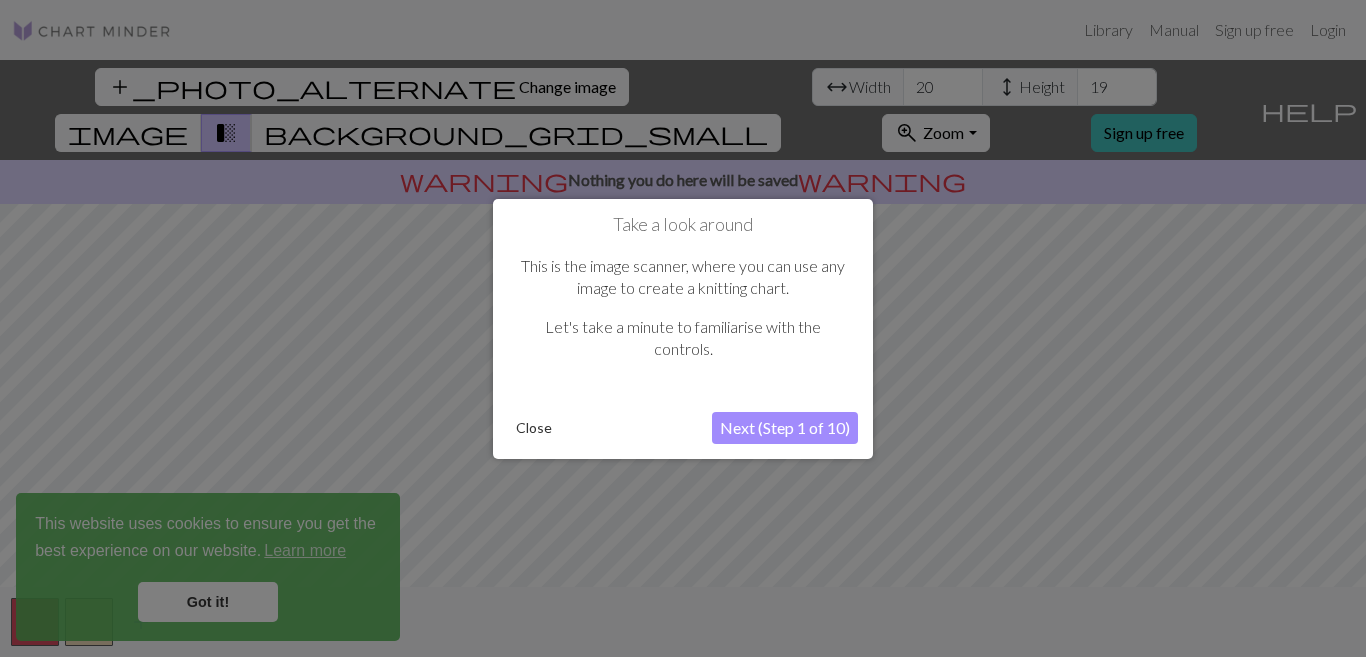 click on "Close" at bounding box center (534, 428) 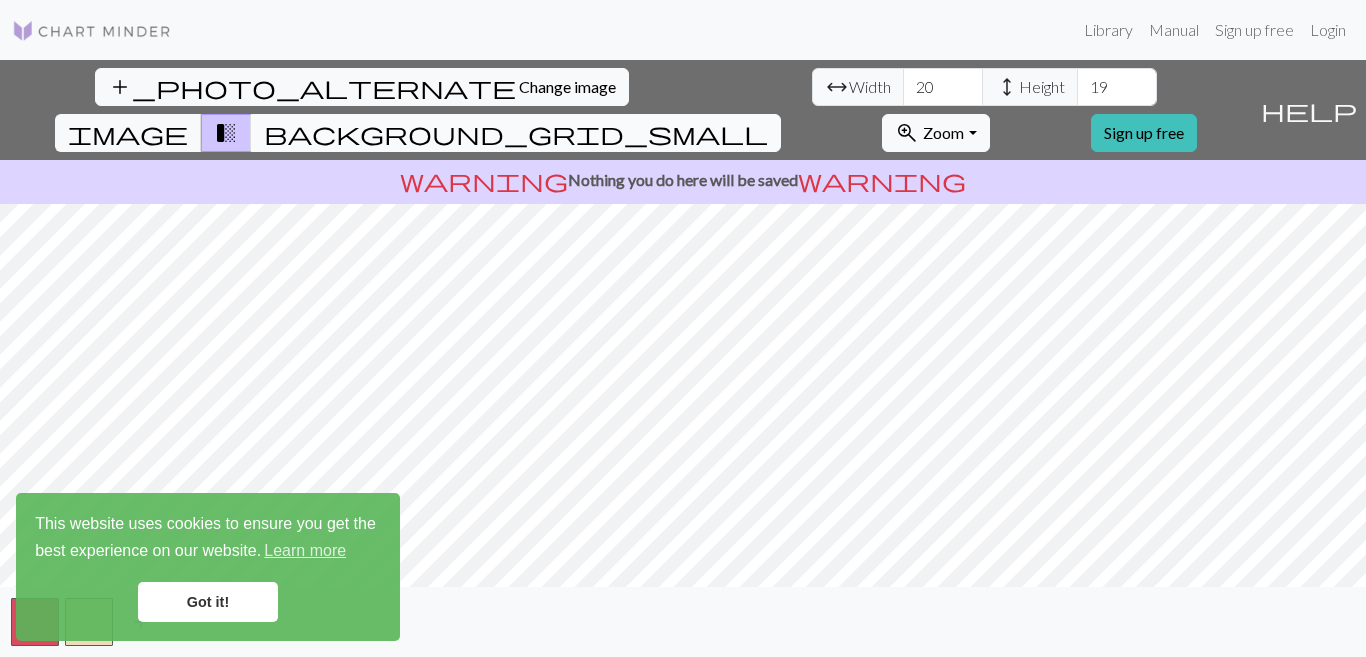 click on "background_grid_small" at bounding box center [516, 133] 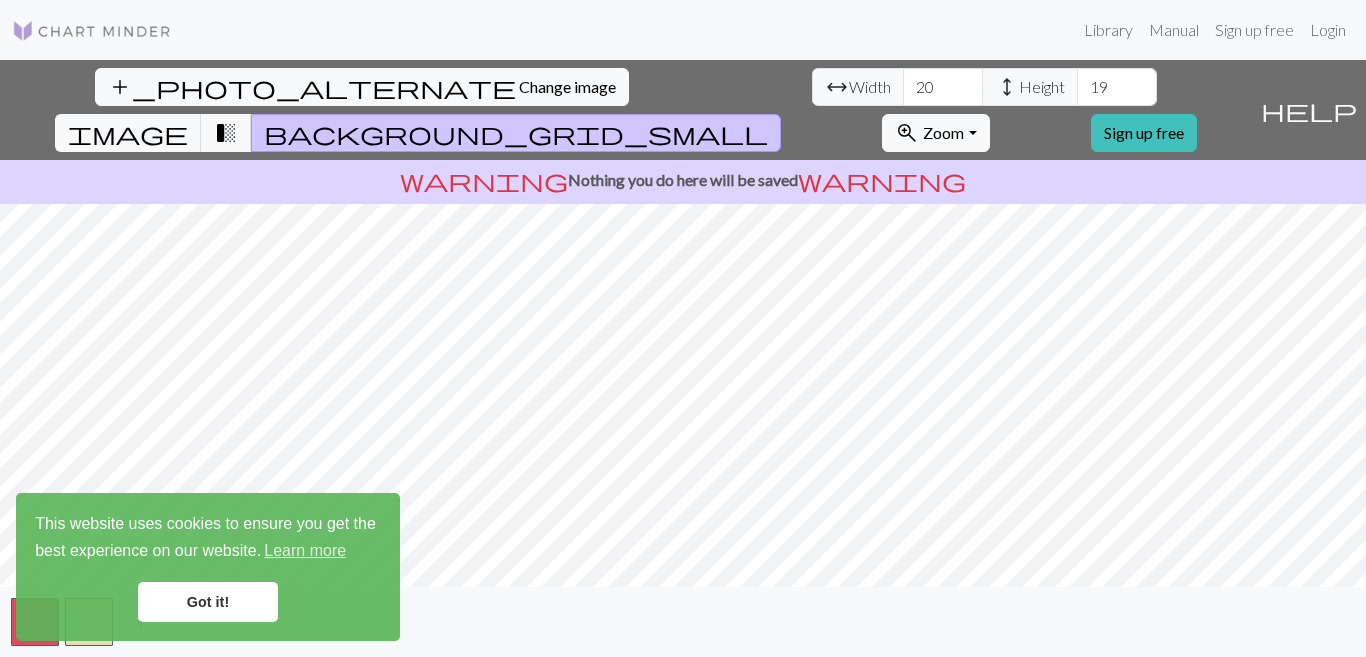 click on "add_photo_alternate   Change image arrow_range   Width 20 height   Height 19 image transition_fade background_grid_small zoom_in Zoom Zoom Fit all Fit width Fit height 50% 100% 150% 200% Sign up free help Show me around warning  Nothing you do here will be saved  warning add" at bounding box center (683, 358) 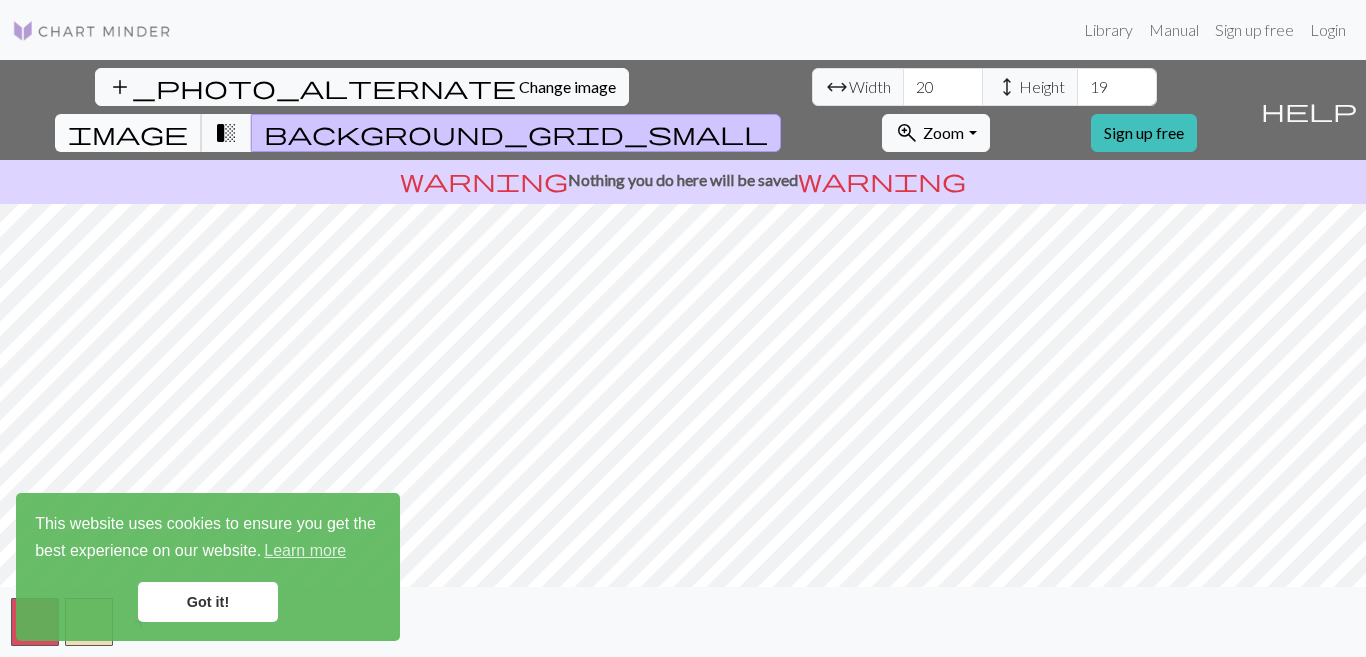 click on "image" at bounding box center [128, 133] 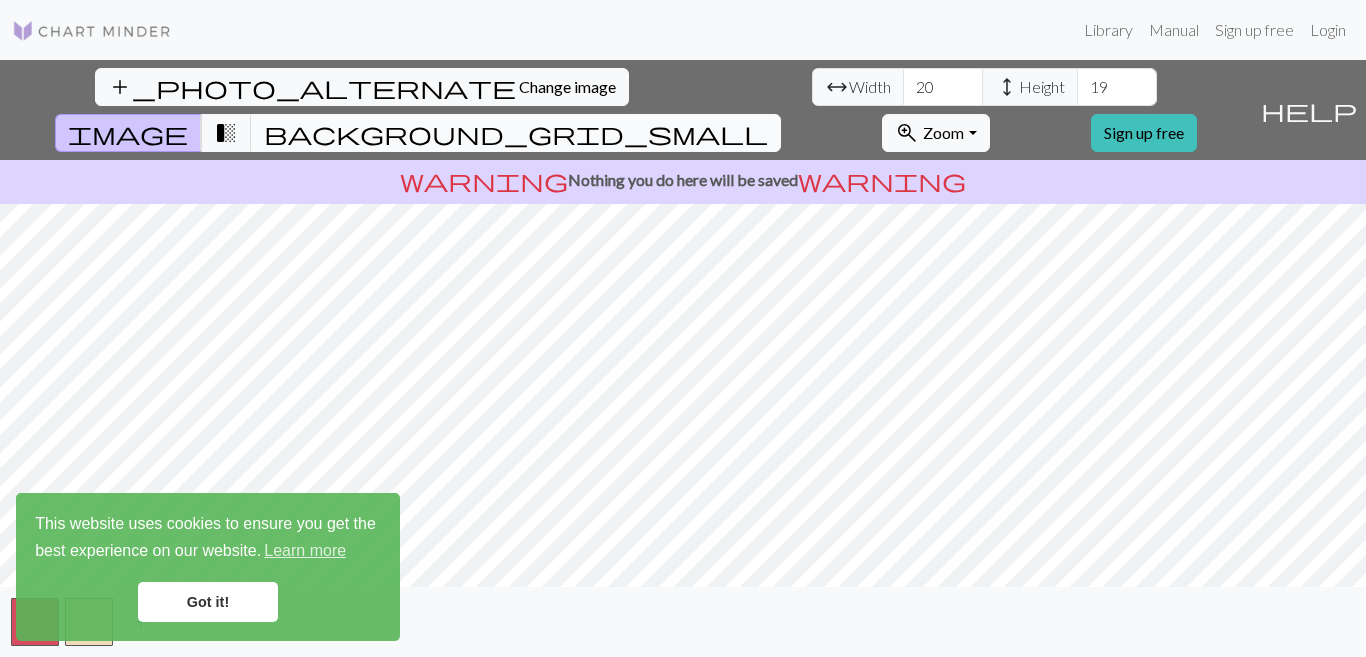 click on "background_grid_small" at bounding box center (516, 133) 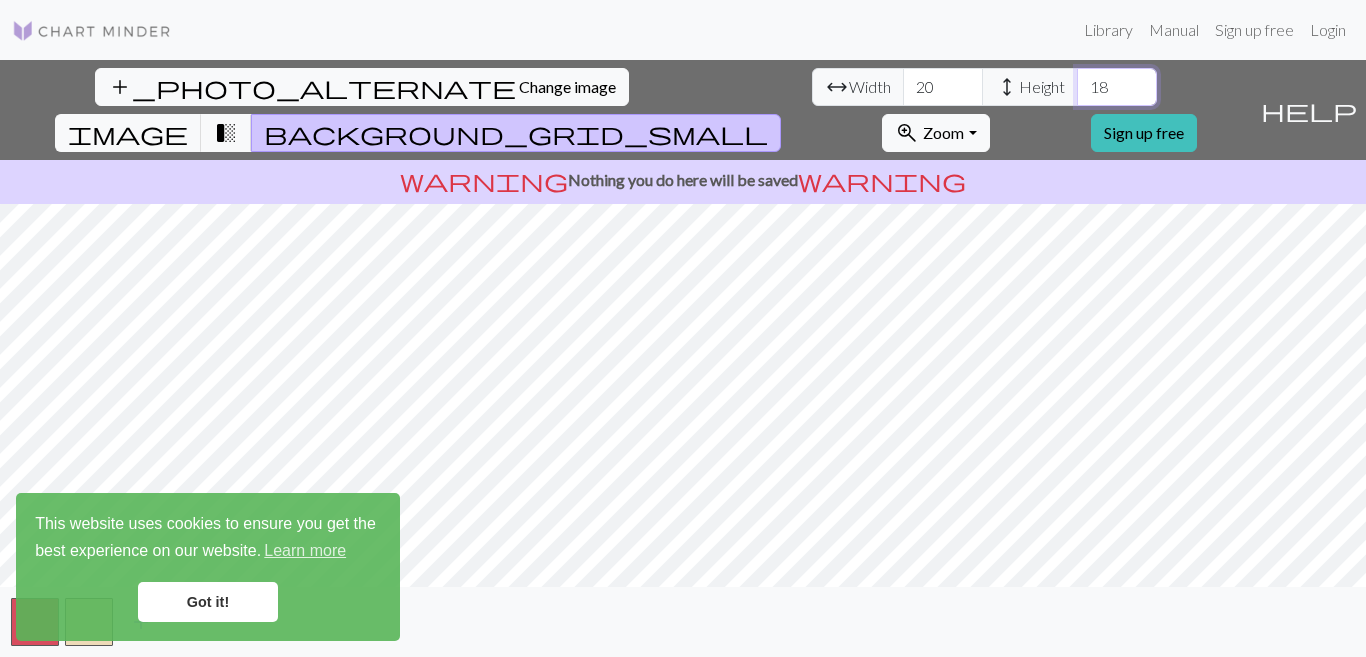 click on "18" at bounding box center [1117, 87] 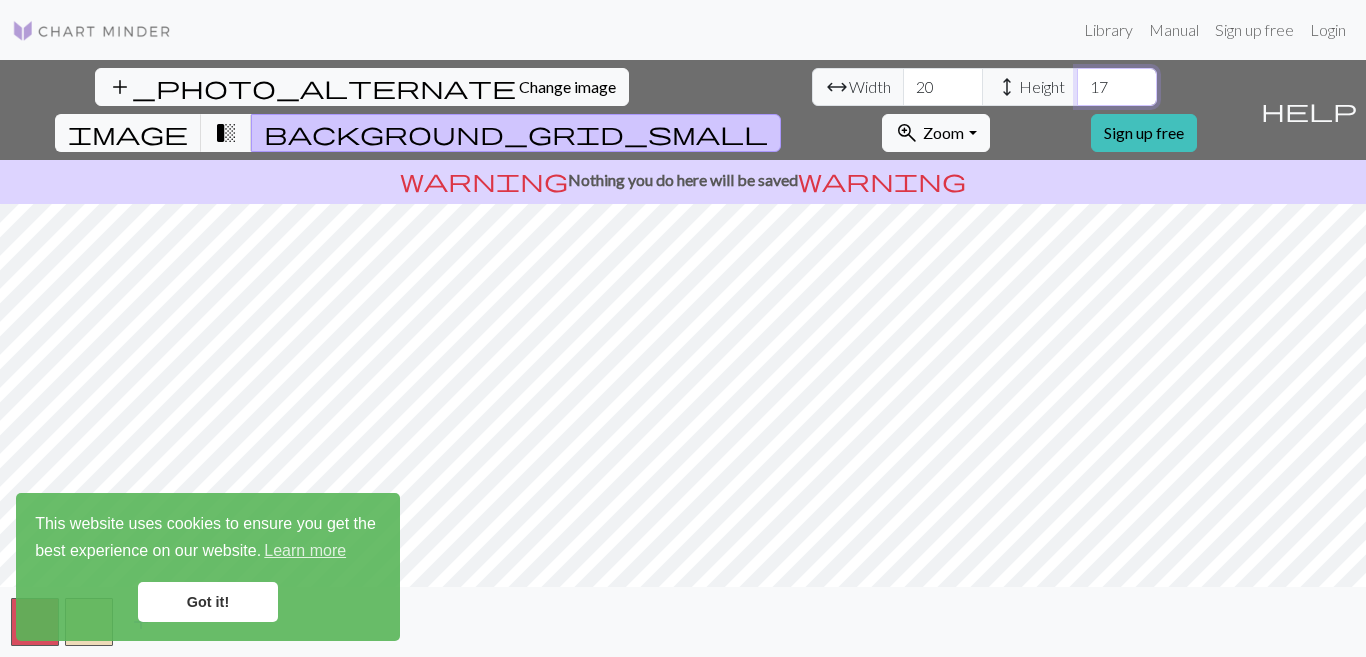 click on "17" at bounding box center (1117, 87) 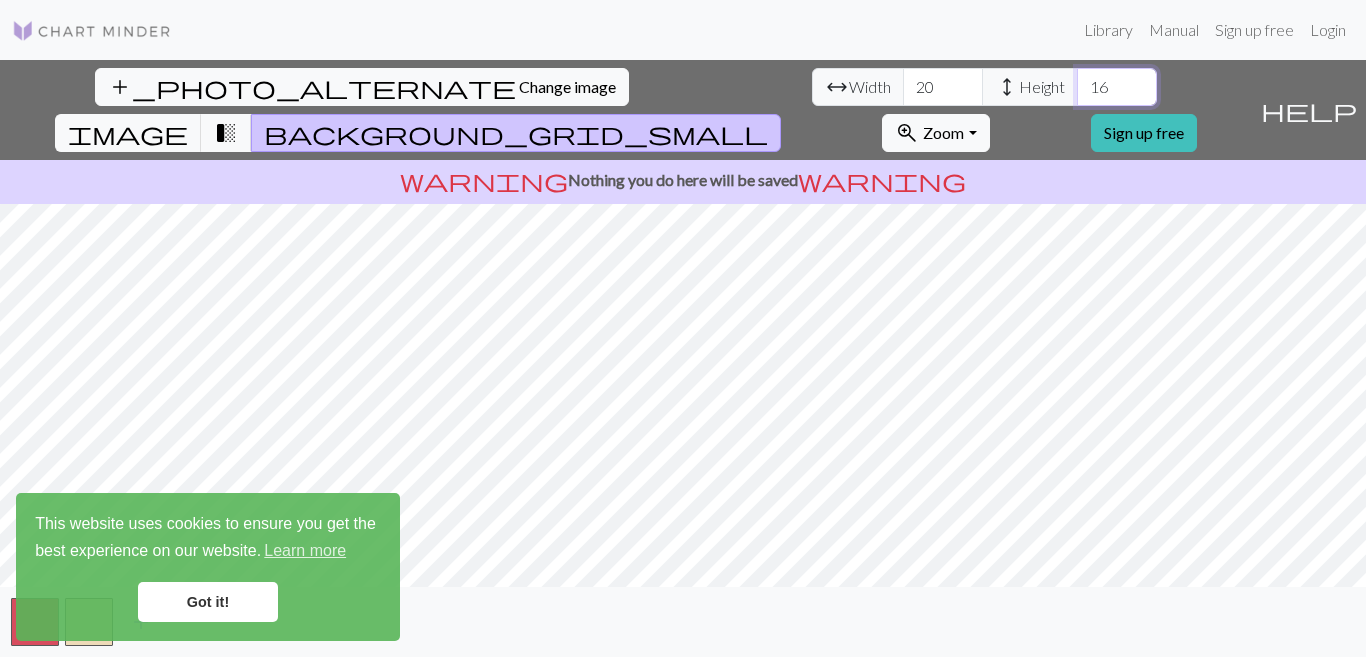click on "16" at bounding box center [1117, 87] 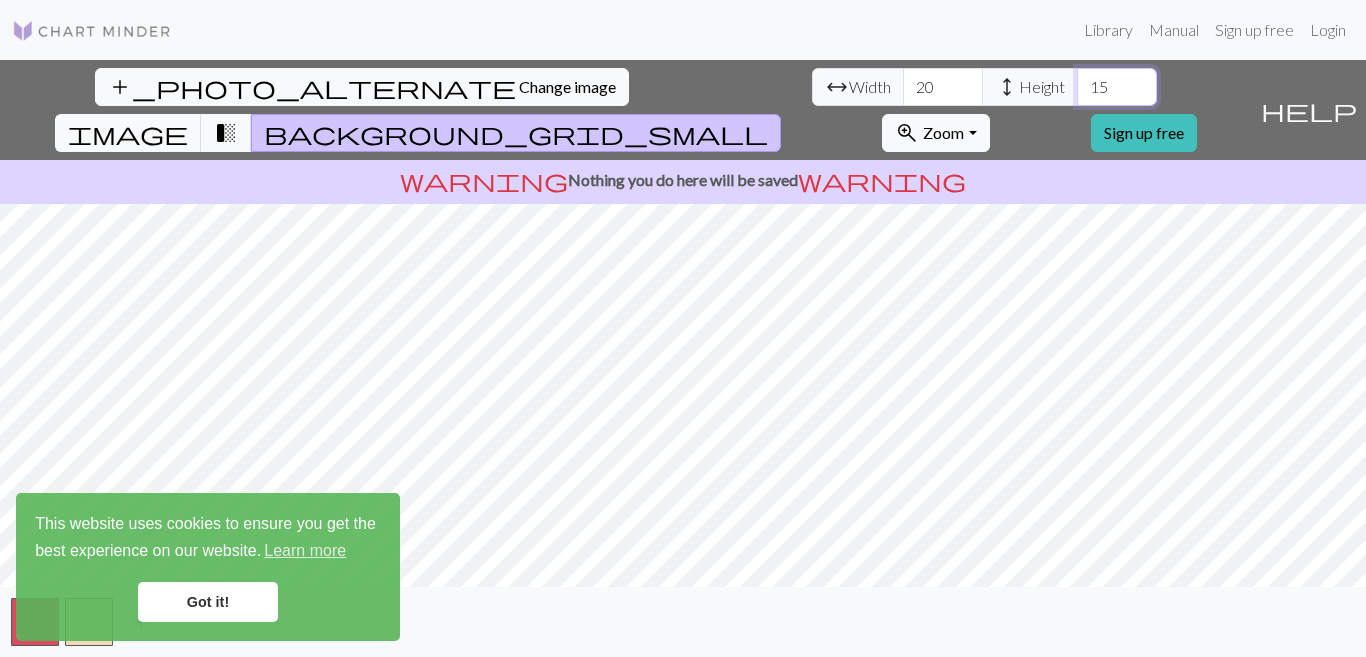 click on "15" at bounding box center (1117, 87) 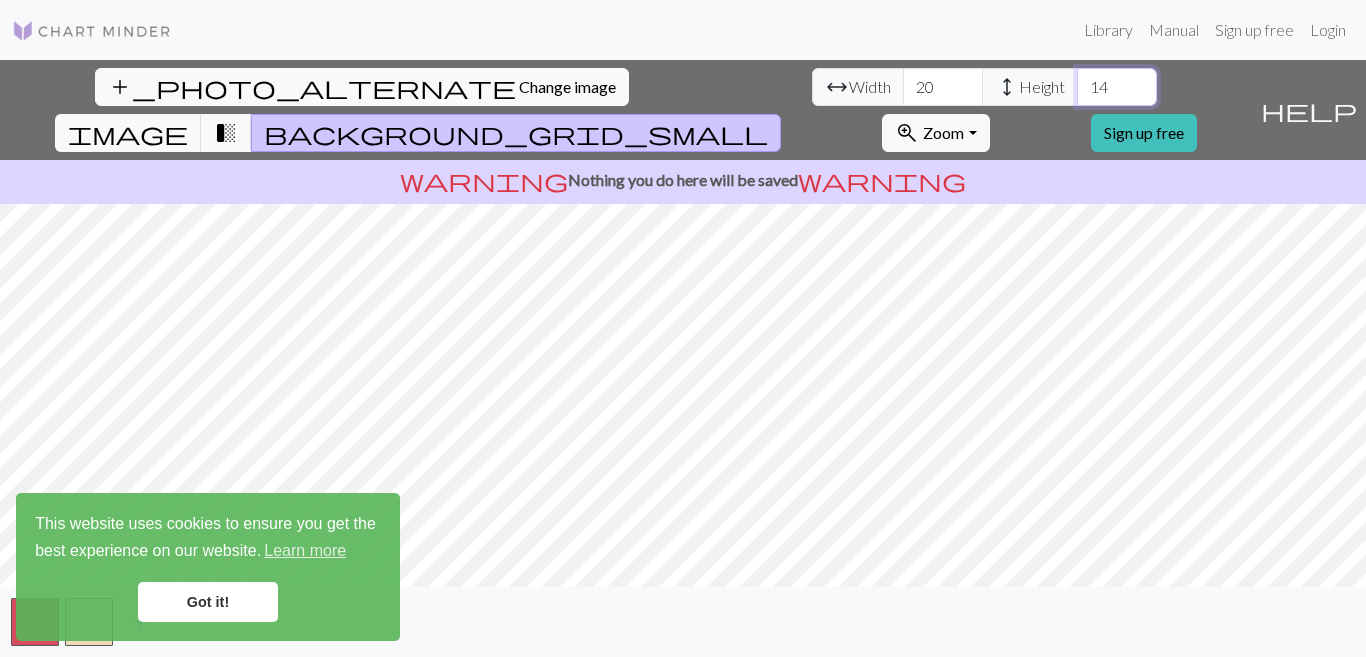 click on "14" at bounding box center (1117, 87) 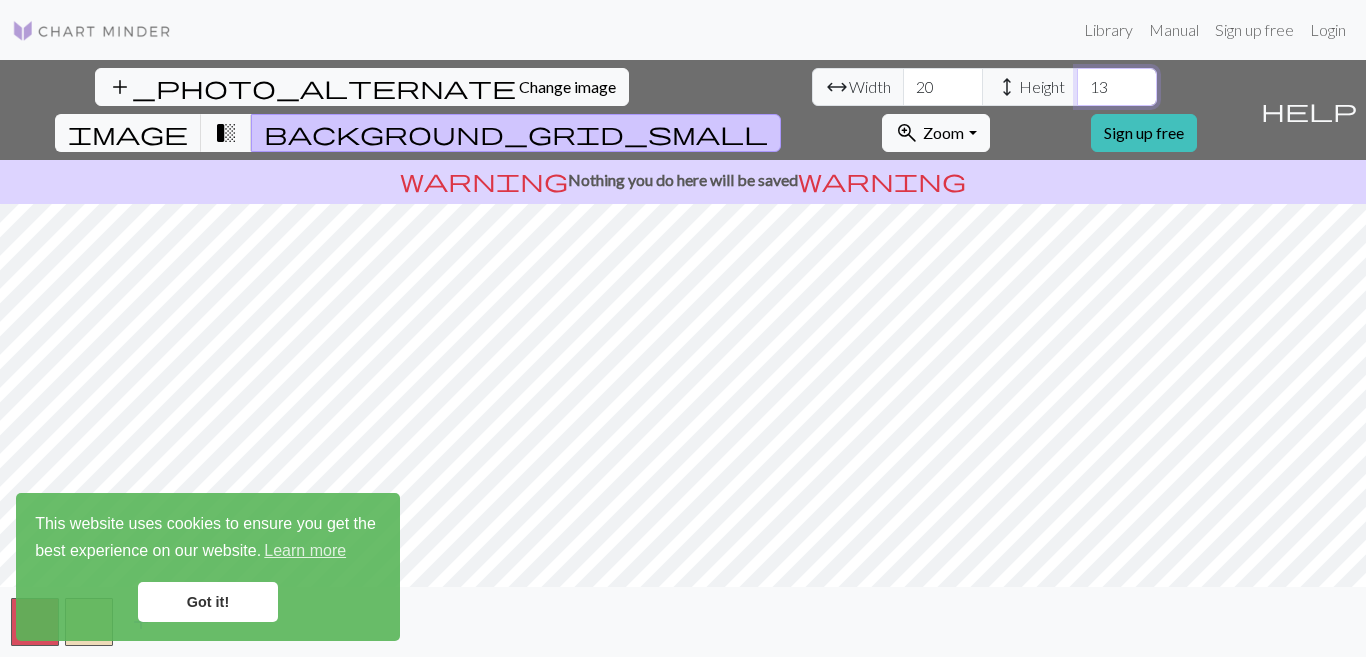 click on "13" at bounding box center (1117, 87) 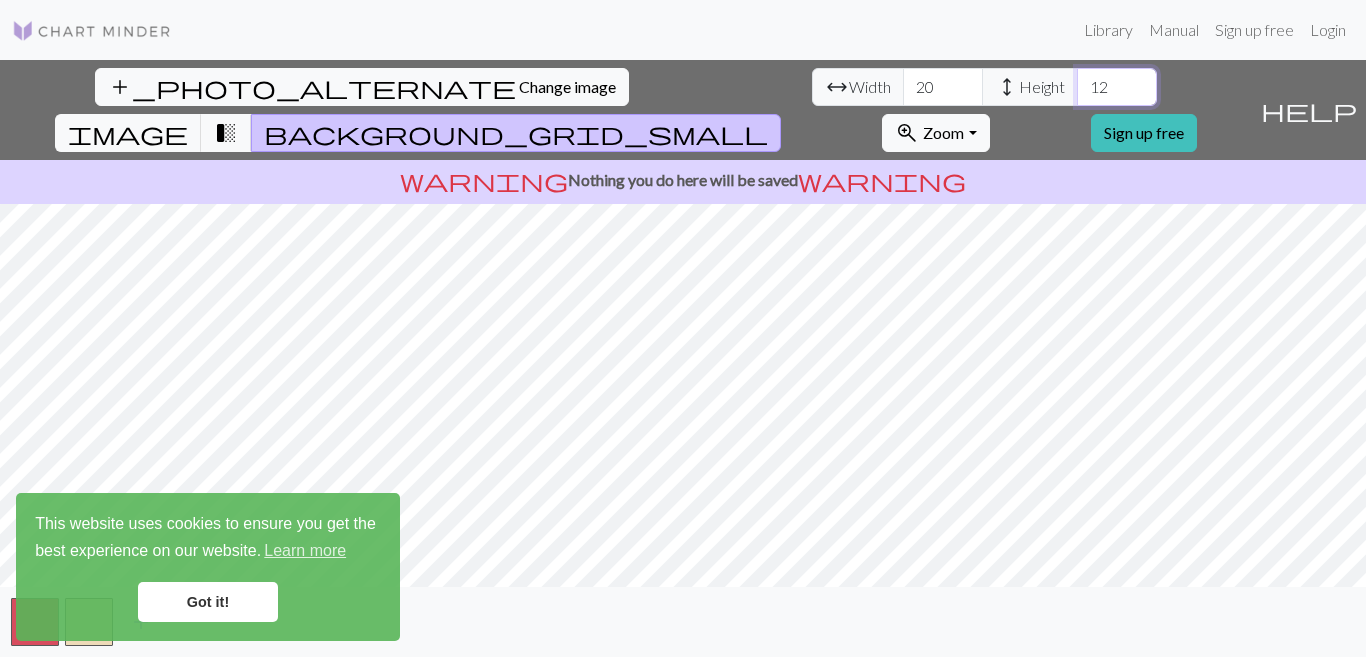 click on "12" at bounding box center (1117, 87) 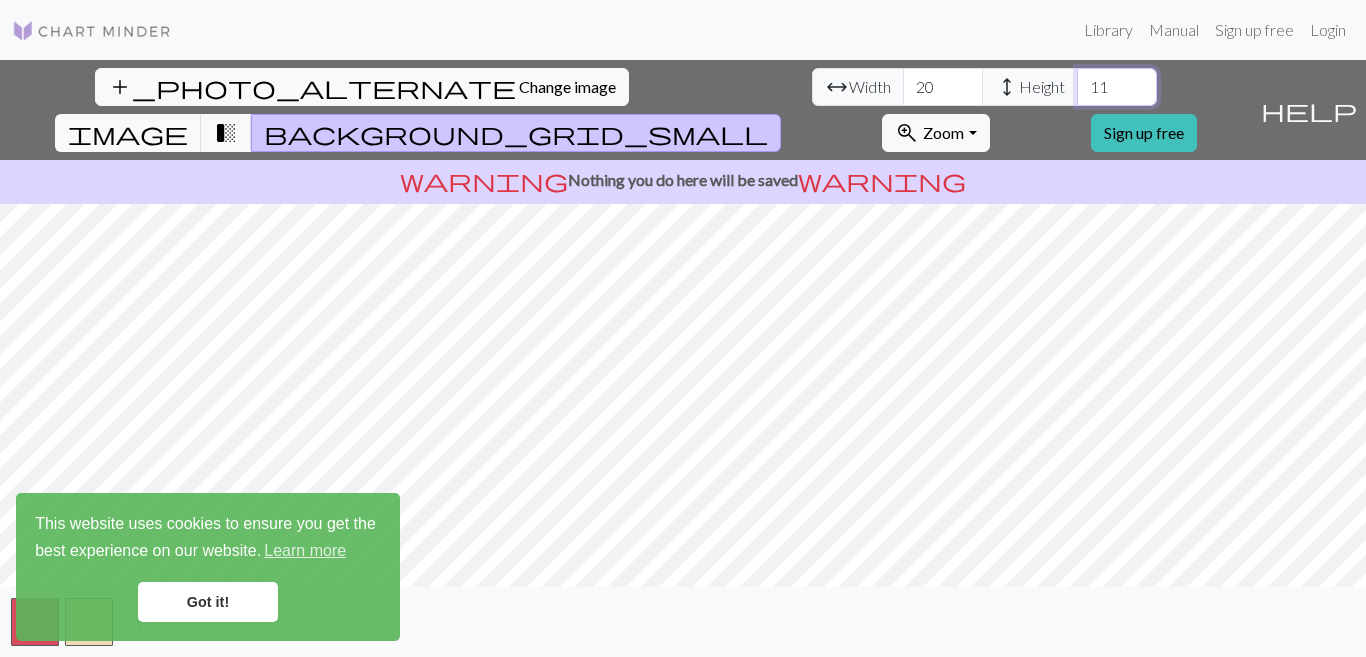 click on "11" at bounding box center (1117, 87) 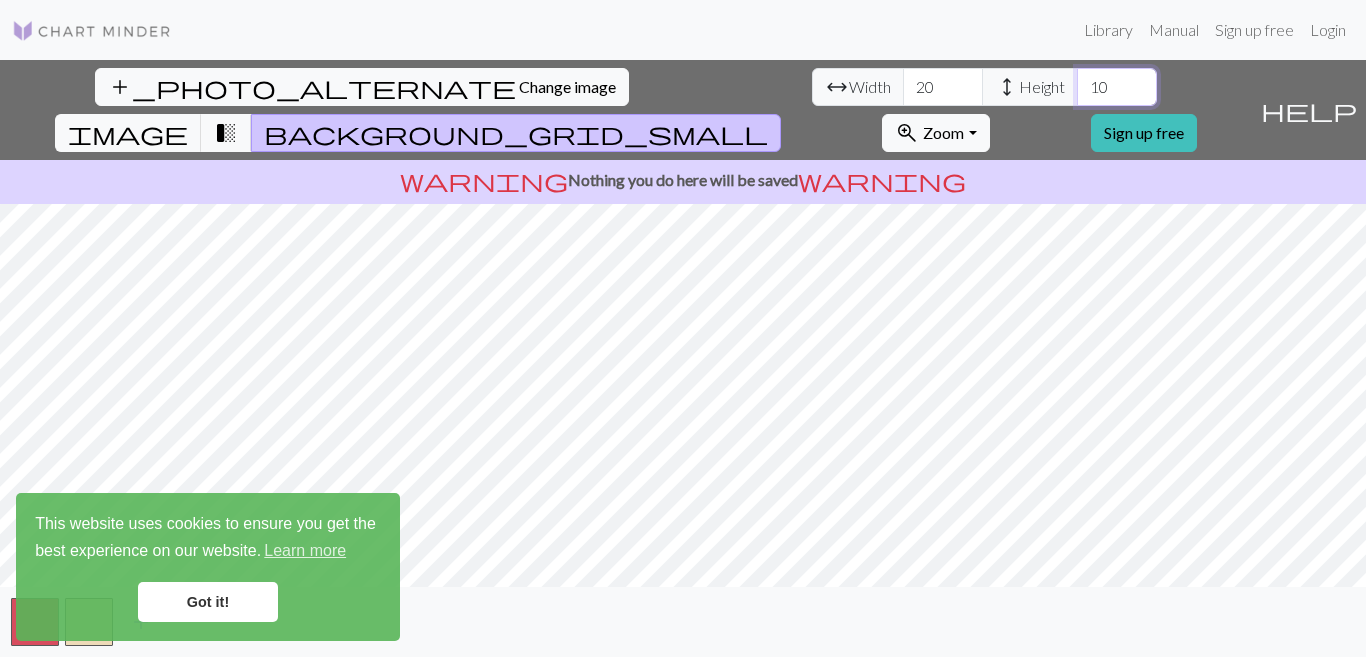 click on "10" at bounding box center [1117, 87] 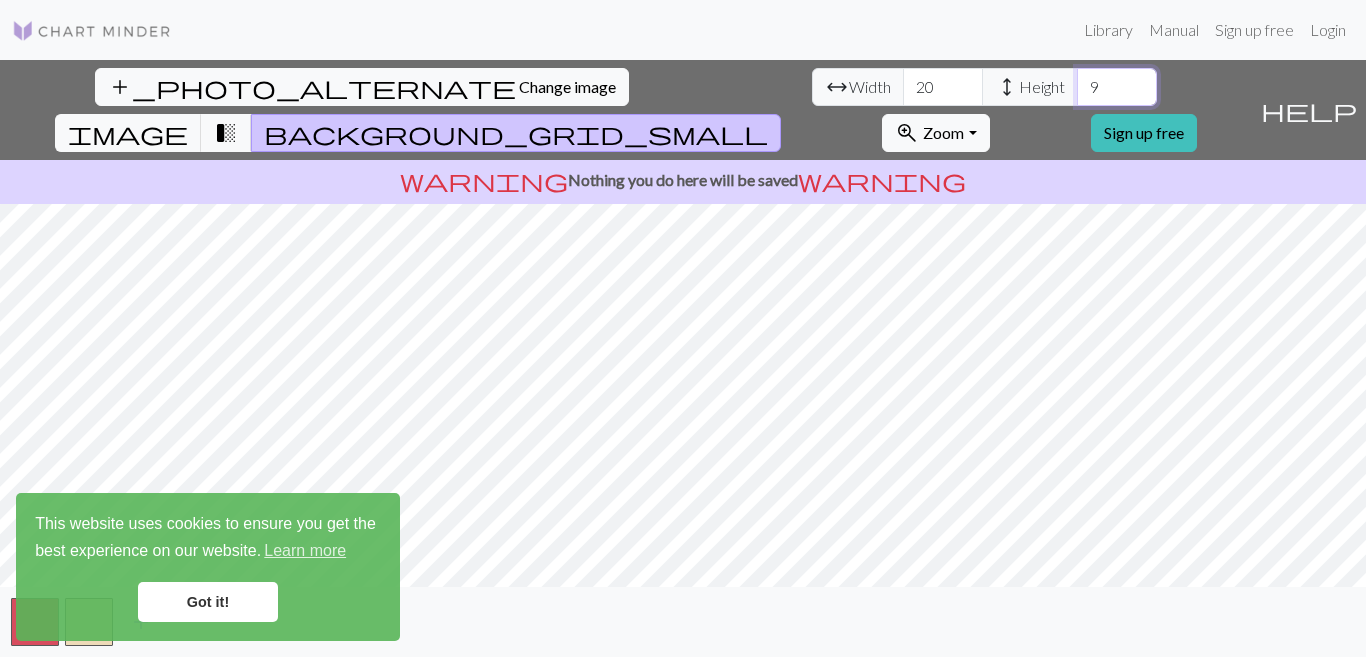 click on "9" at bounding box center (1117, 87) 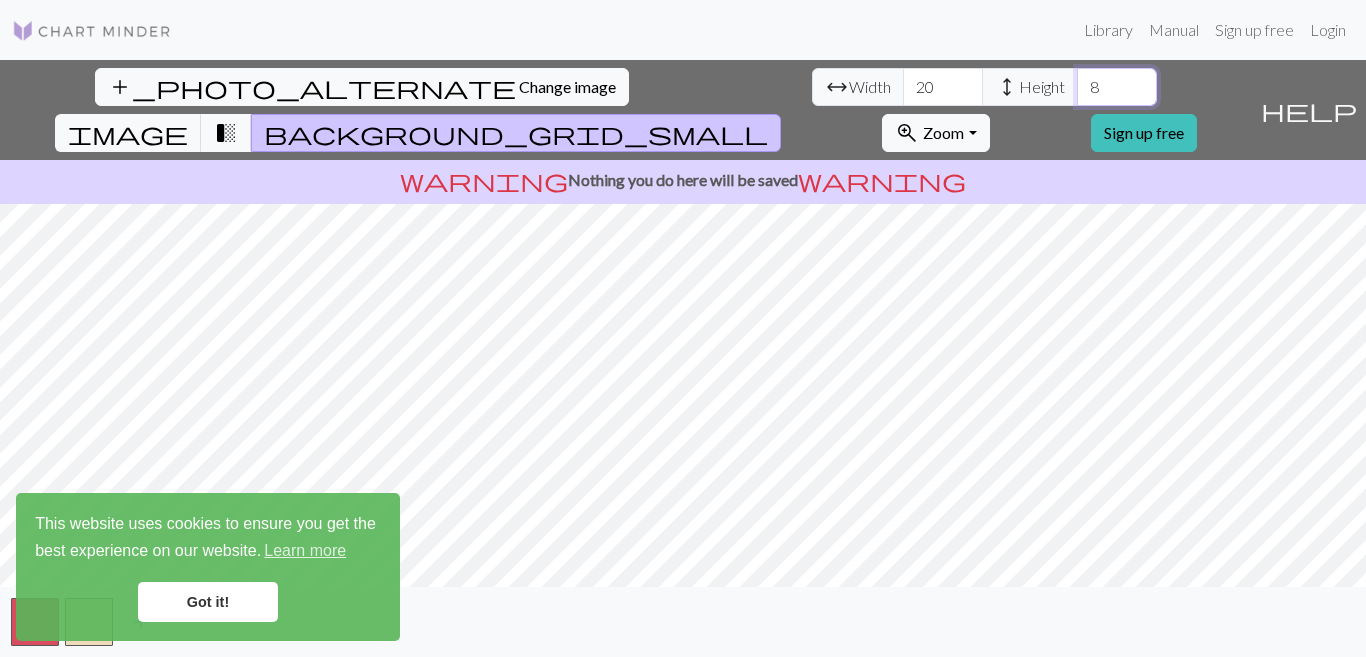 click on "8" at bounding box center (1117, 87) 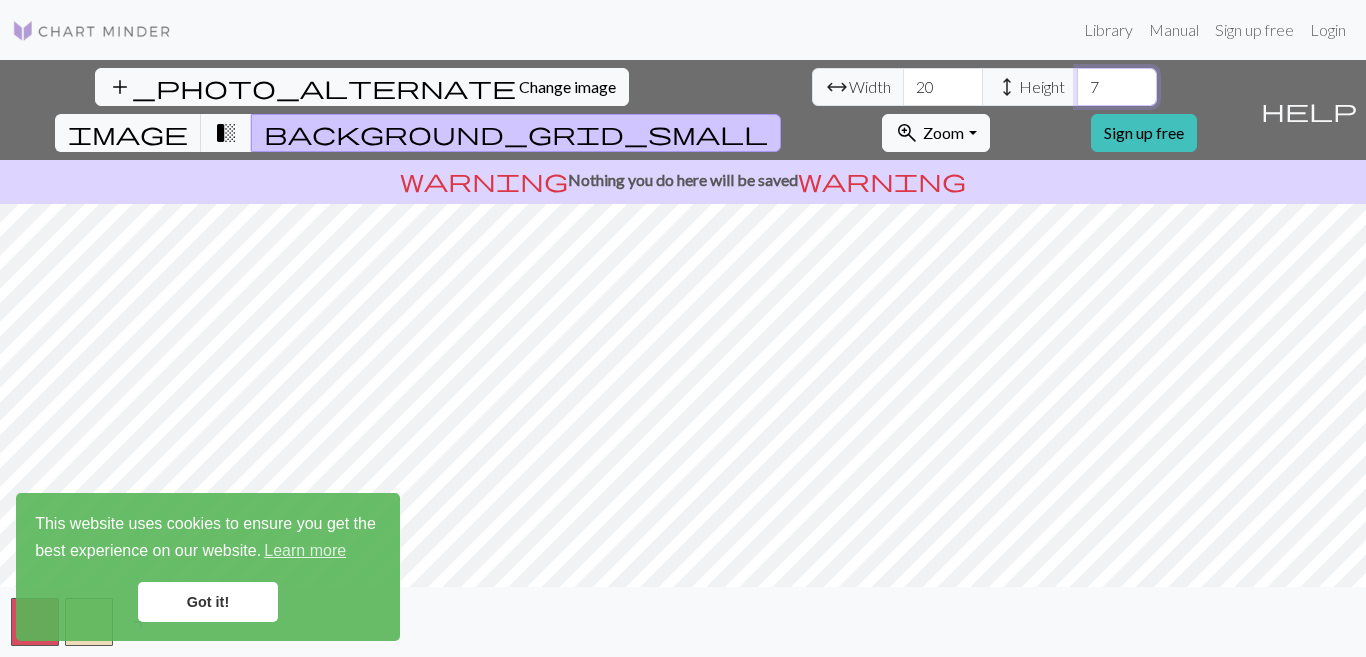 click on "7" at bounding box center [1117, 87] 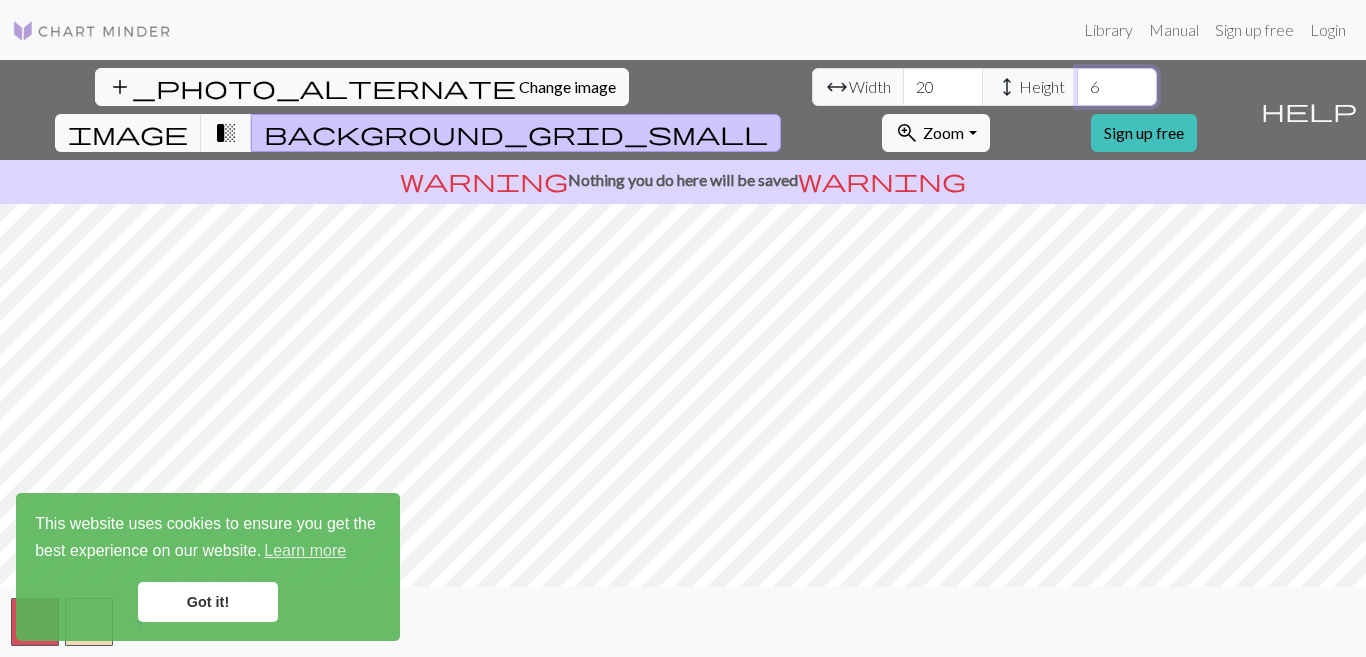 click on "6" at bounding box center (1117, 87) 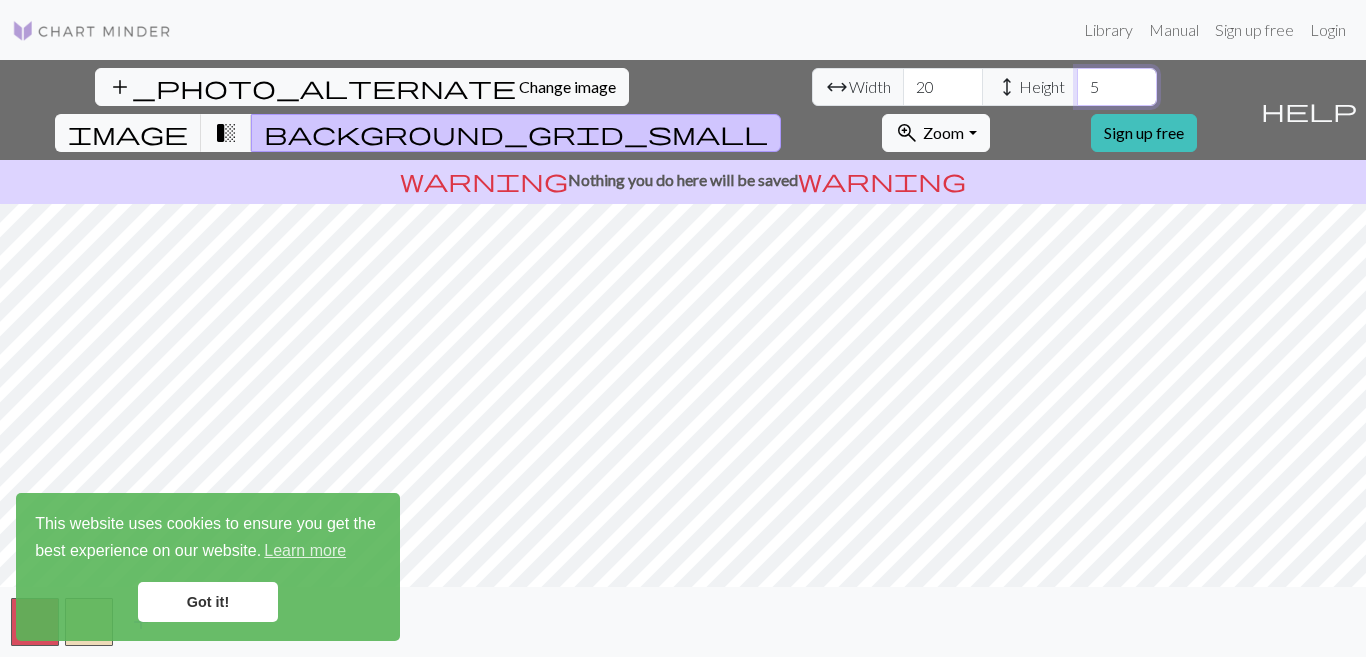 click on "5" at bounding box center [1117, 87] 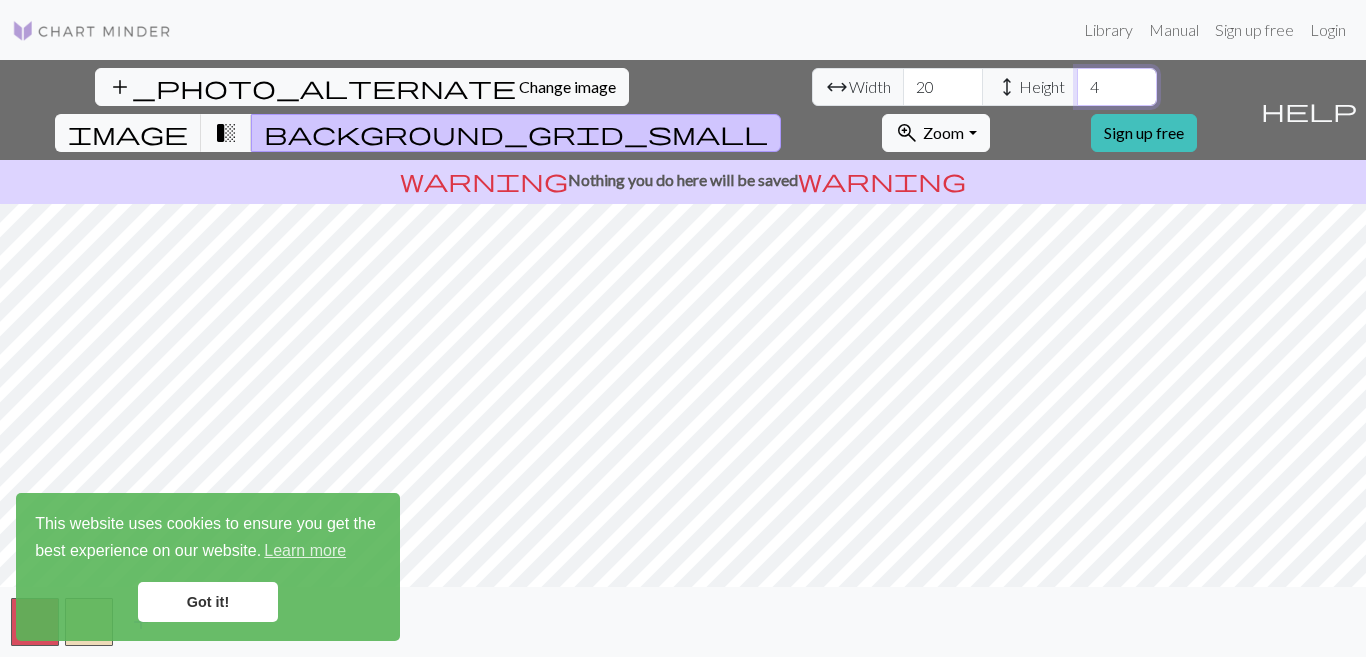 click on "4" at bounding box center [1117, 87] 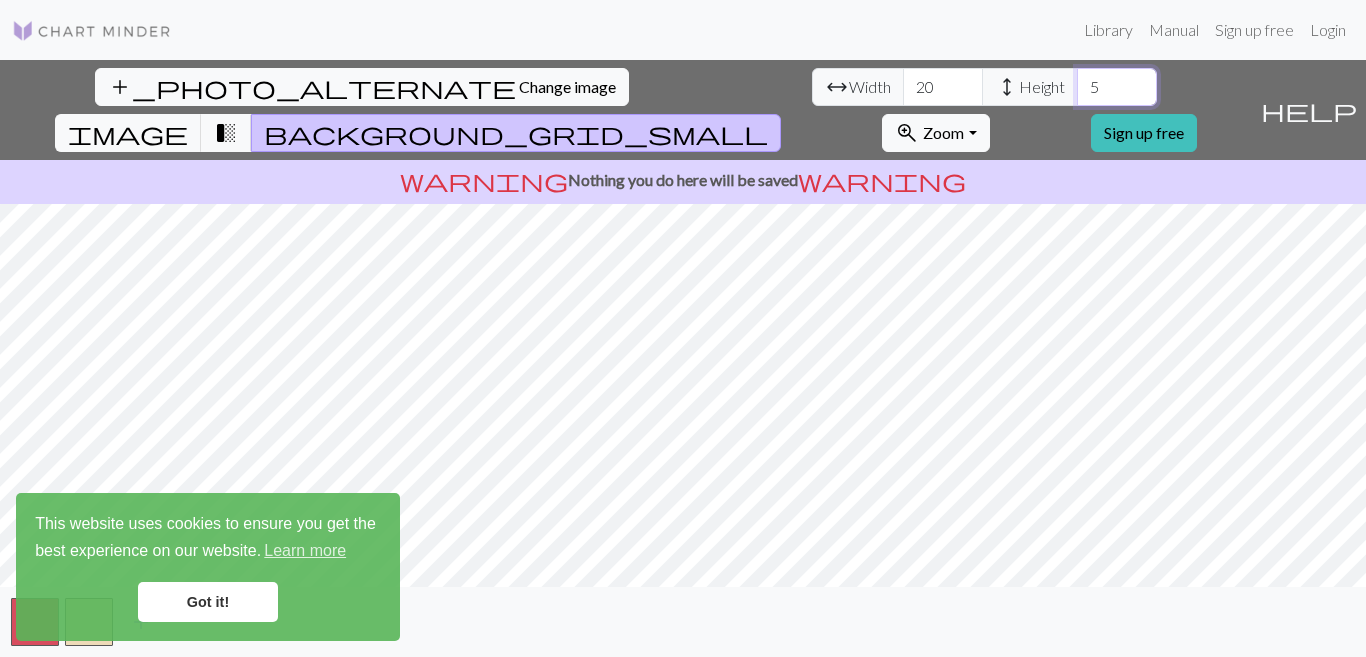 click on "5" at bounding box center (1117, 87) 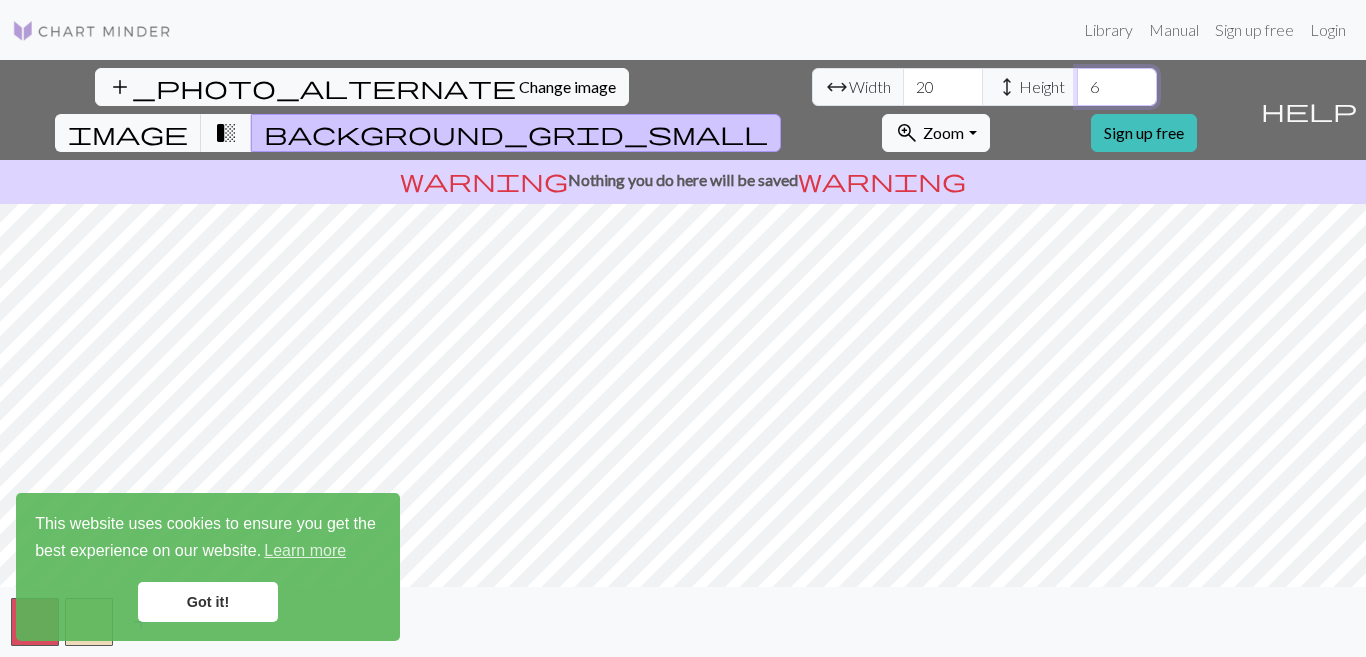 click on "6" at bounding box center (1117, 87) 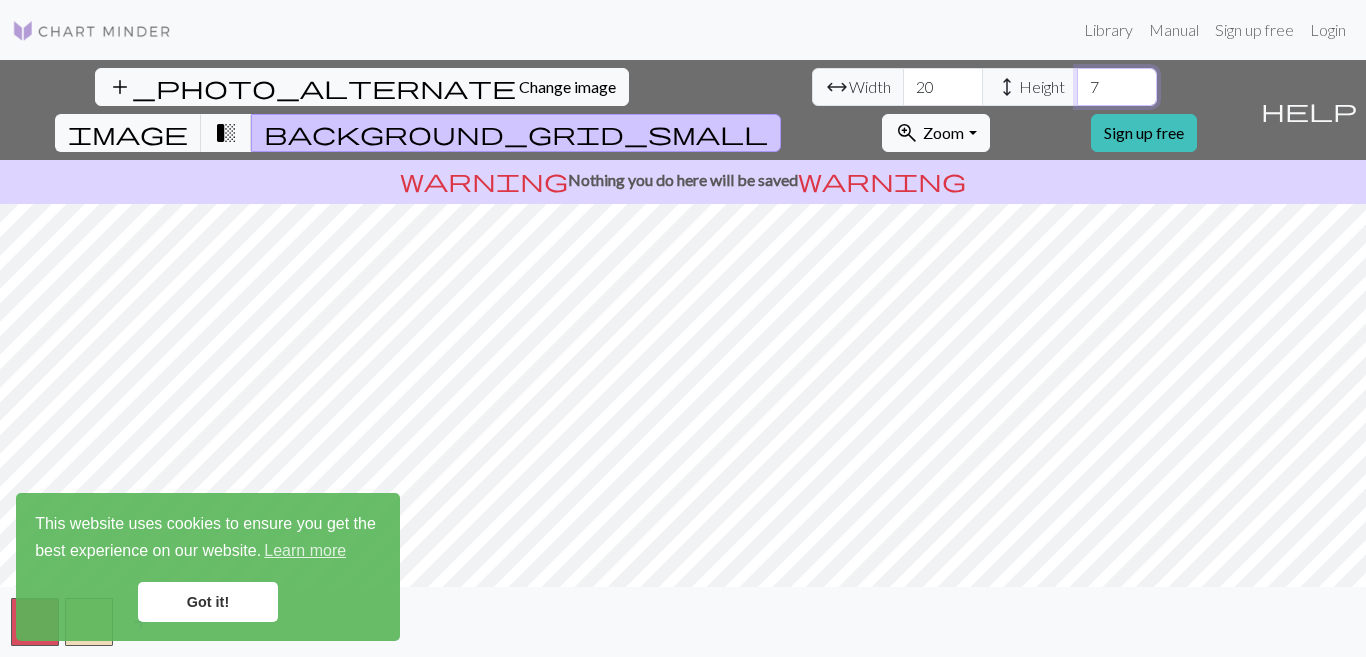 click on "7" at bounding box center [1117, 87] 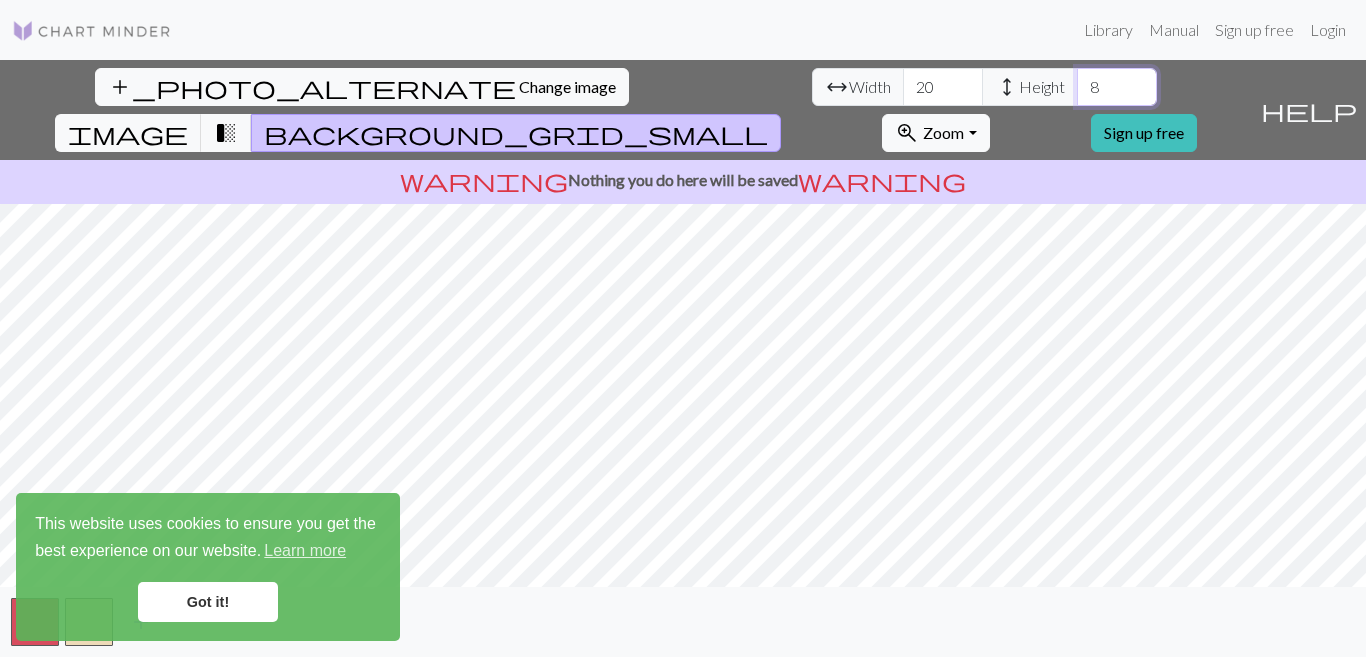 click on "8" at bounding box center (1117, 87) 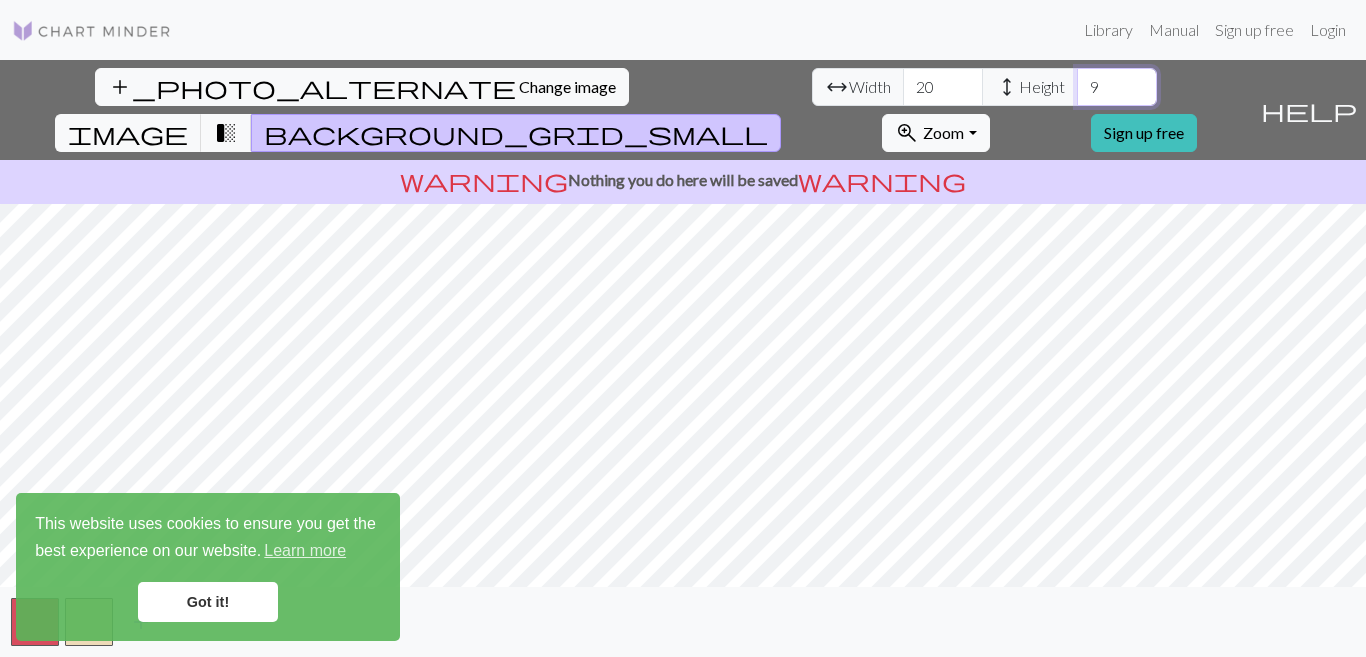 click on "9" at bounding box center [1117, 87] 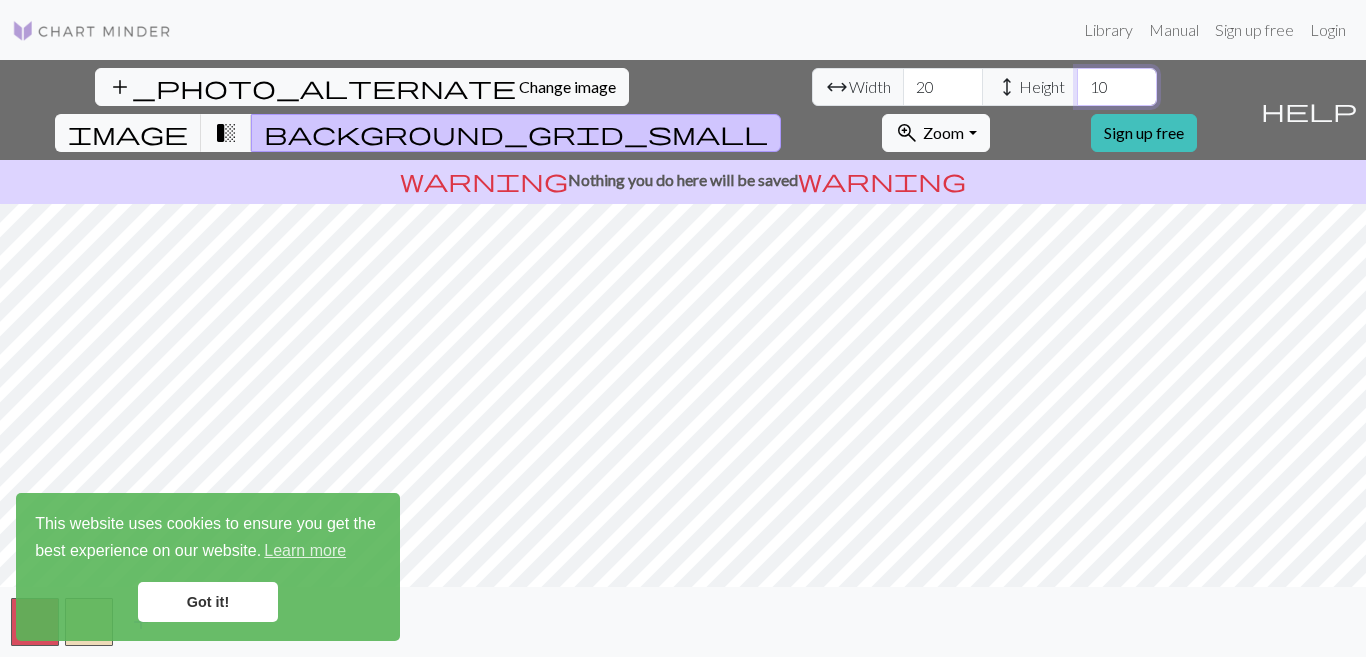 click on "10" at bounding box center (1117, 87) 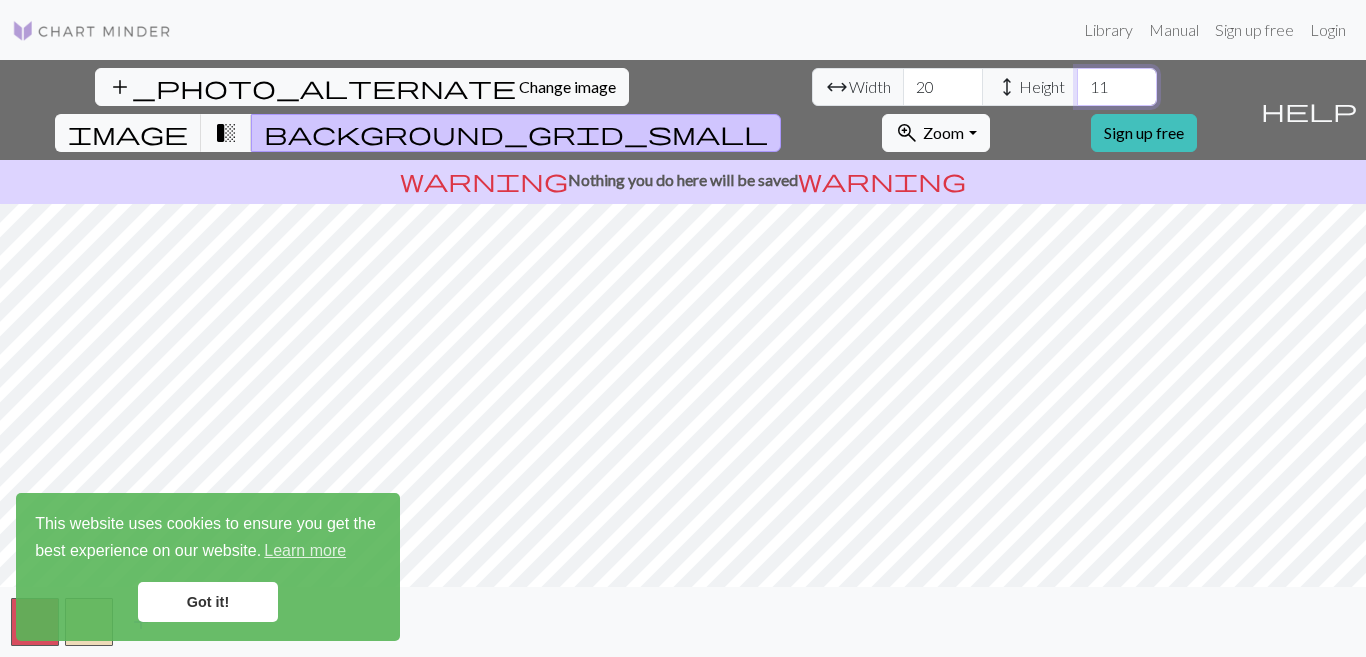 click on "11" at bounding box center [1117, 87] 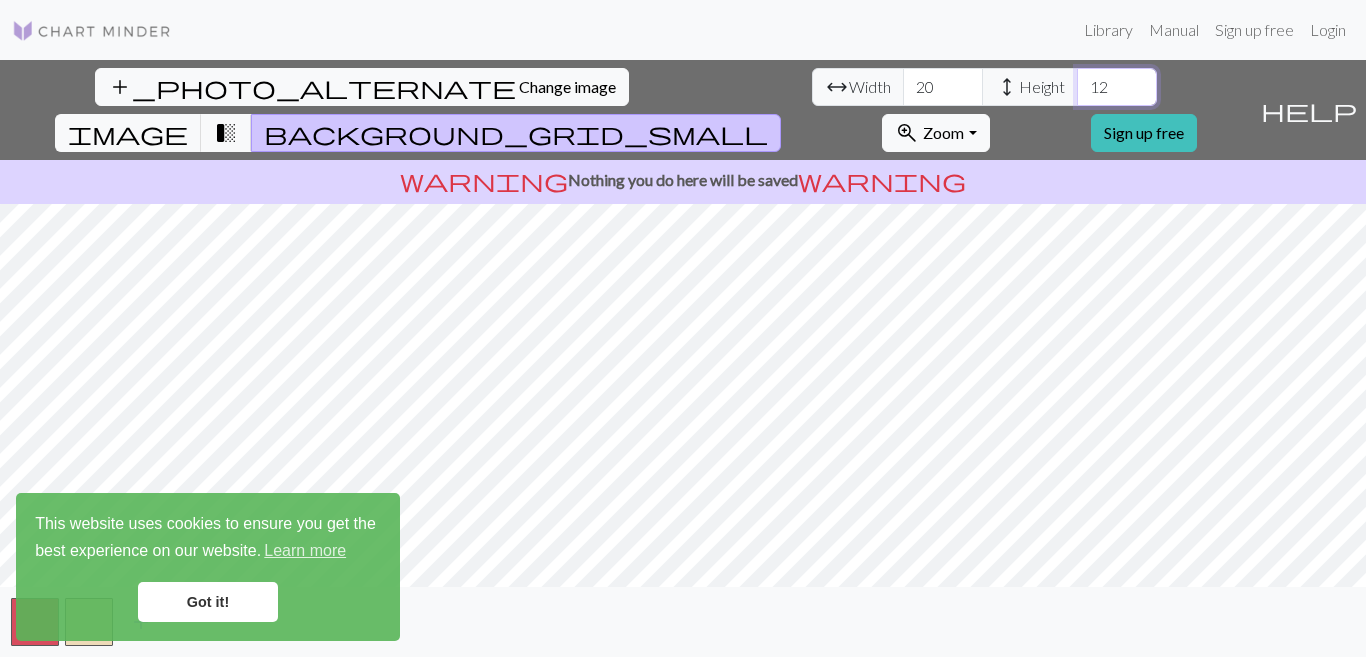 click on "12" at bounding box center [1117, 87] 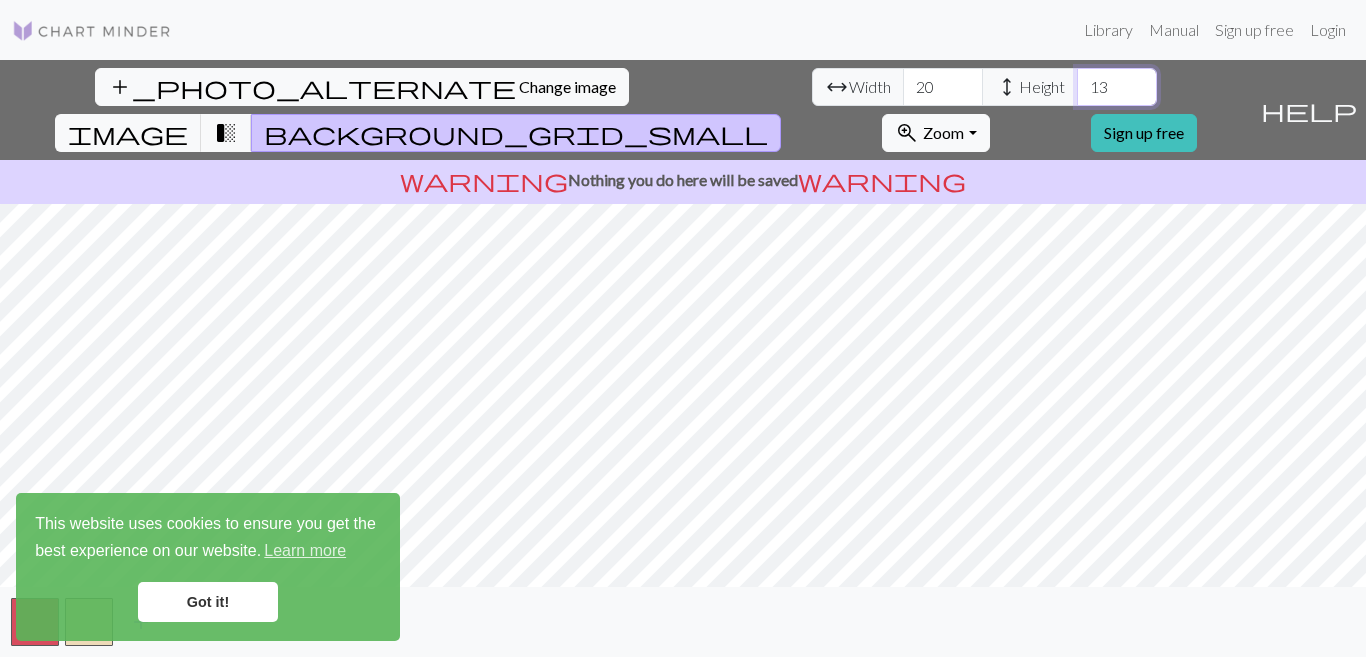 click on "13" at bounding box center (1117, 87) 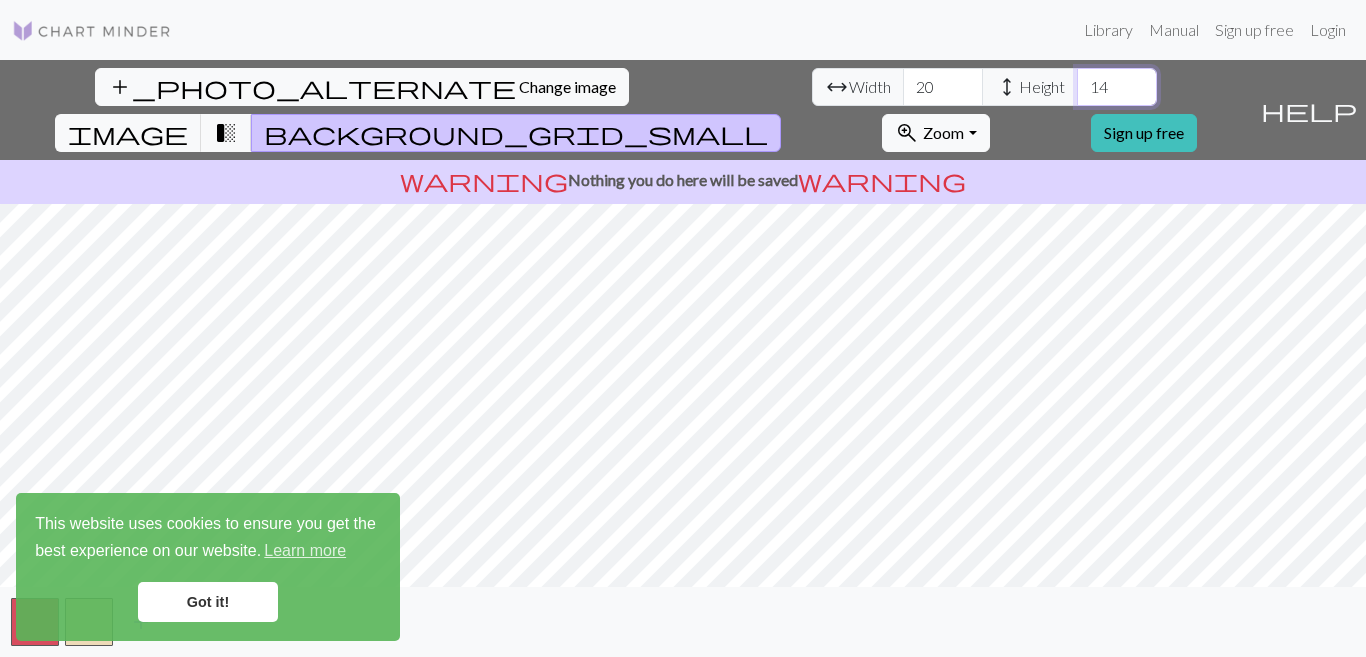 click on "14" at bounding box center [1117, 87] 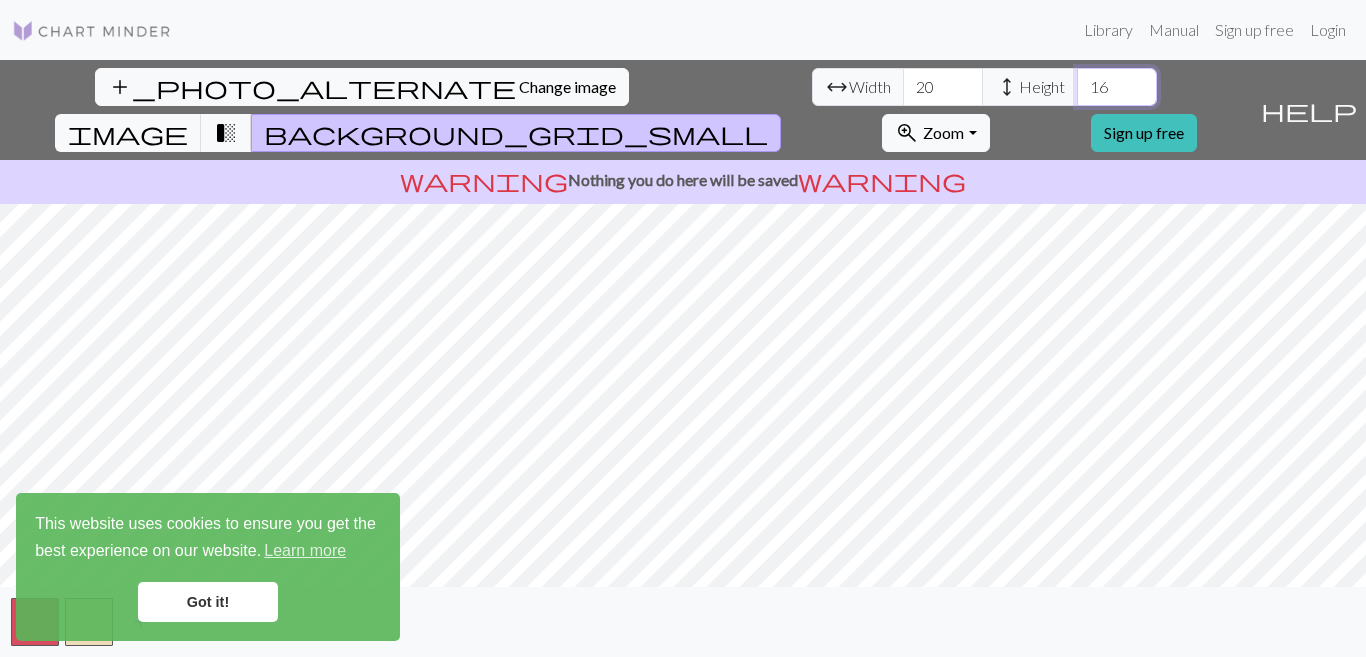 click on "16" at bounding box center [1117, 87] 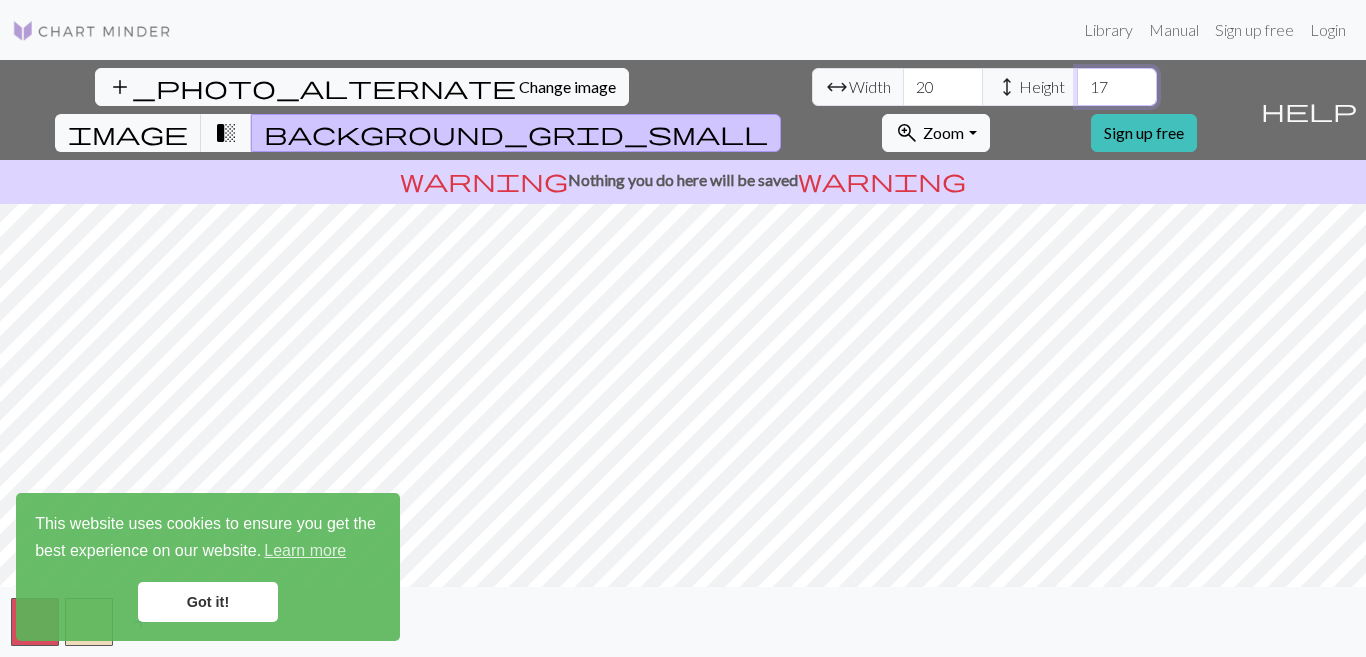click on "17" at bounding box center (1117, 87) 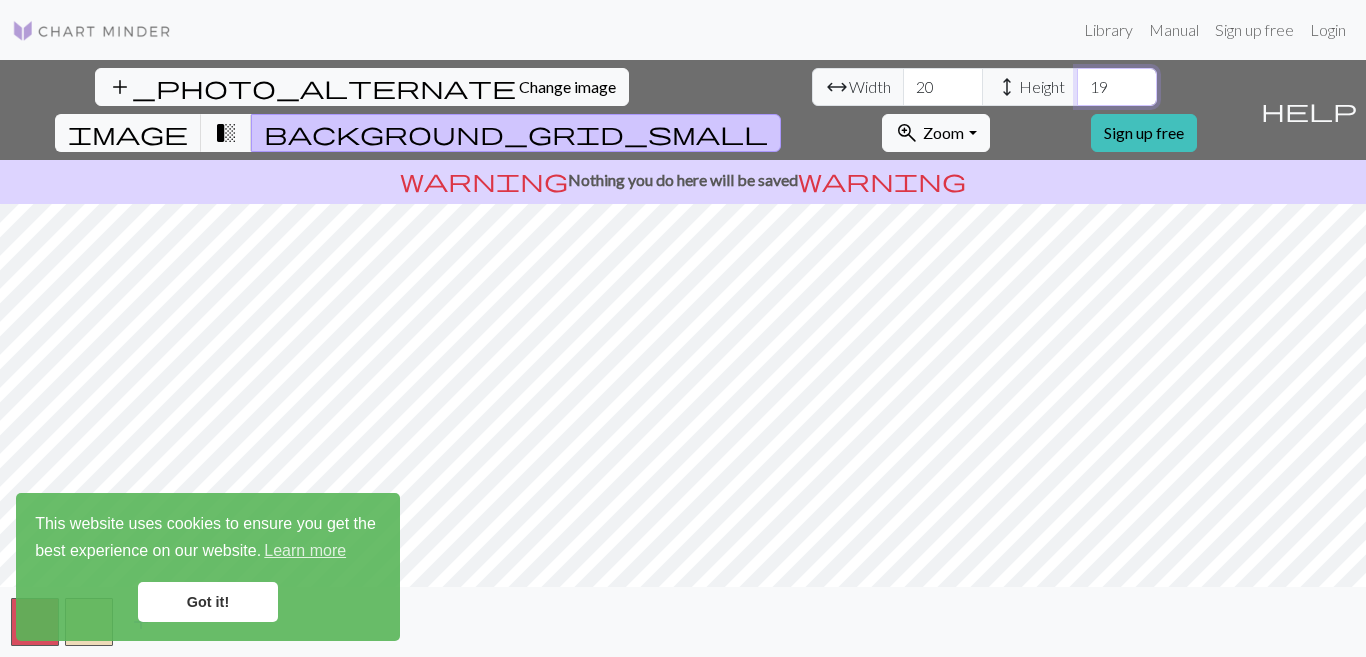 click on "19" at bounding box center (1117, 87) 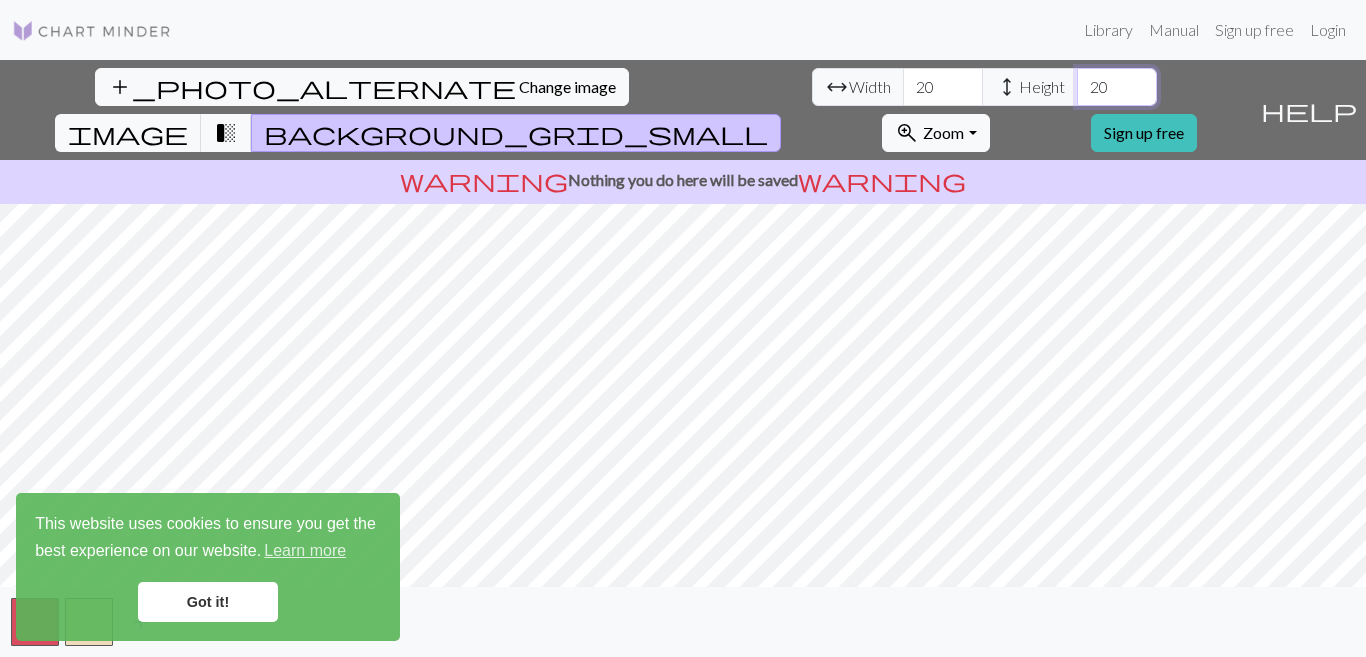 click on "20" at bounding box center [1117, 87] 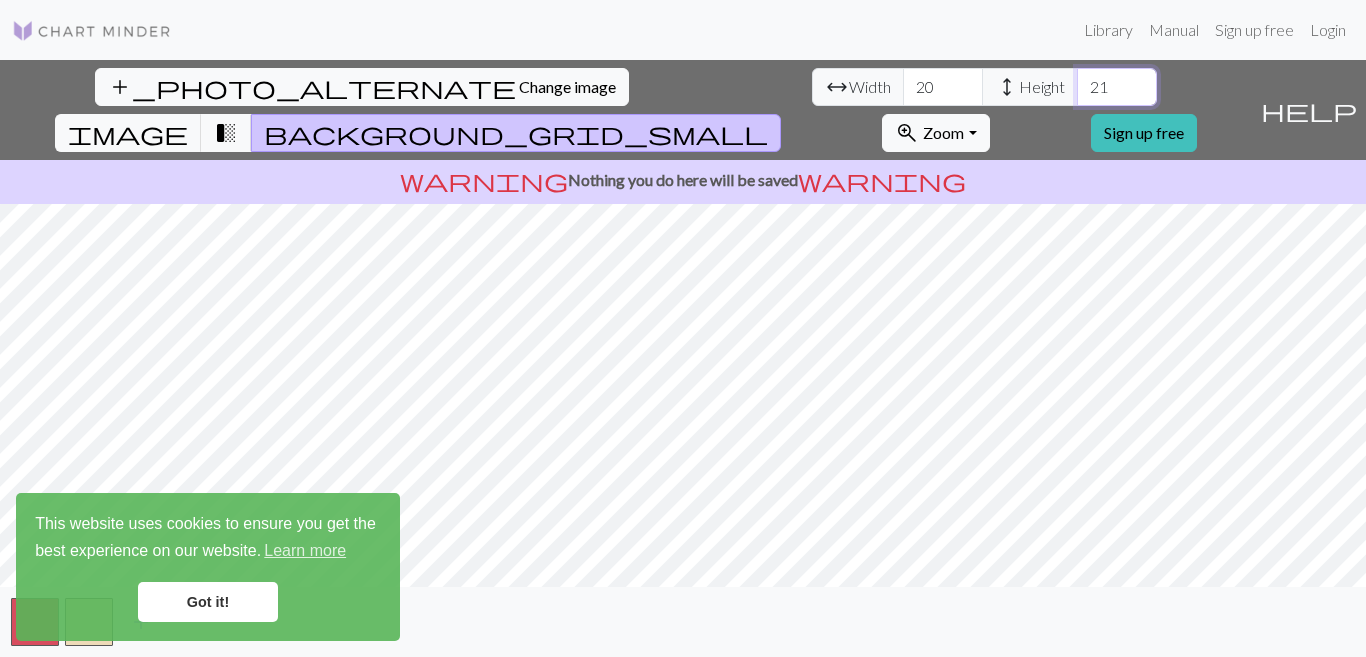 click on "21" at bounding box center (1117, 87) 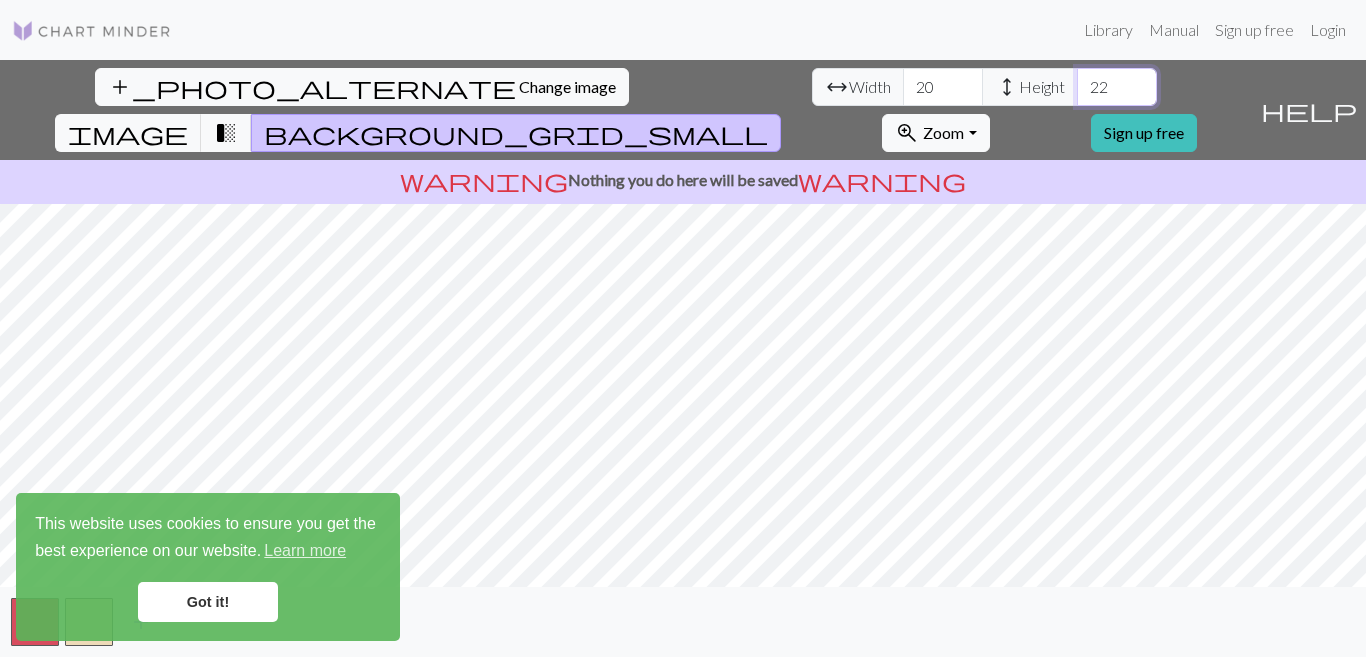 click on "22" at bounding box center [1117, 87] 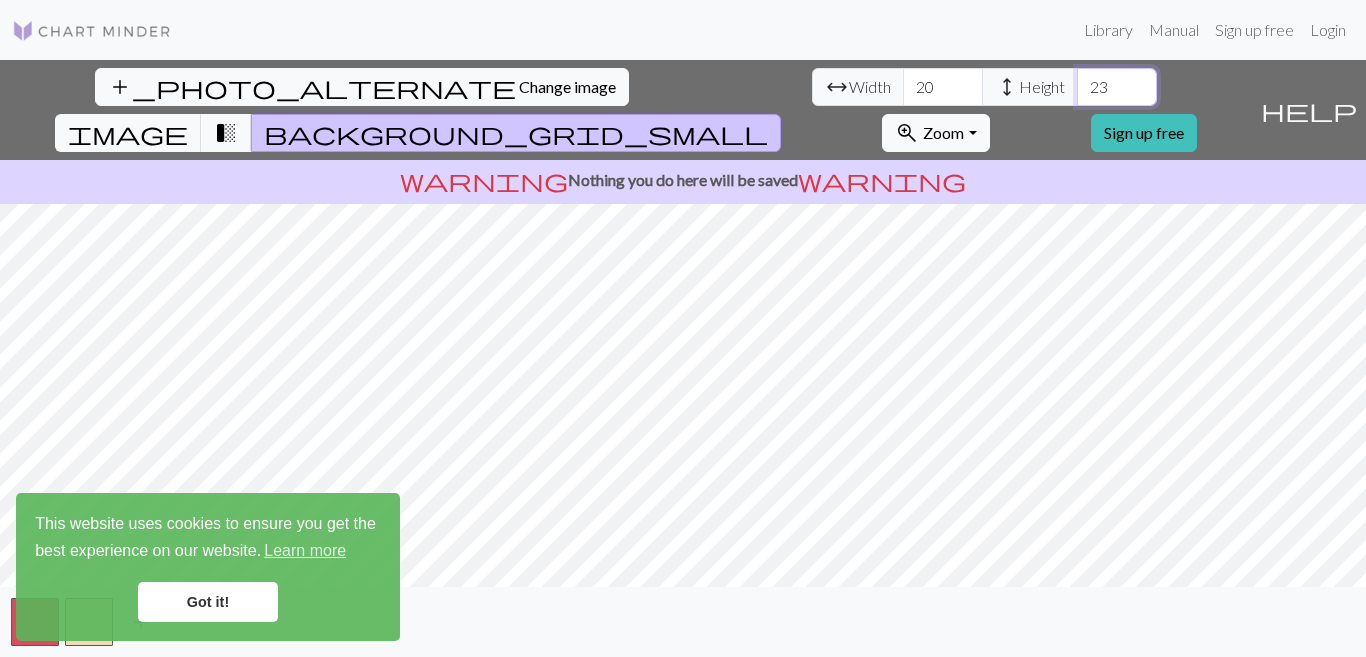 click on "23" at bounding box center [1117, 87] 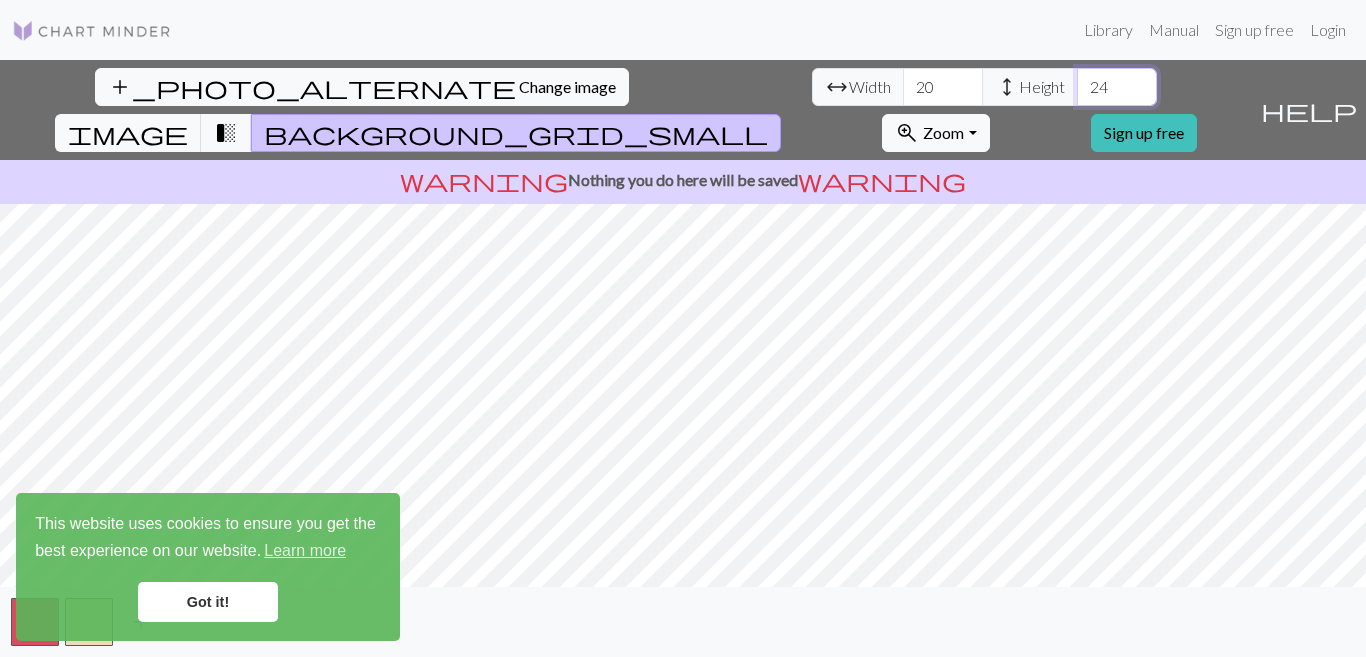 click on "24" at bounding box center [1117, 87] 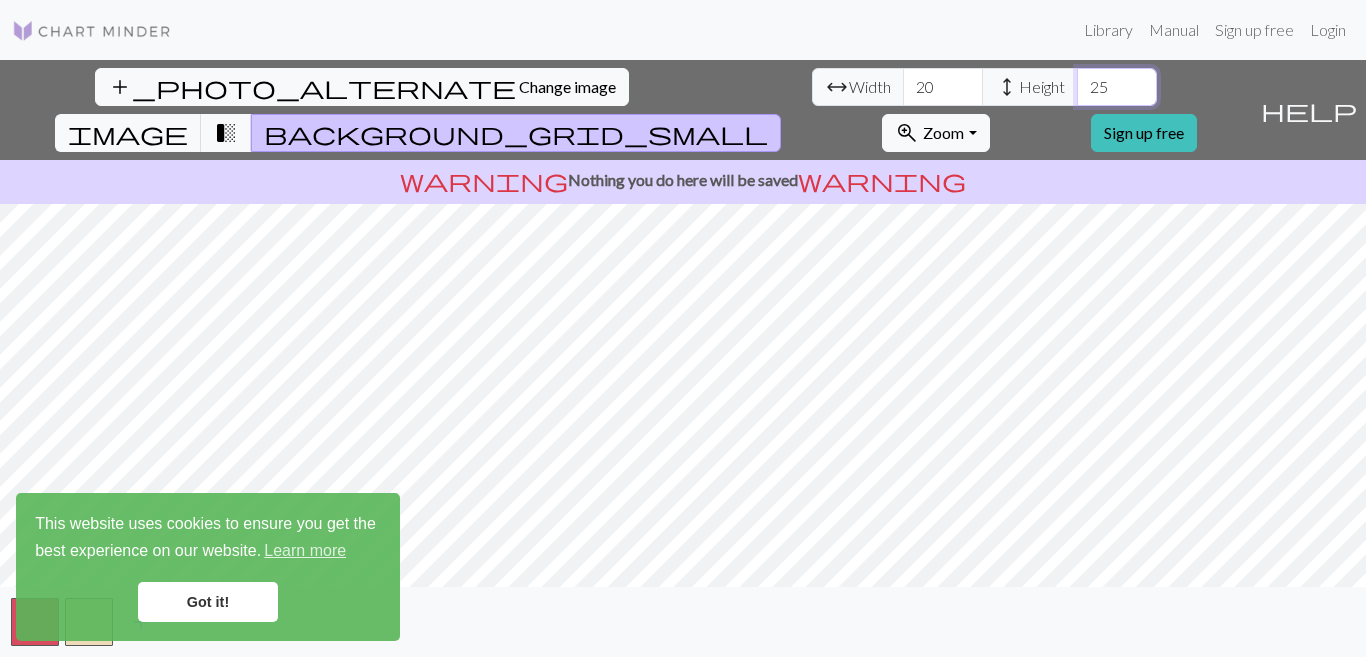 click on "25" at bounding box center (1117, 87) 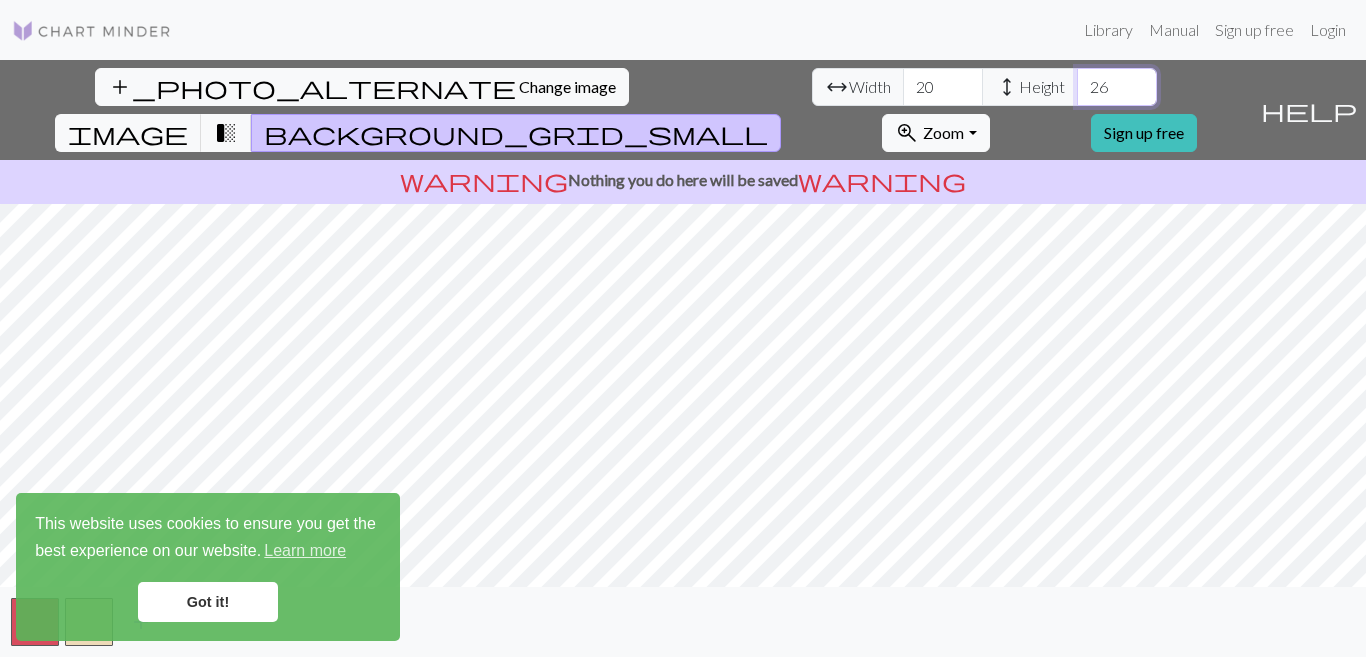 click on "26" at bounding box center (1117, 87) 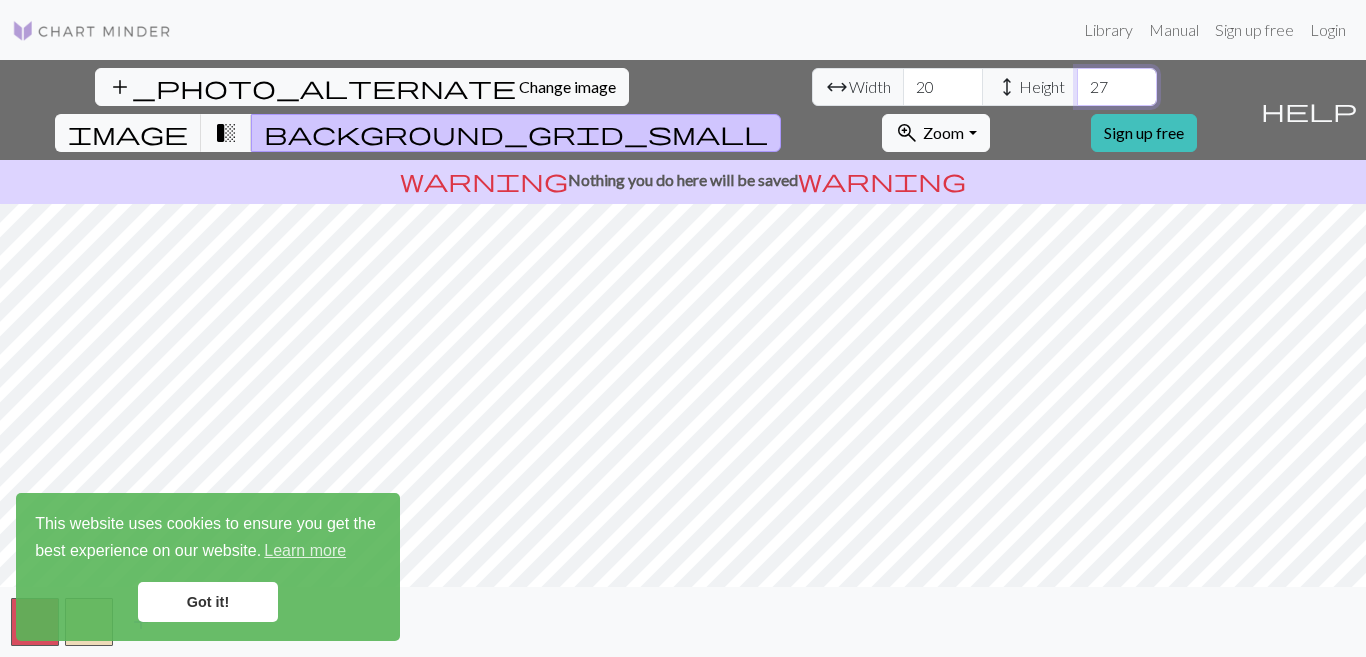 click on "27" at bounding box center [1117, 87] 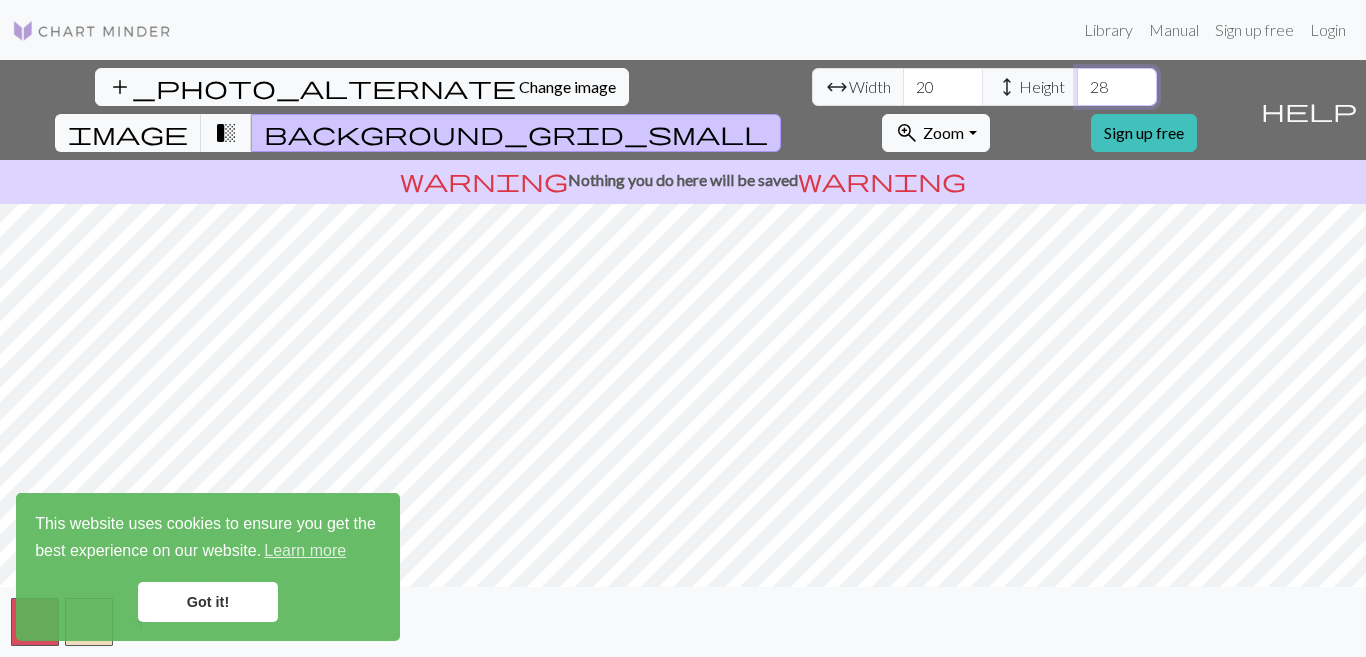 click on "28" at bounding box center (1117, 87) 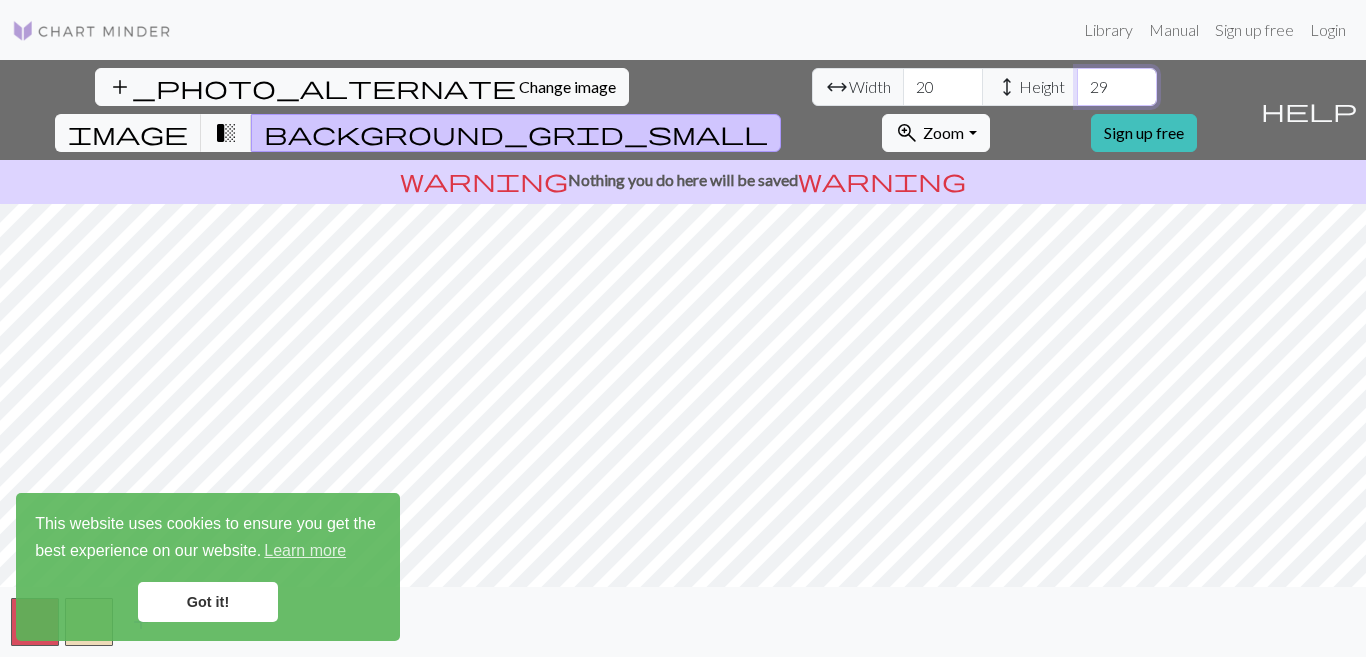 click on "29" at bounding box center (1117, 87) 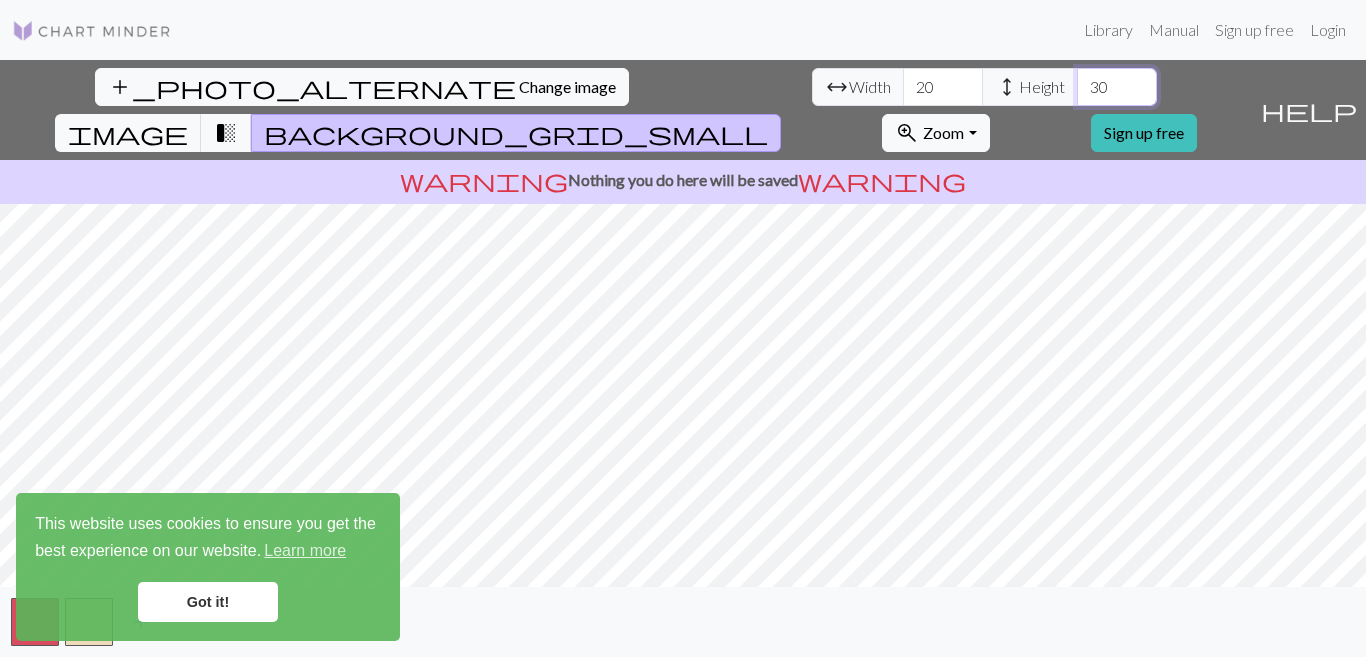 click on "30" at bounding box center (1117, 87) 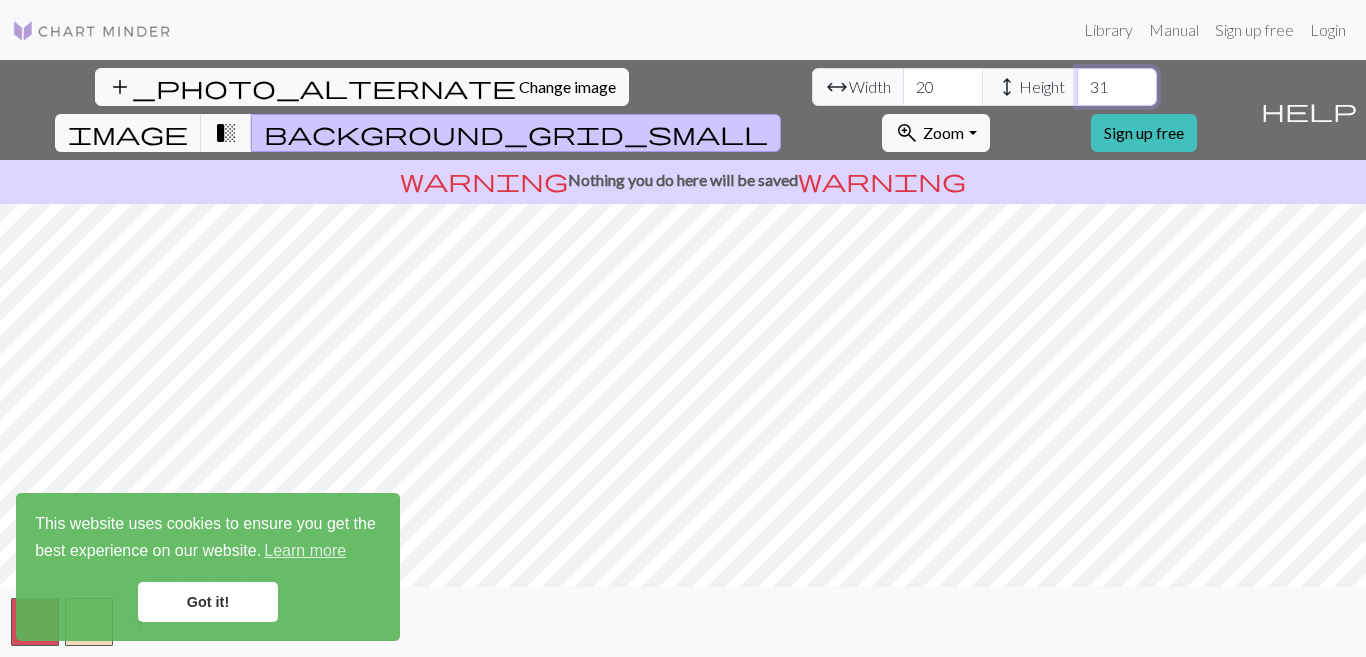 click on "31" at bounding box center [1117, 87] 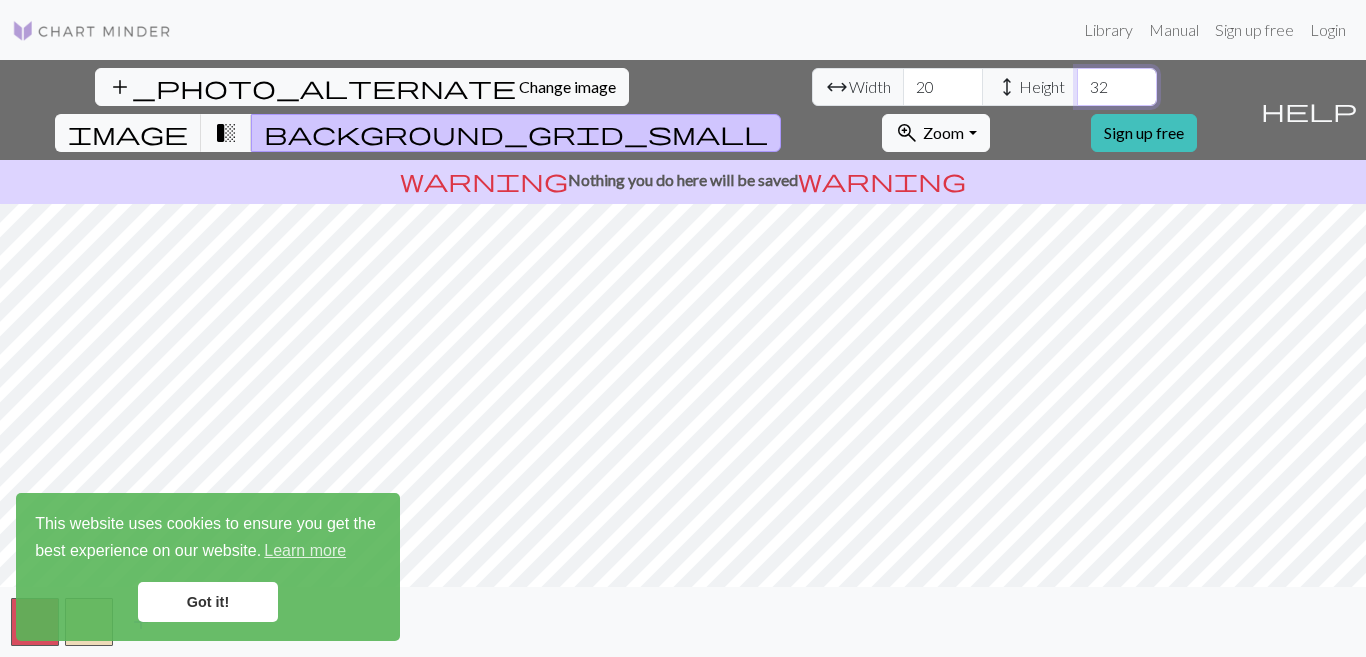 click on "32" at bounding box center [1117, 87] 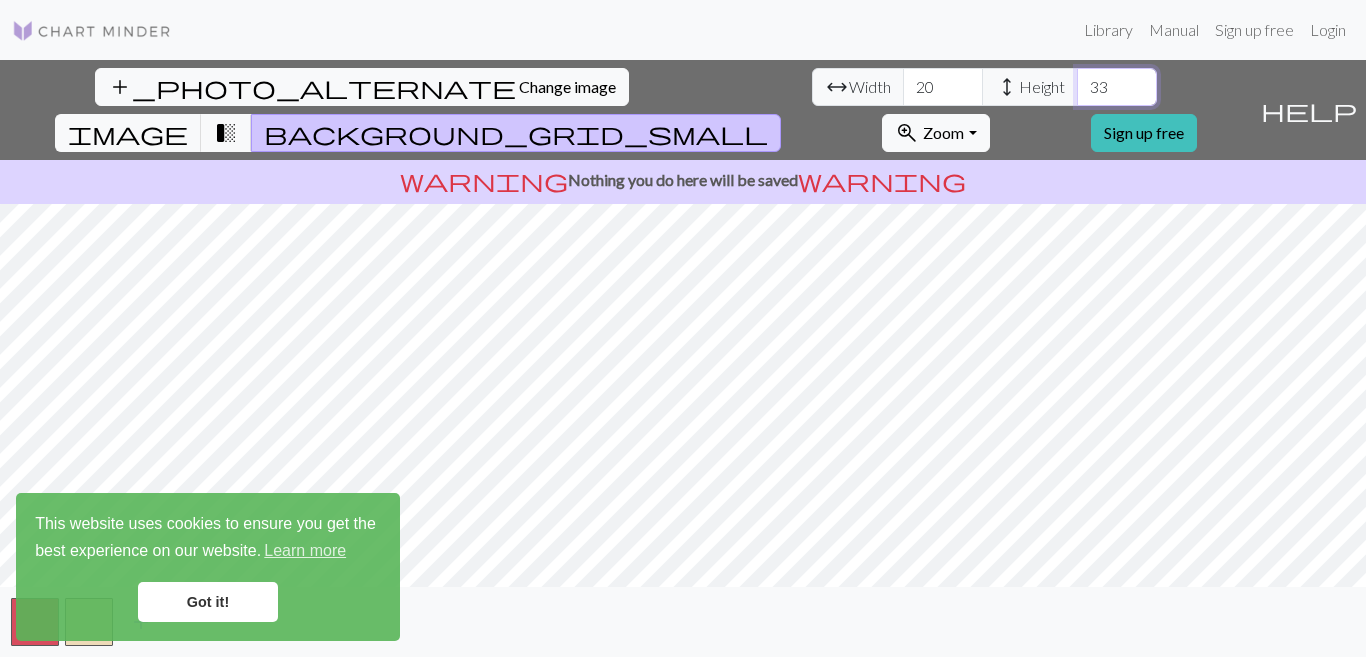 click on "33" at bounding box center (1117, 87) 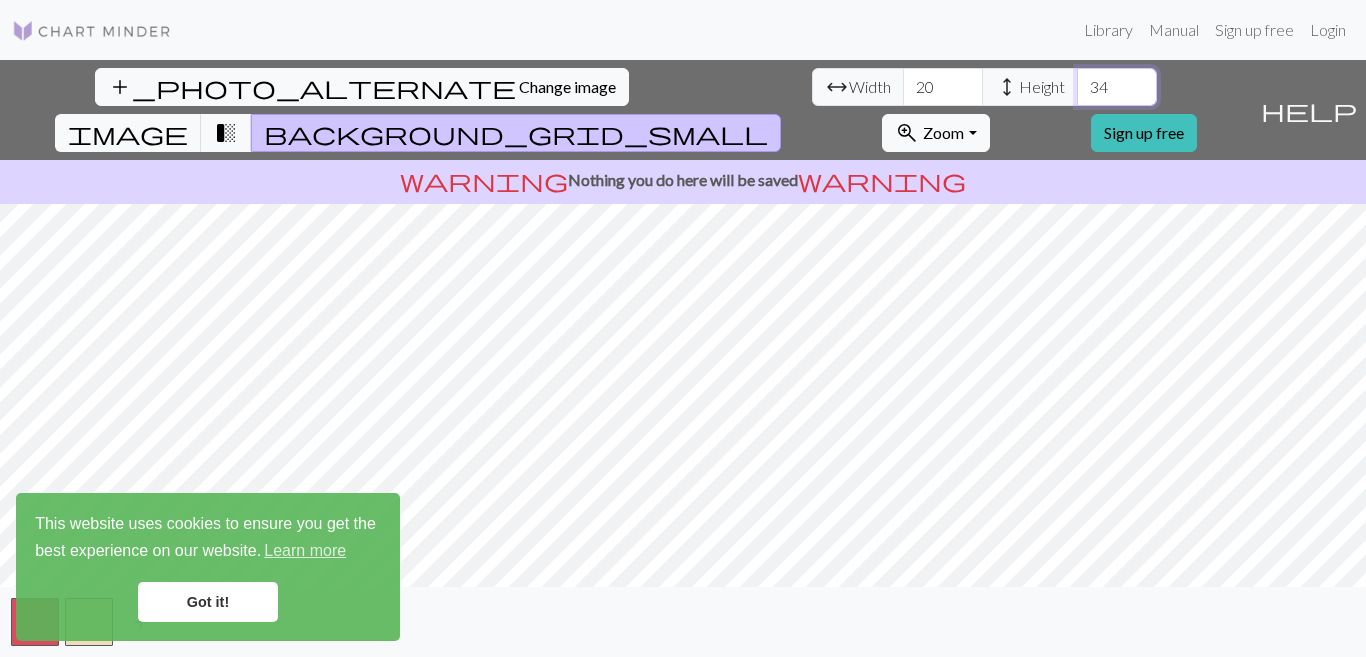click on "34" at bounding box center [1117, 87] 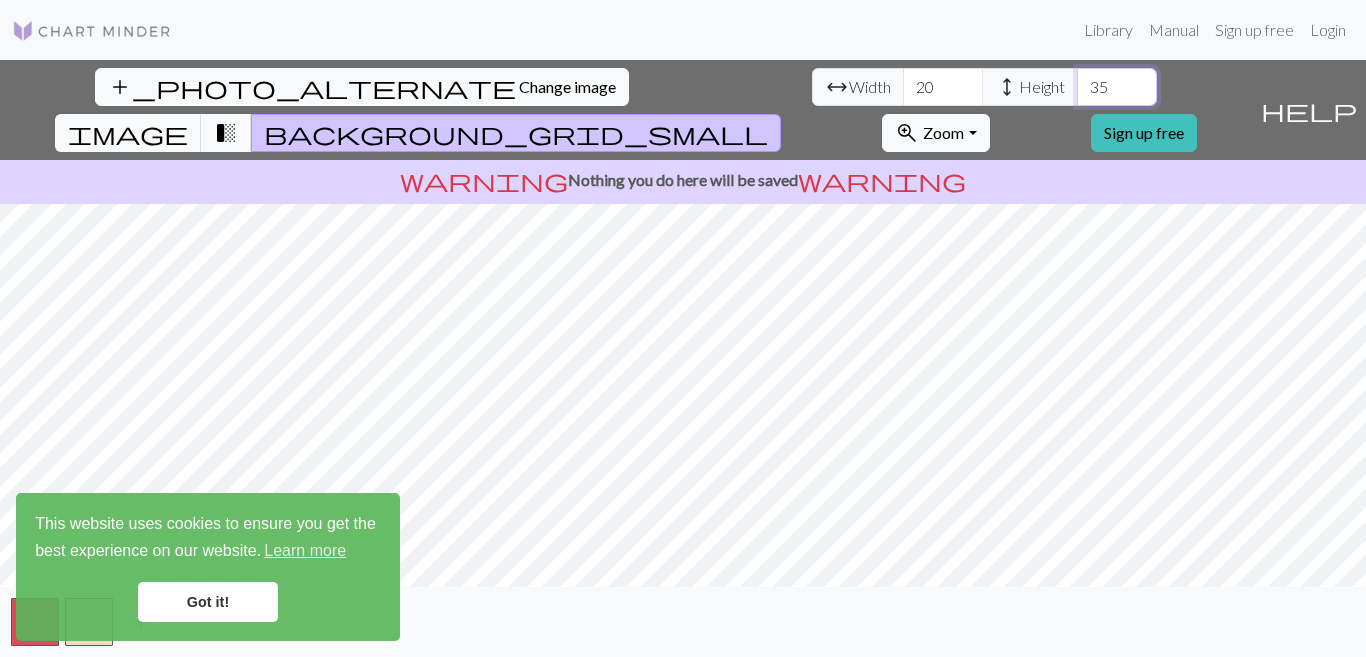 click on "35" at bounding box center [1117, 87] 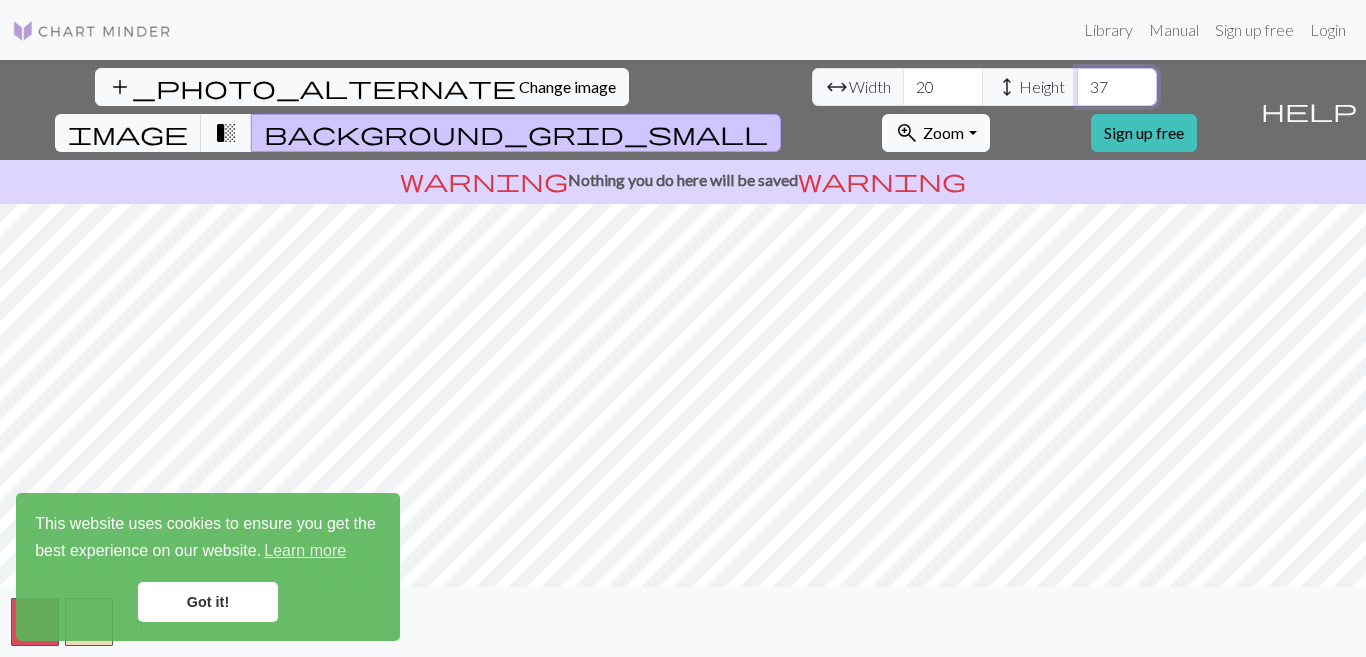 click on "37" at bounding box center [1117, 87] 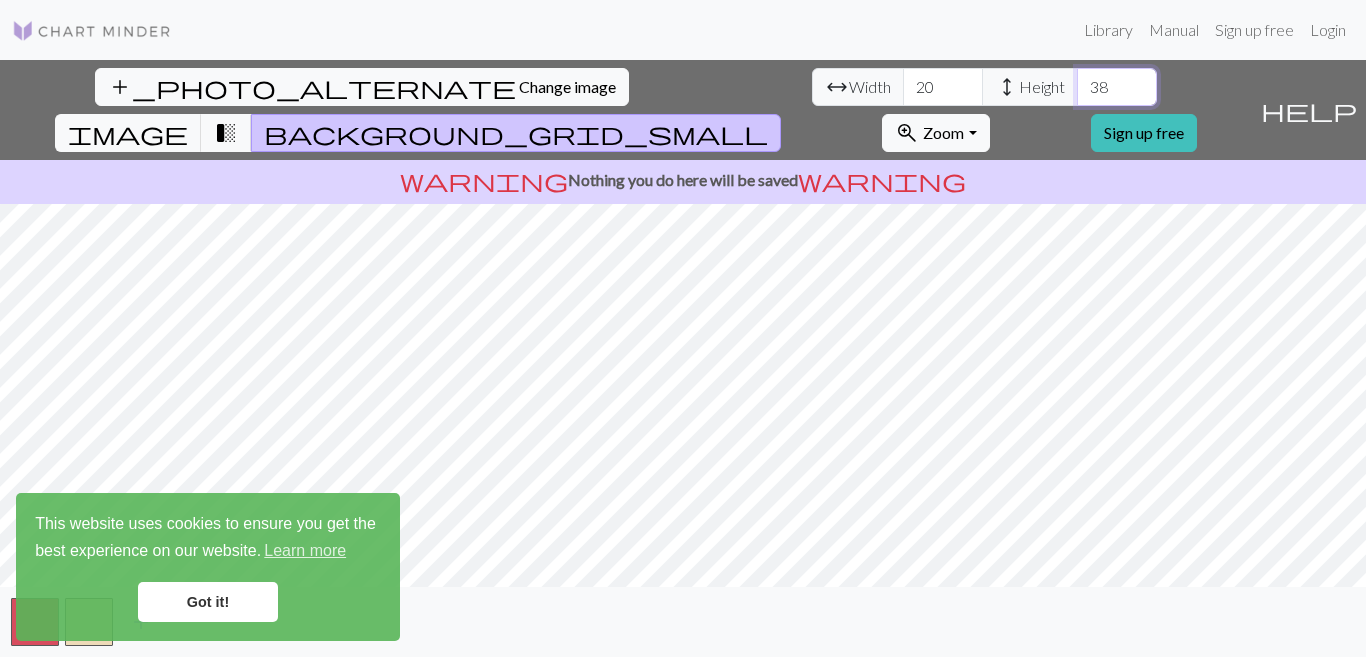 click on "38" at bounding box center [1117, 87] 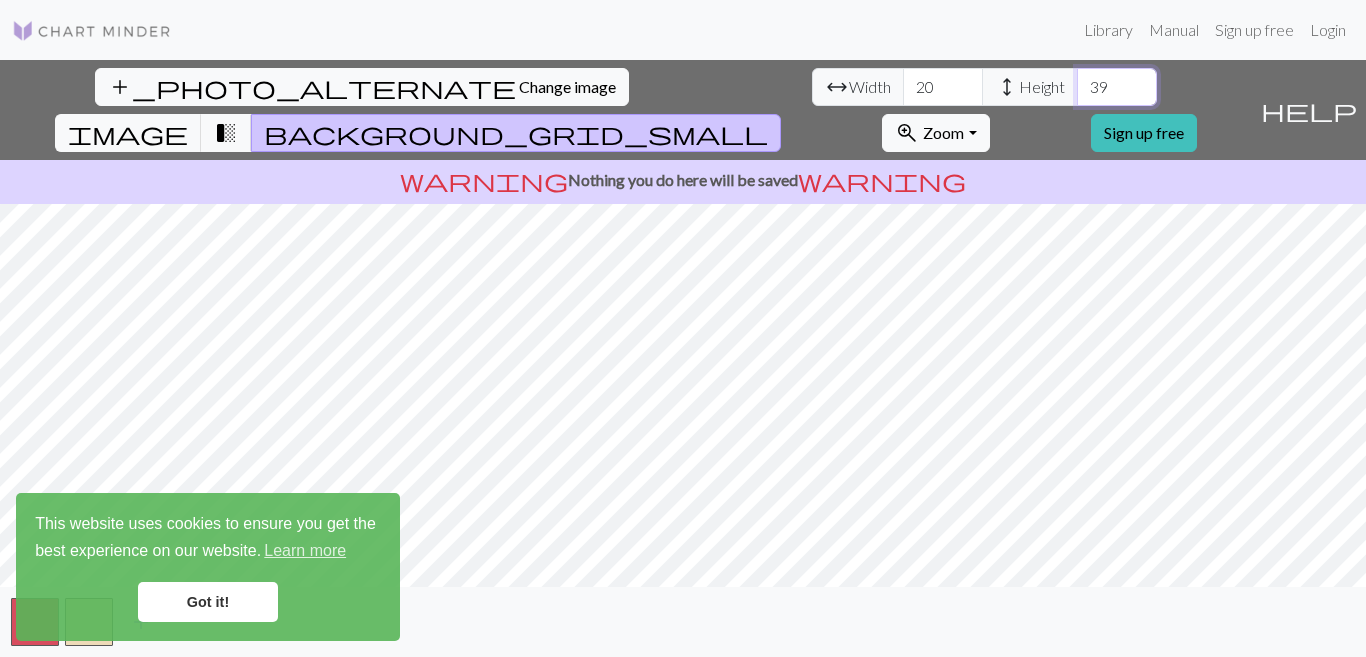 click on "39" at bounding box center [1117, 87] 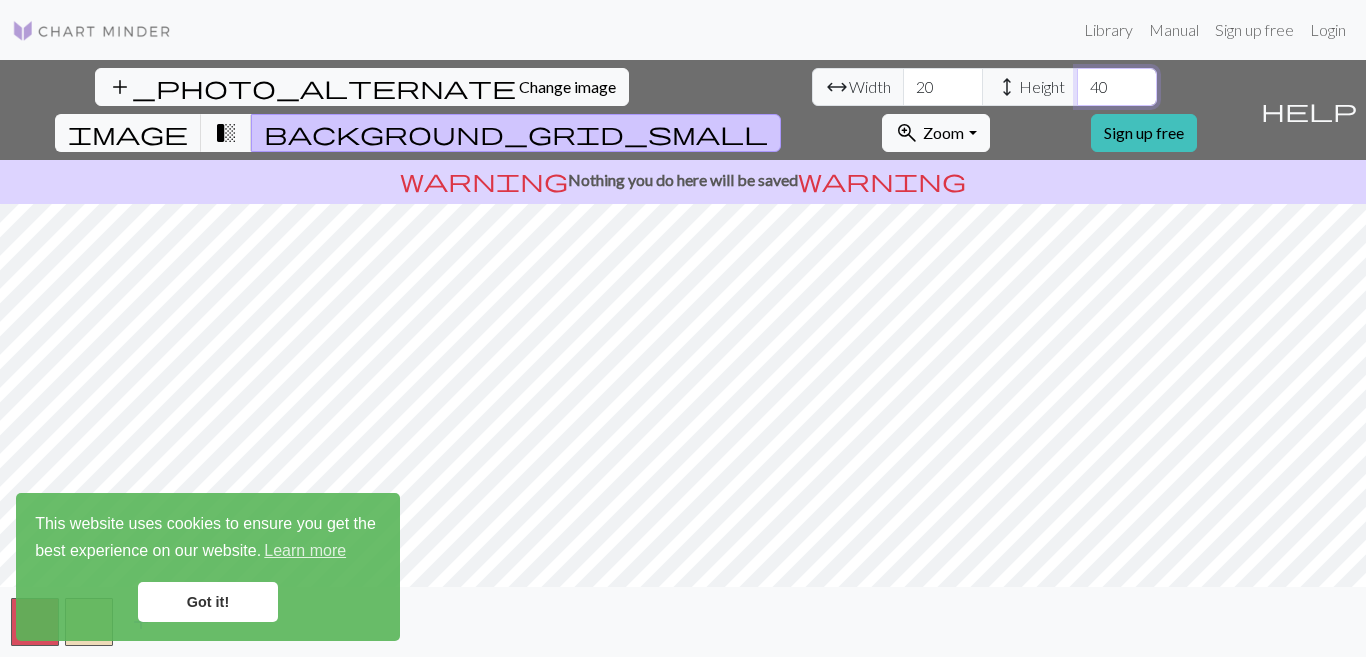 click on "40" at bounding box center [1117, 87] 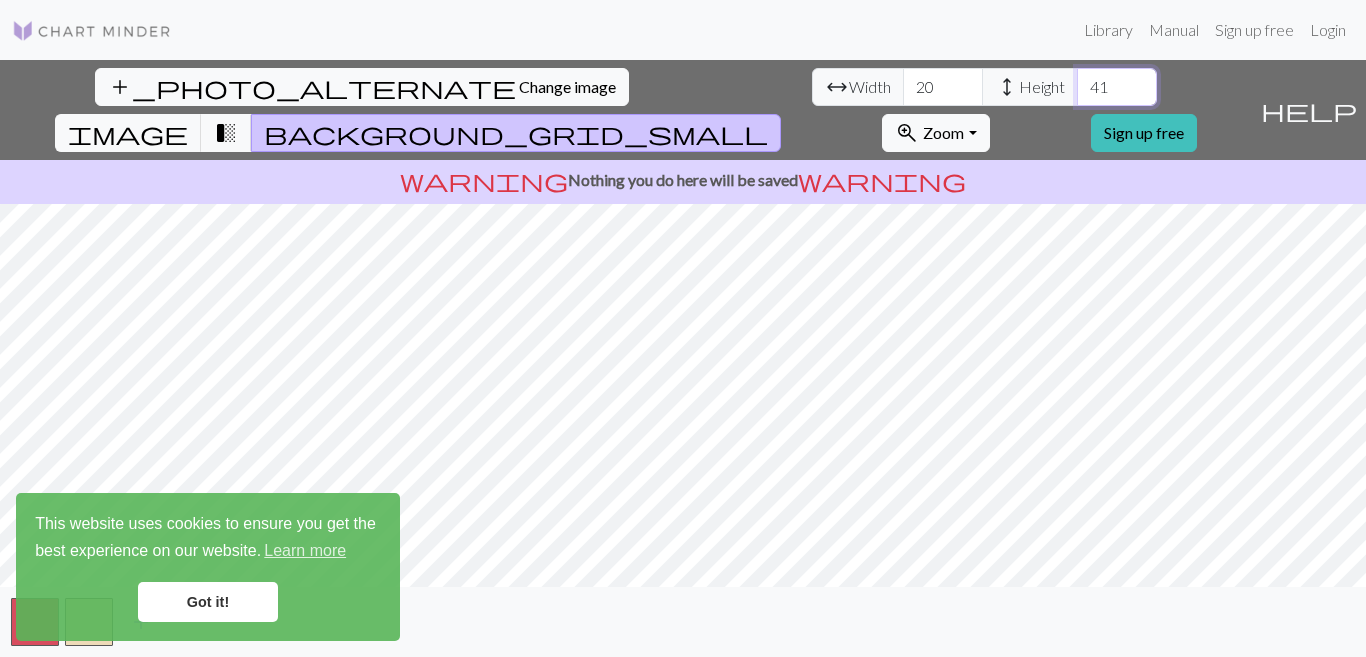 click on "41" at bounding box center (1117, 87) 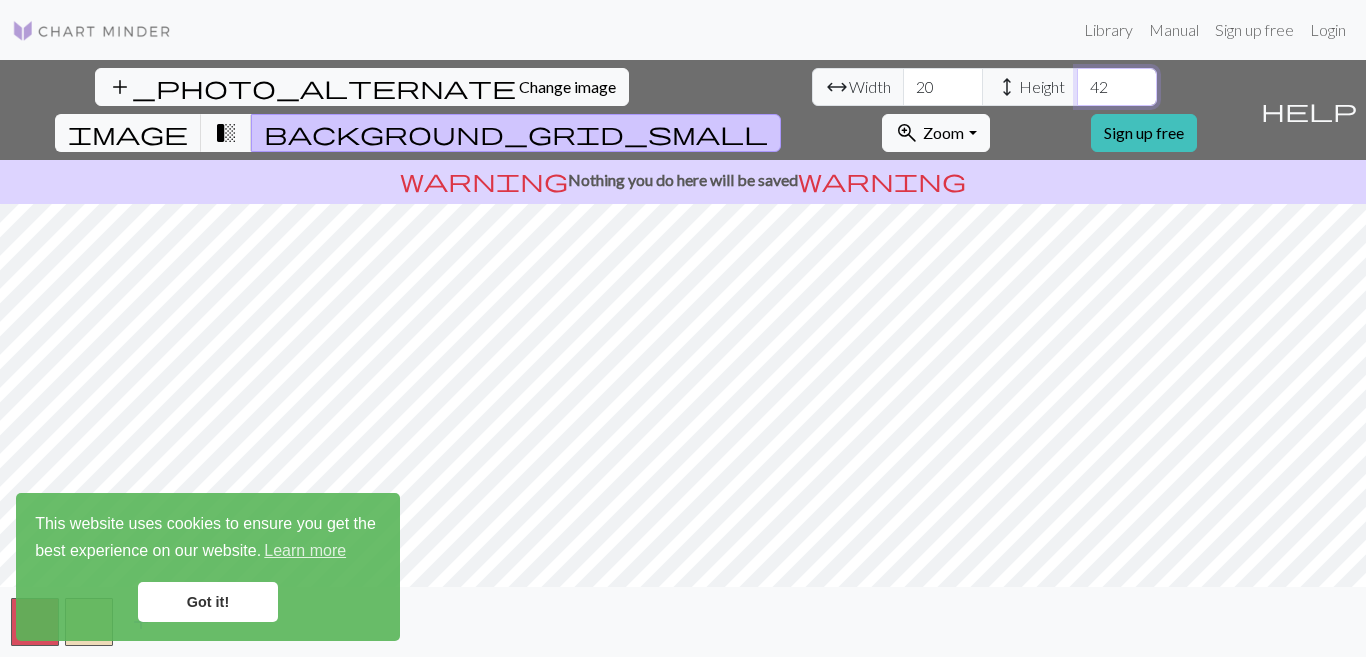 click on "42" at bounding box center [1117, 87] 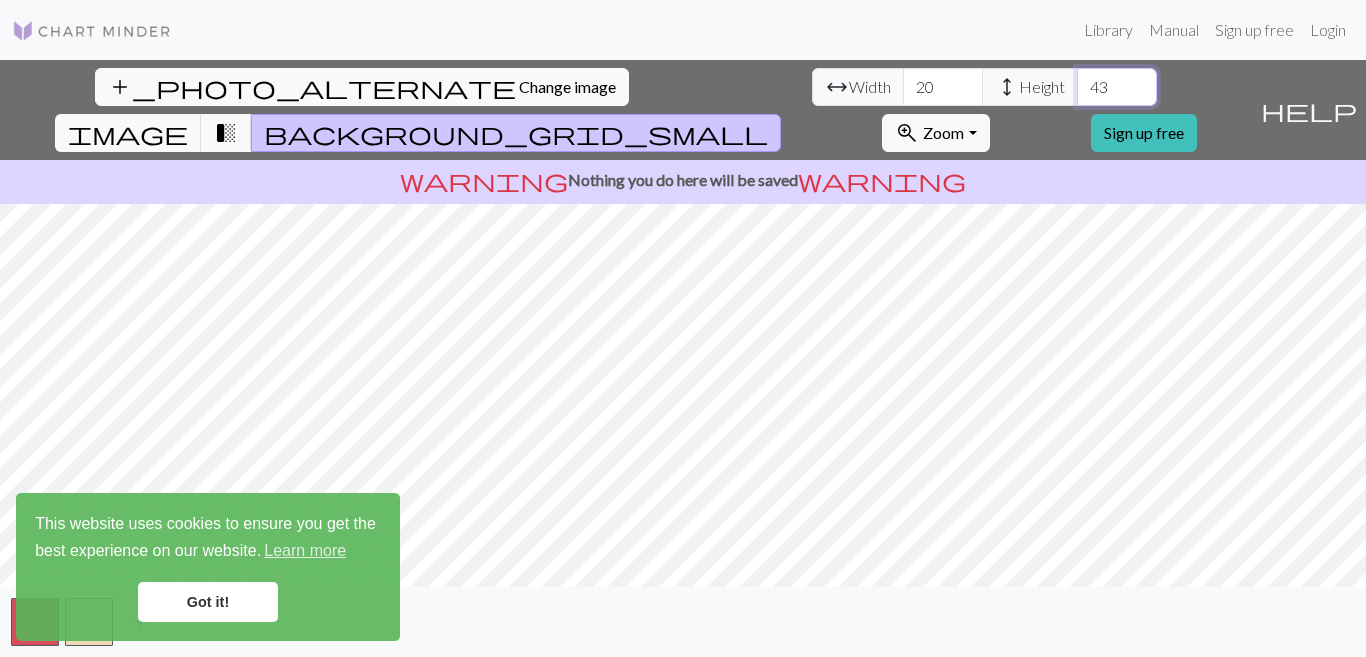 click on "43" at bounding box center [1117, 87] 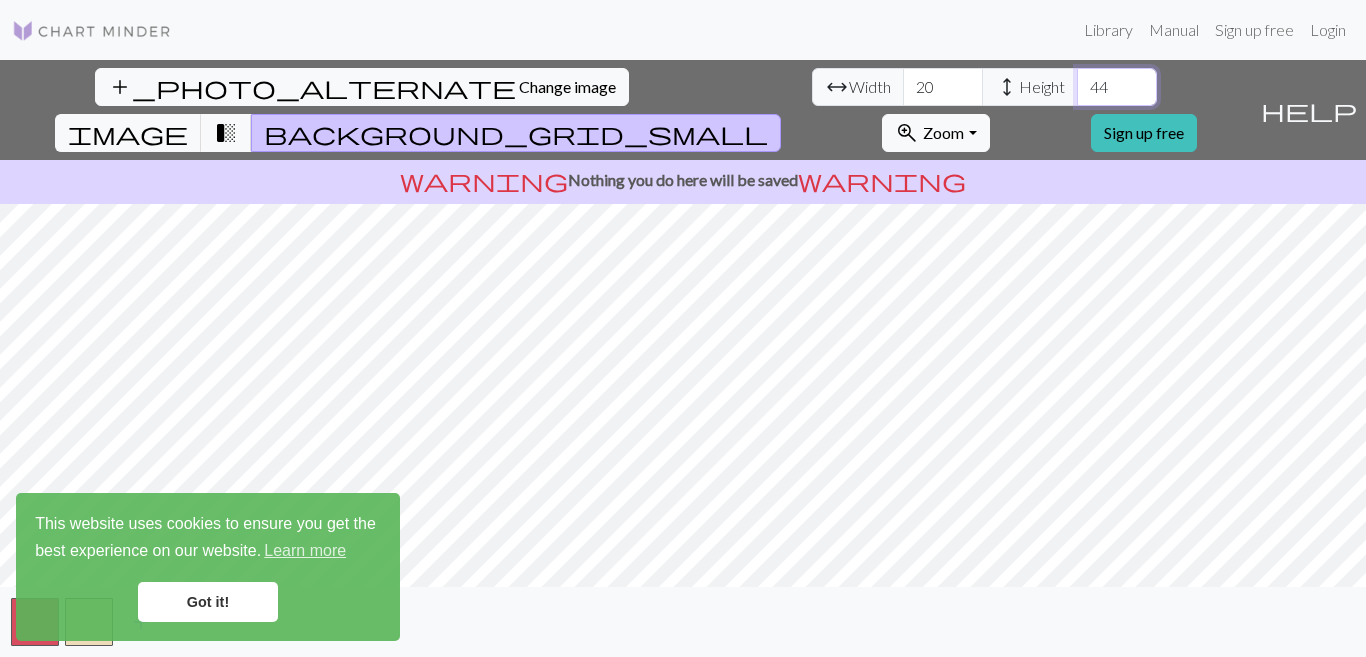 click on "44" at bounding box center (1117, 87) 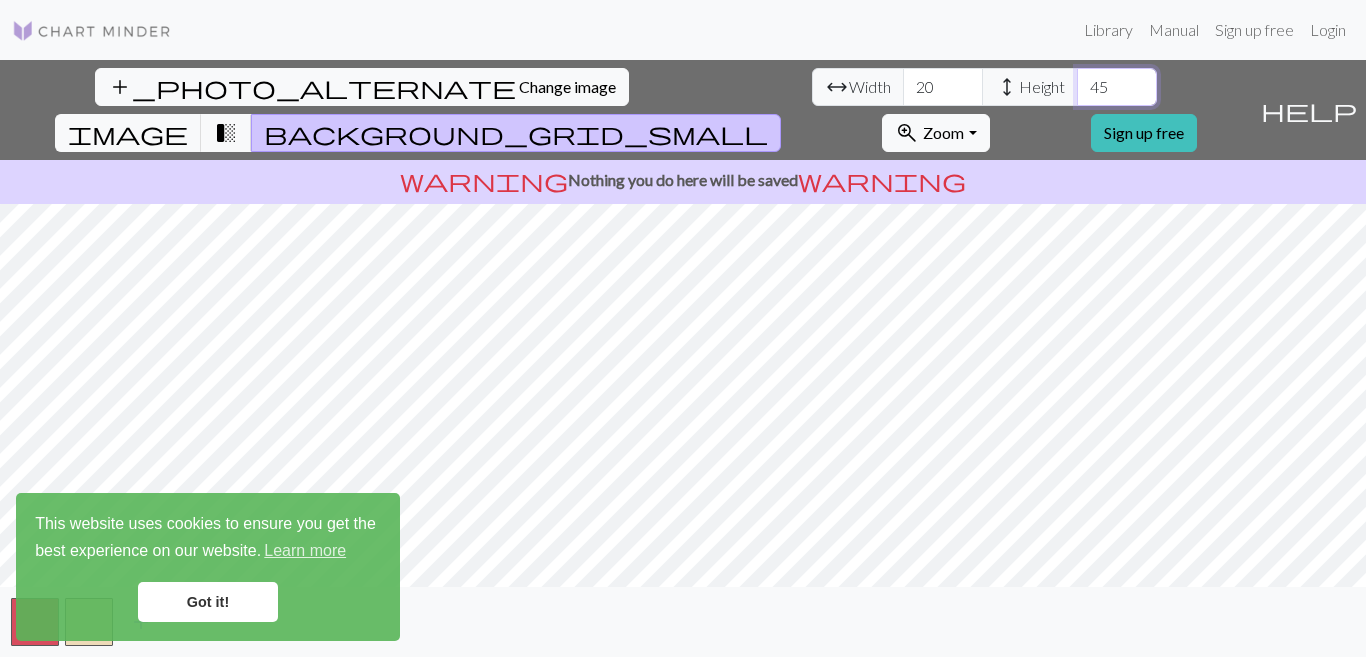 click on "45" at bounding box center [1117, 87] 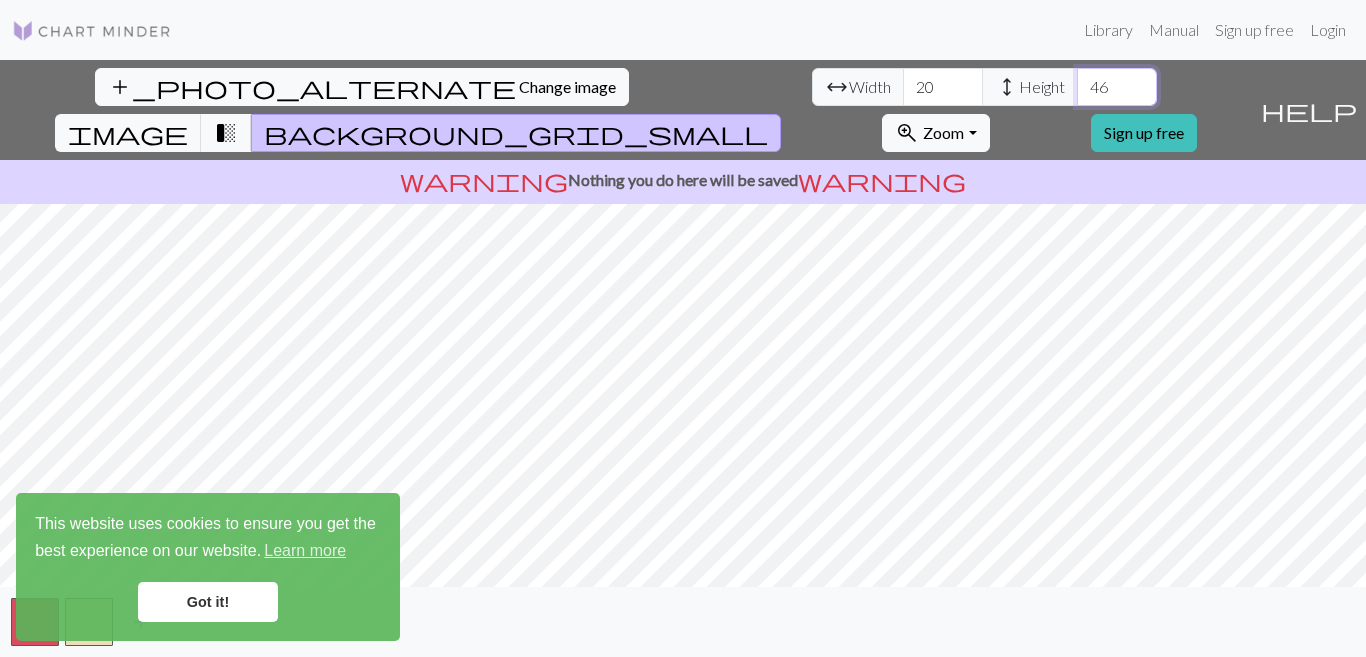 click on "46" at bounding box center (1117, 87) 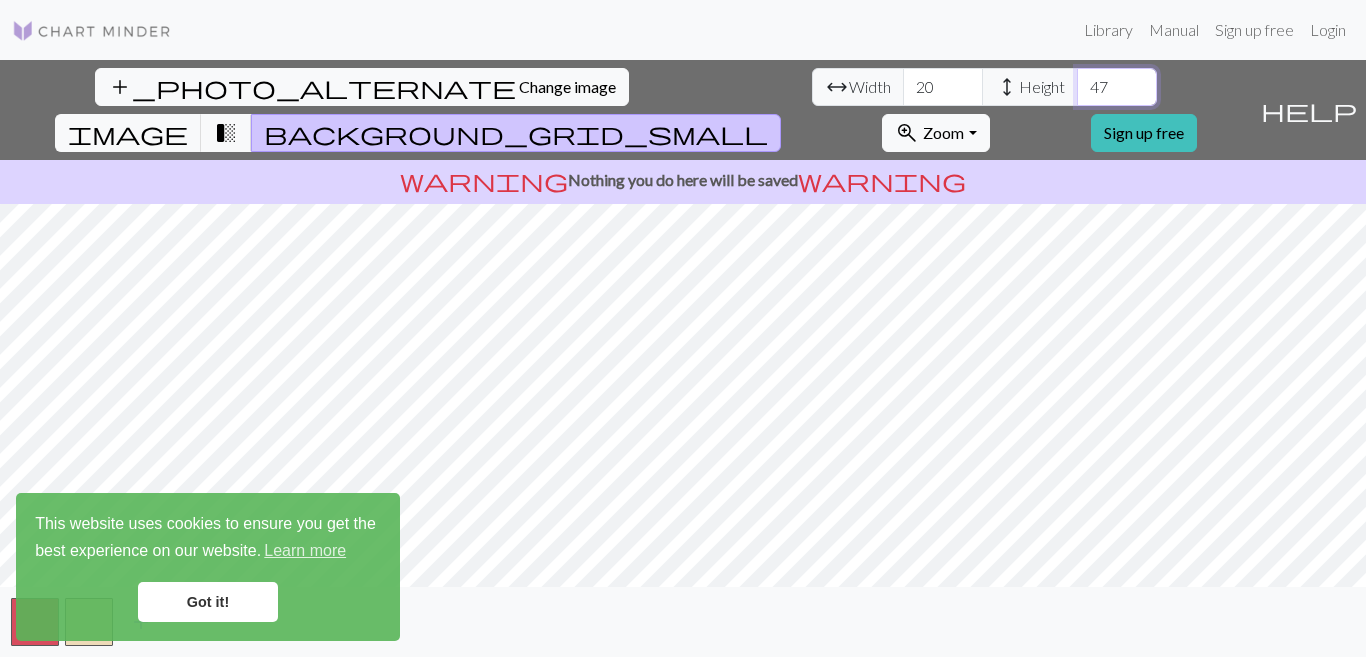 click on "47" at bounding box center (1117, 87) 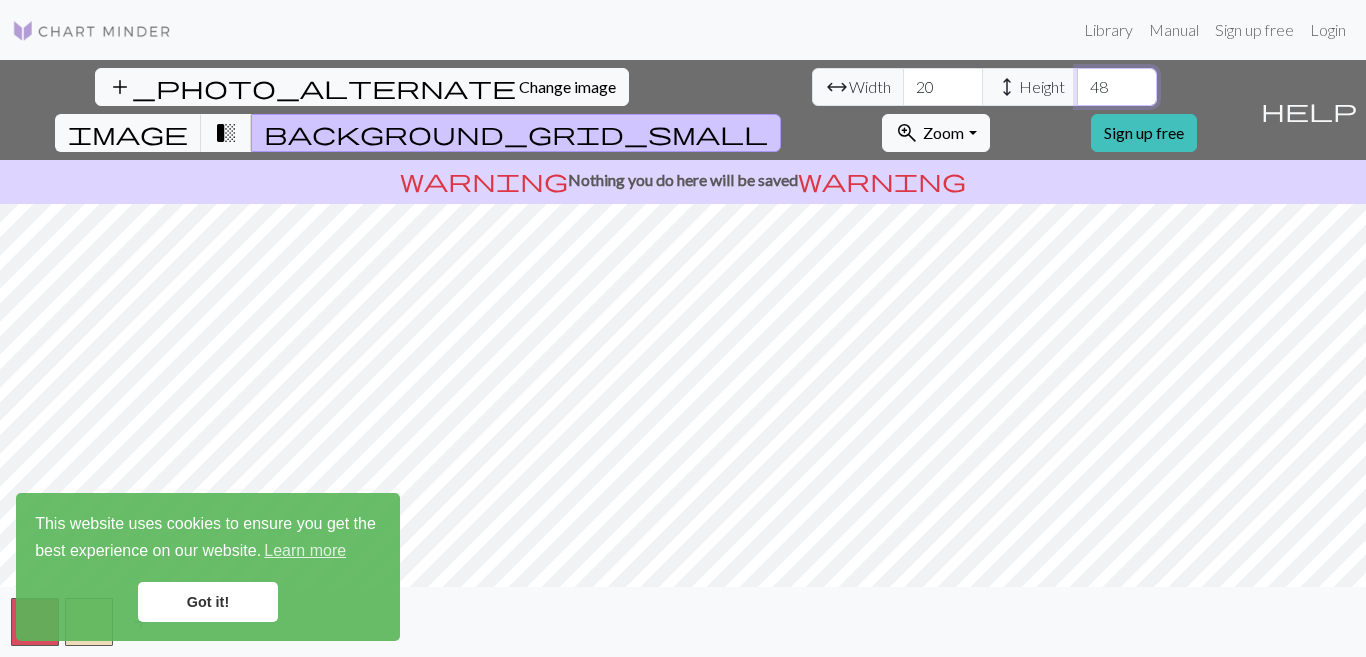 click on "48" at bounding box center (1117, 87) 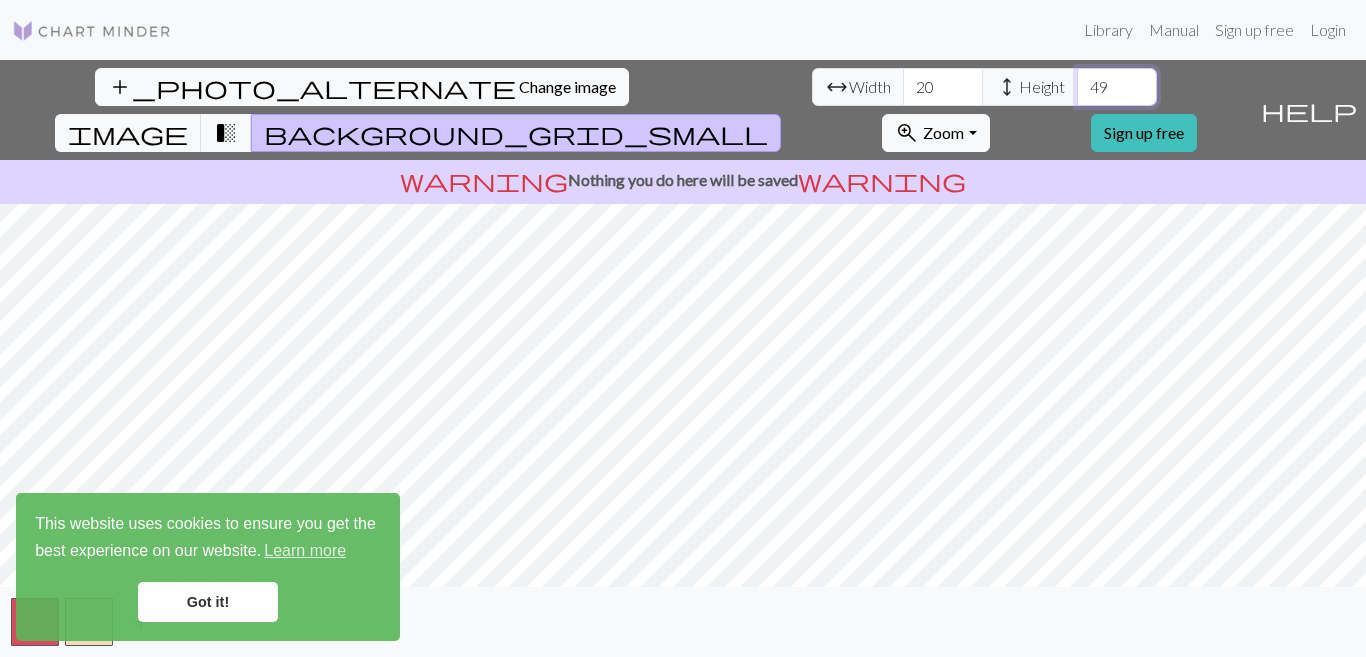 click on "49" at bounding box center (1117, 87) 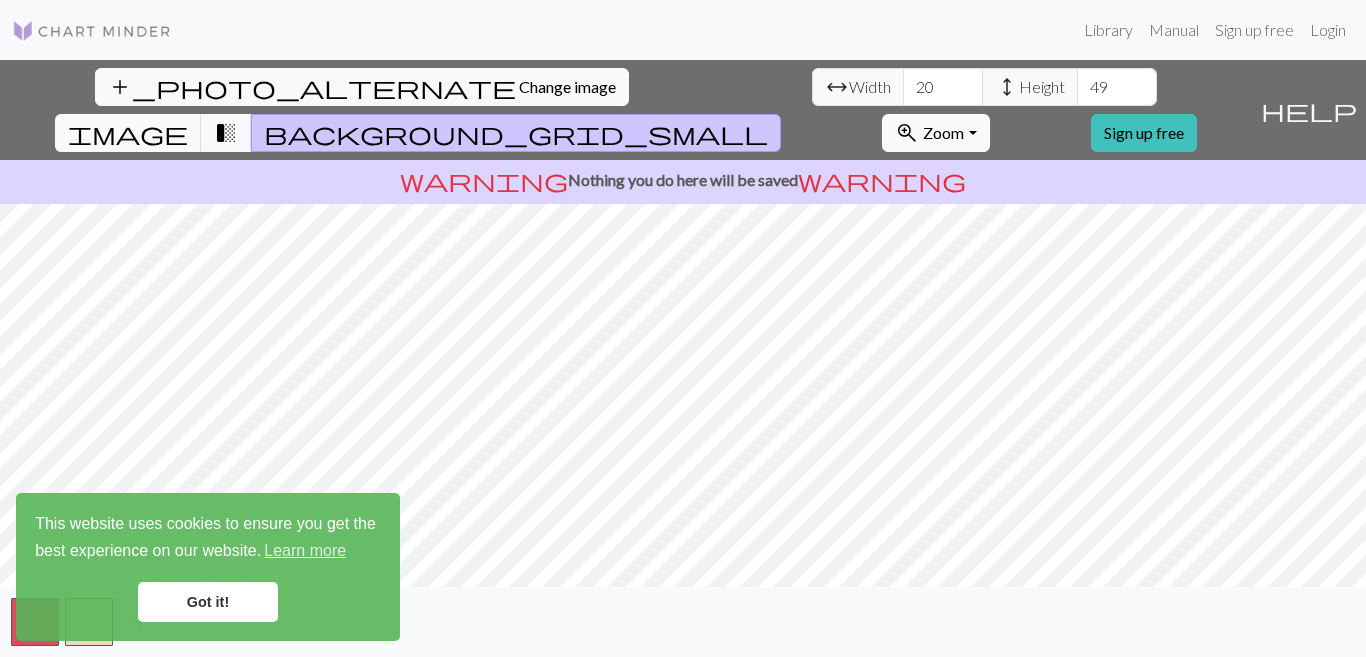 click on "arrow_range" at bounding box center [837, 87] 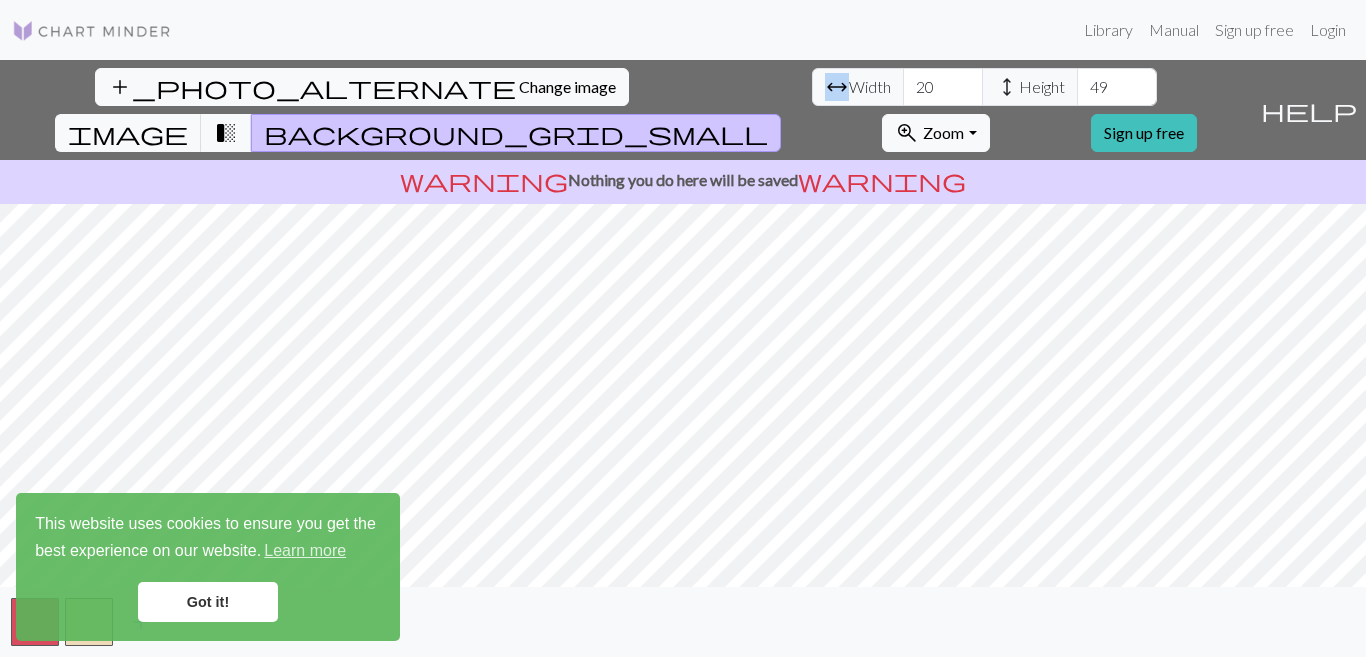 click on "arrow_range" at bounding box center (837, 87) 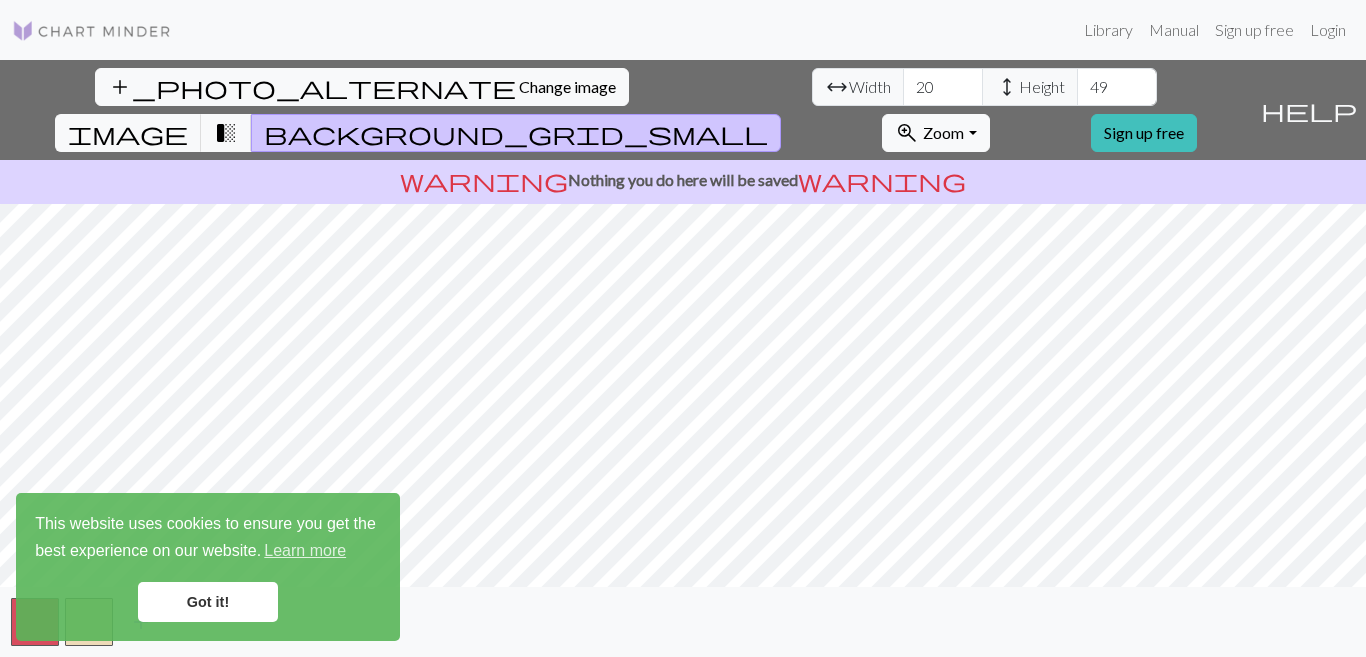 click on "Width" at bounding box center [870, 87] 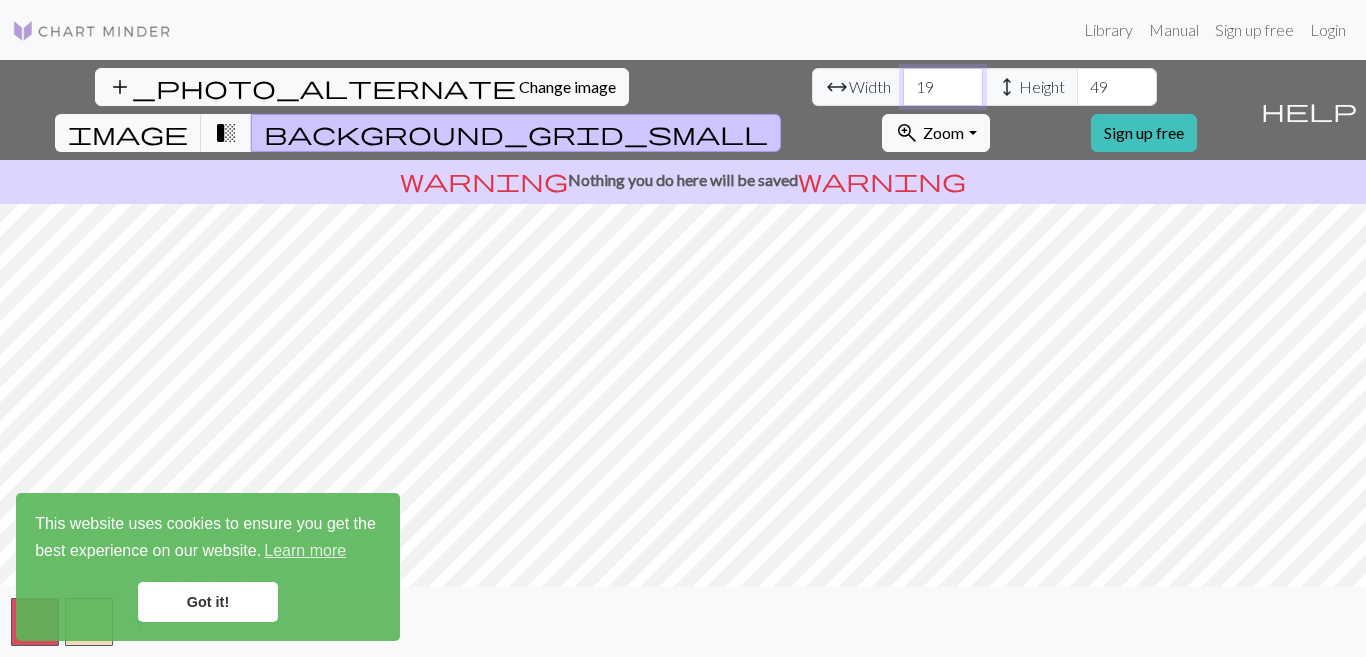 click on "19" at bounding box center [943, 87] 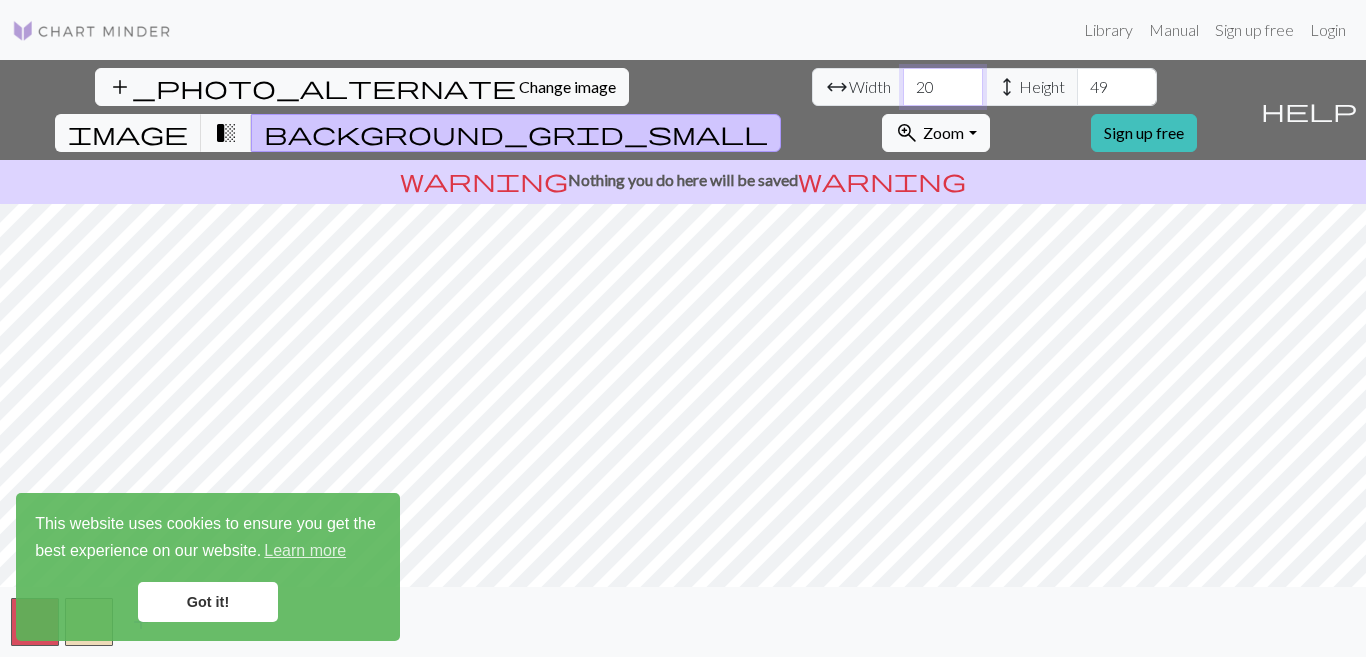 click on "20" at bounding box center [943, 87] 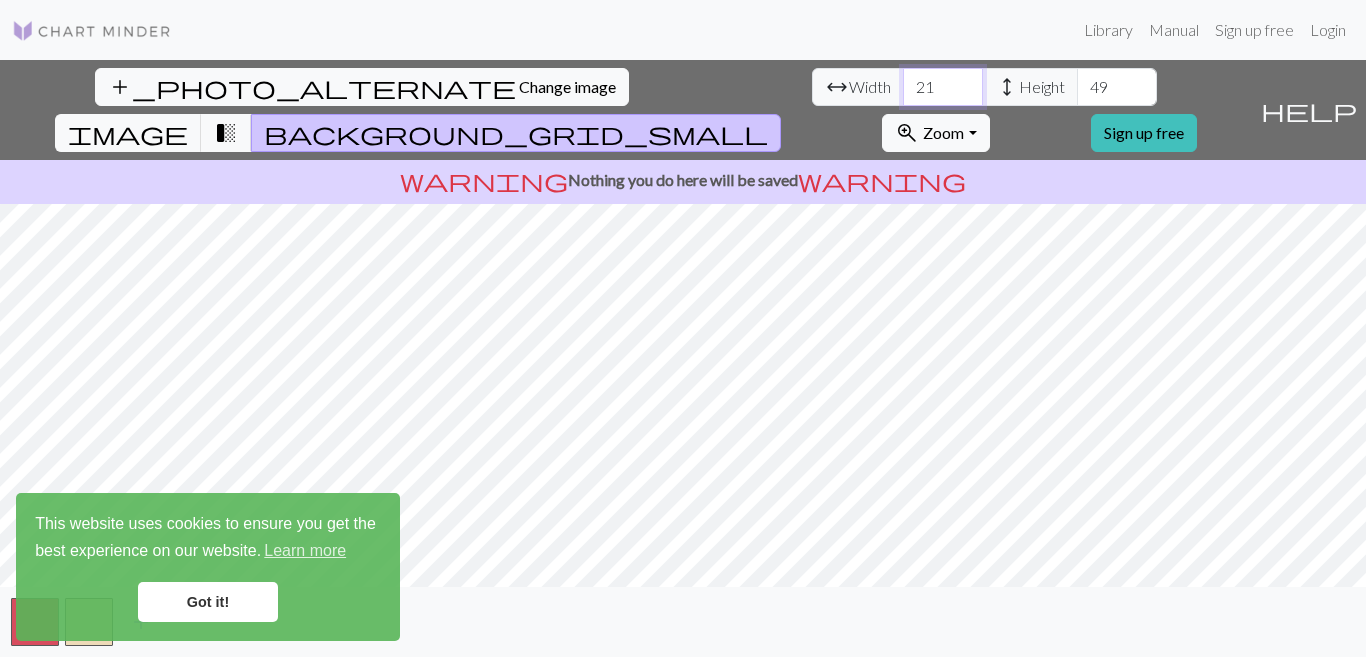 click on "21" at bounding box center [943, 87] 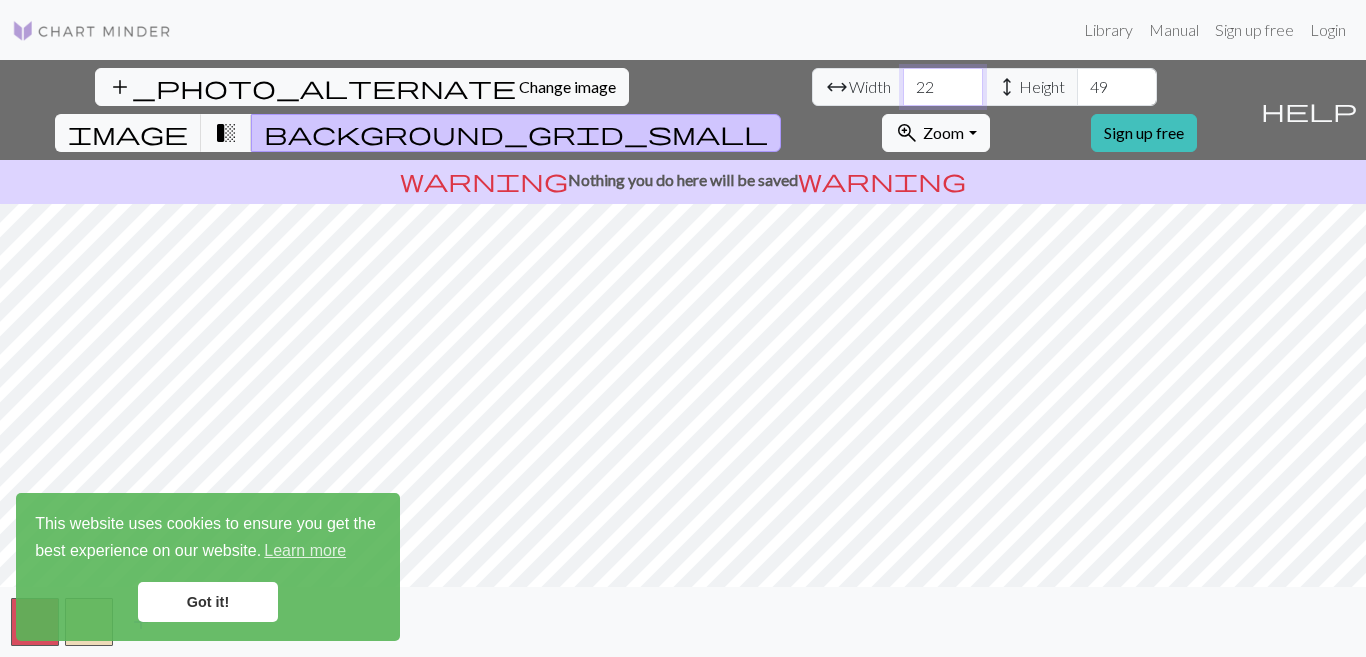 click on "22" at bounding box center [943, 87] 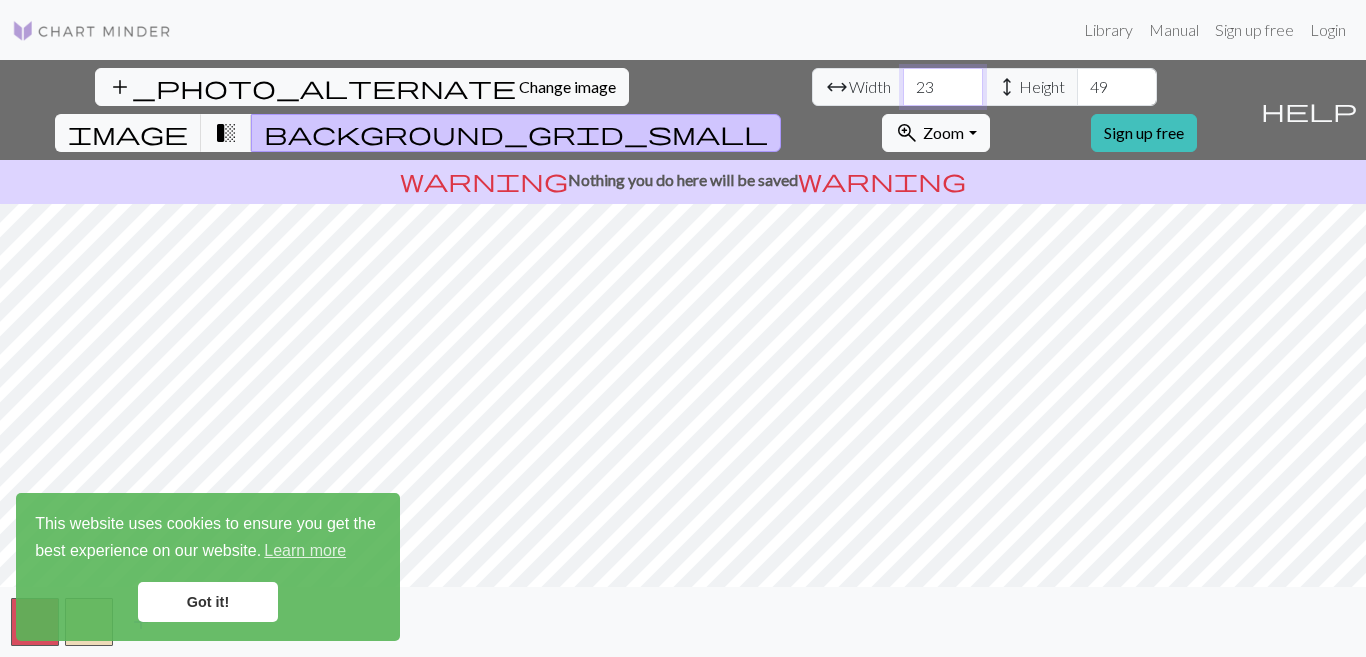 click on "23" at bounding box center (943, 87) 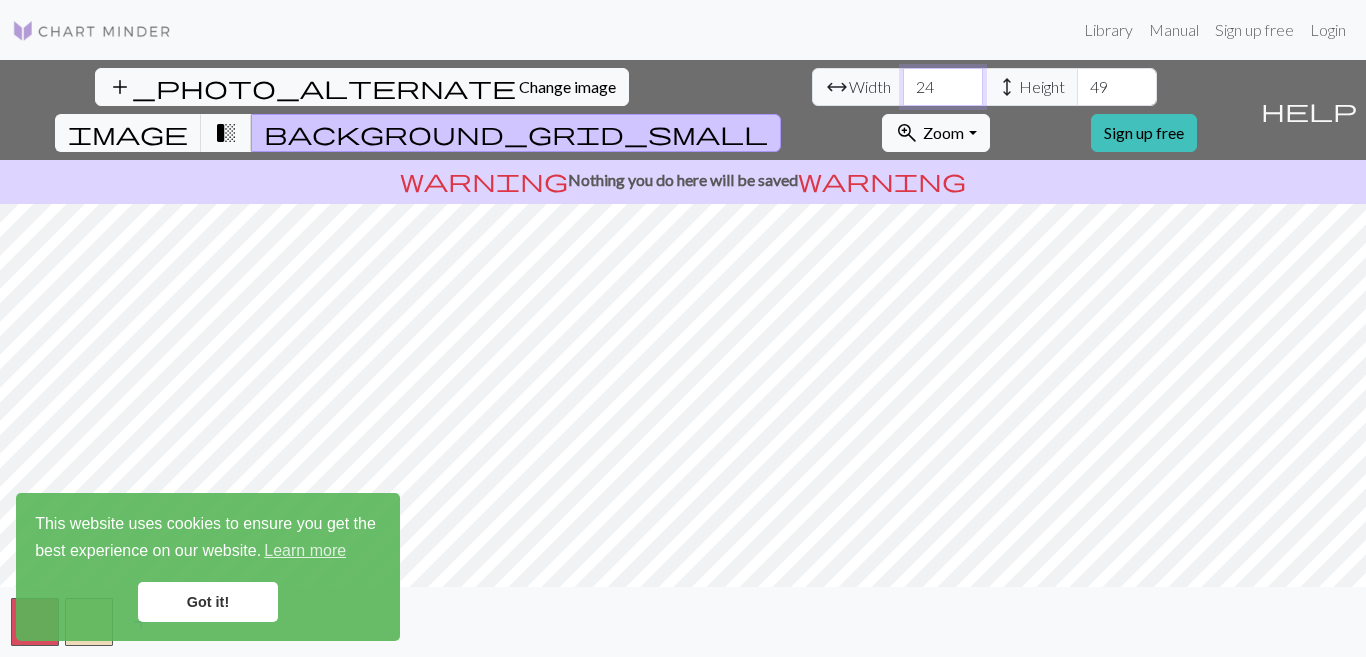 click on "24" at bounding box center (943, 87) 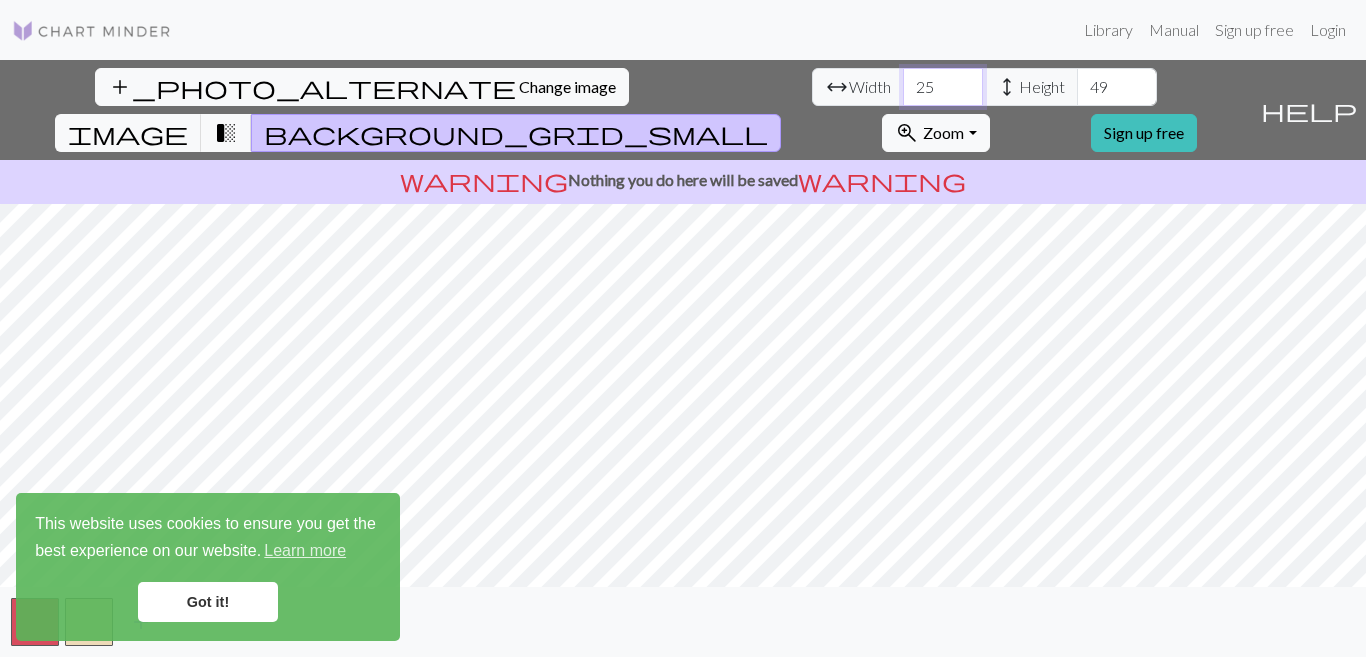 click on "25" at bounding box center (943, 87) 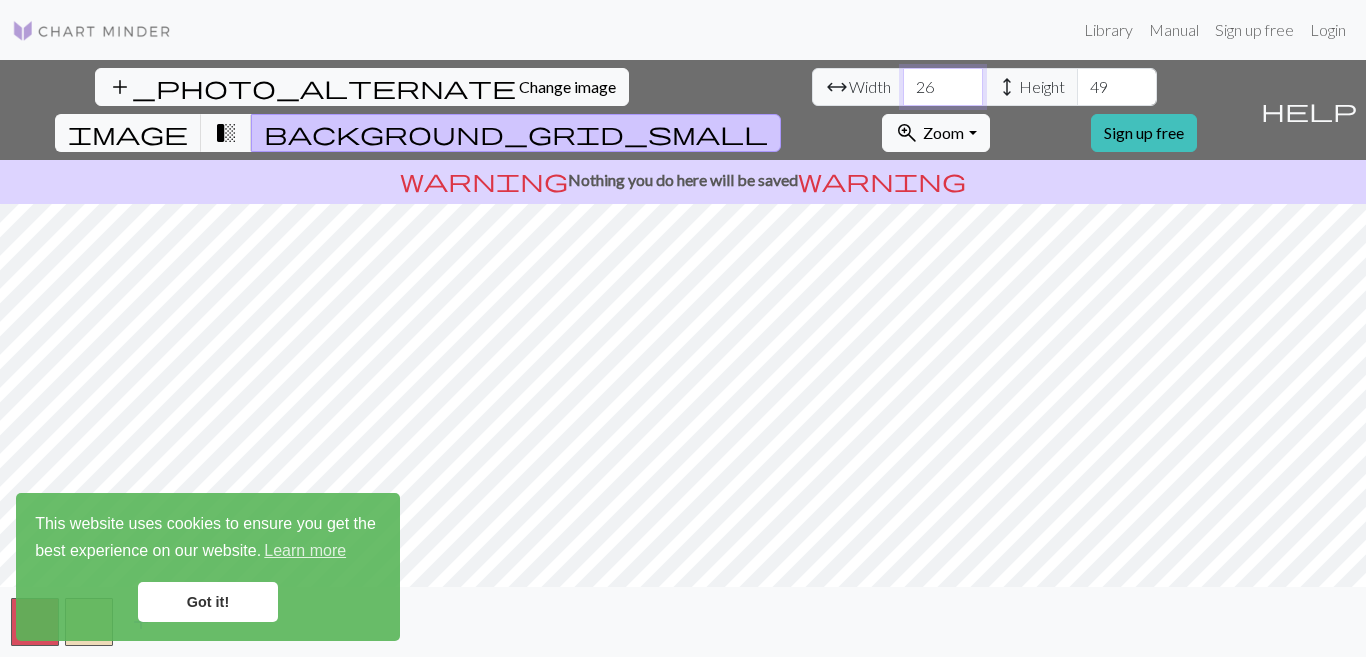 click on "26" at bounding box center (943, 87) 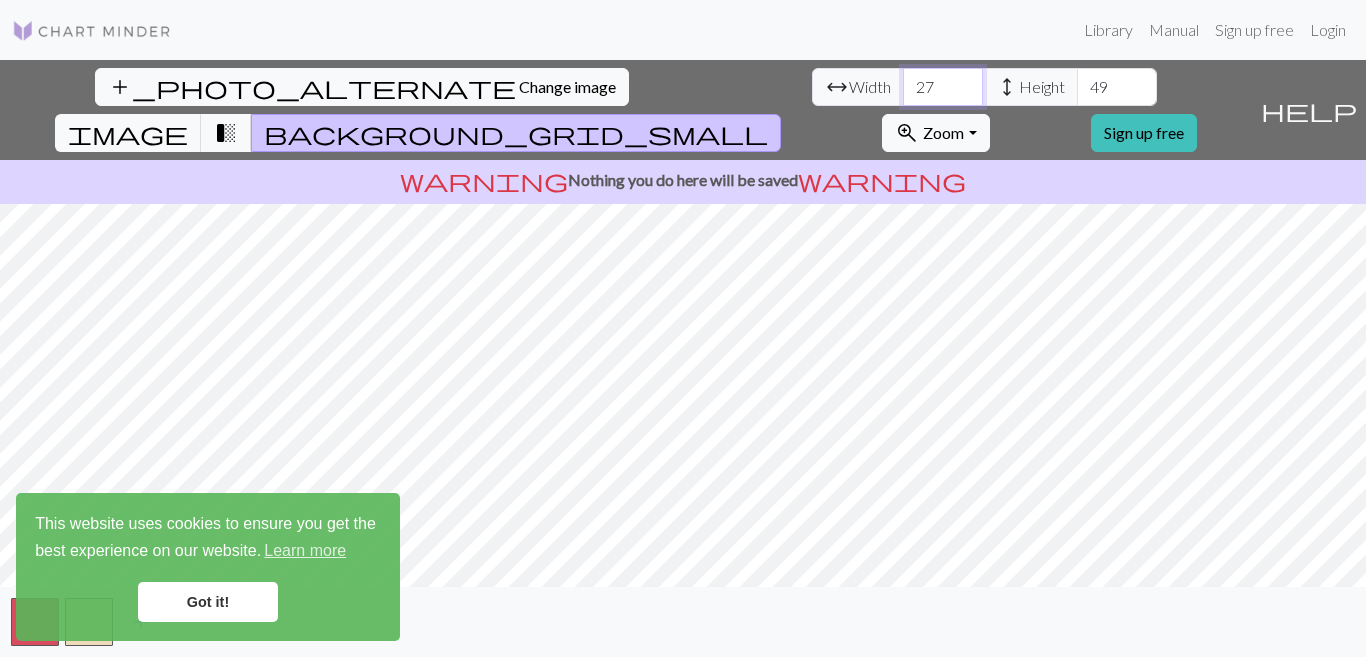 click on "27" at bounding box center (943, 87) 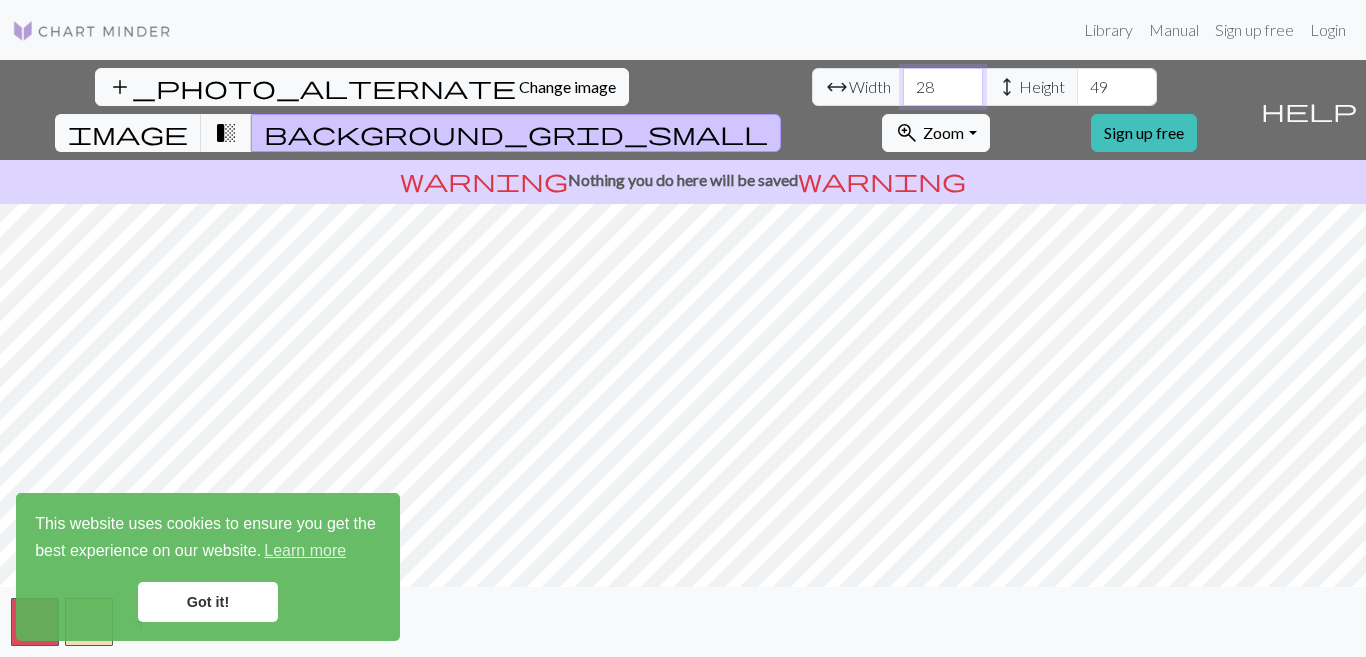 click on "28" at bounding box center (943, 87) 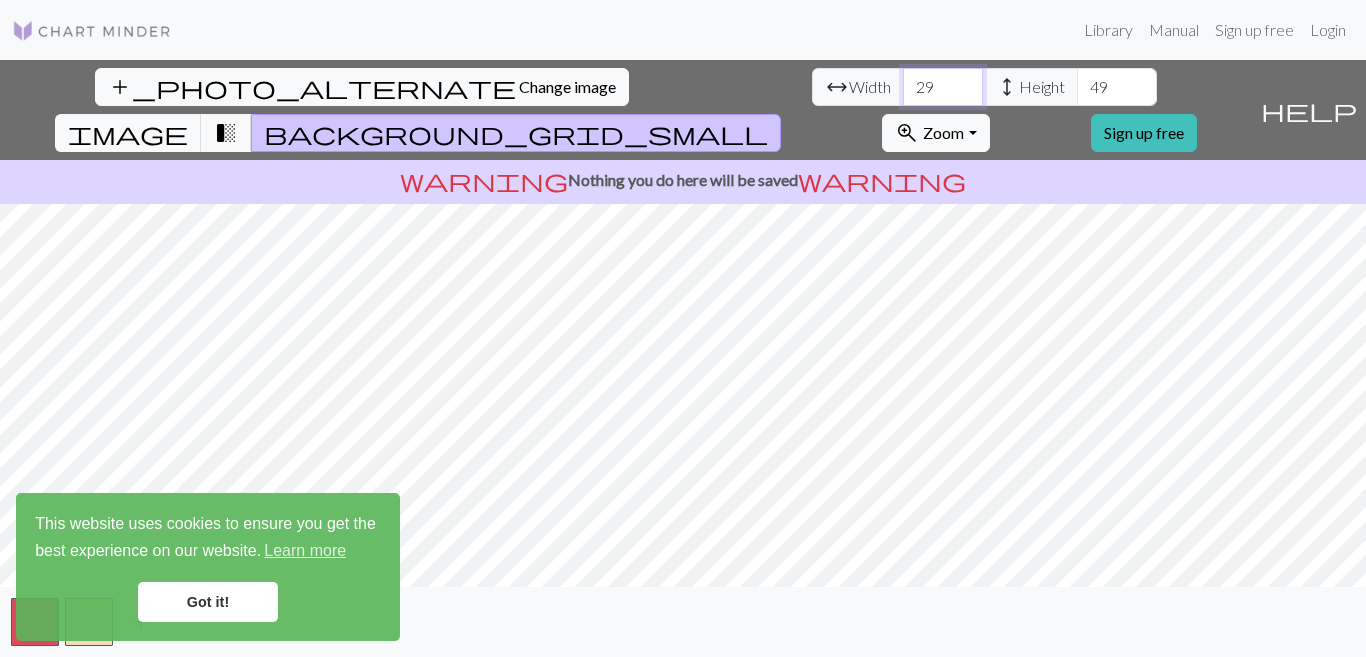 click on "29" at bounding box center (943, 87) 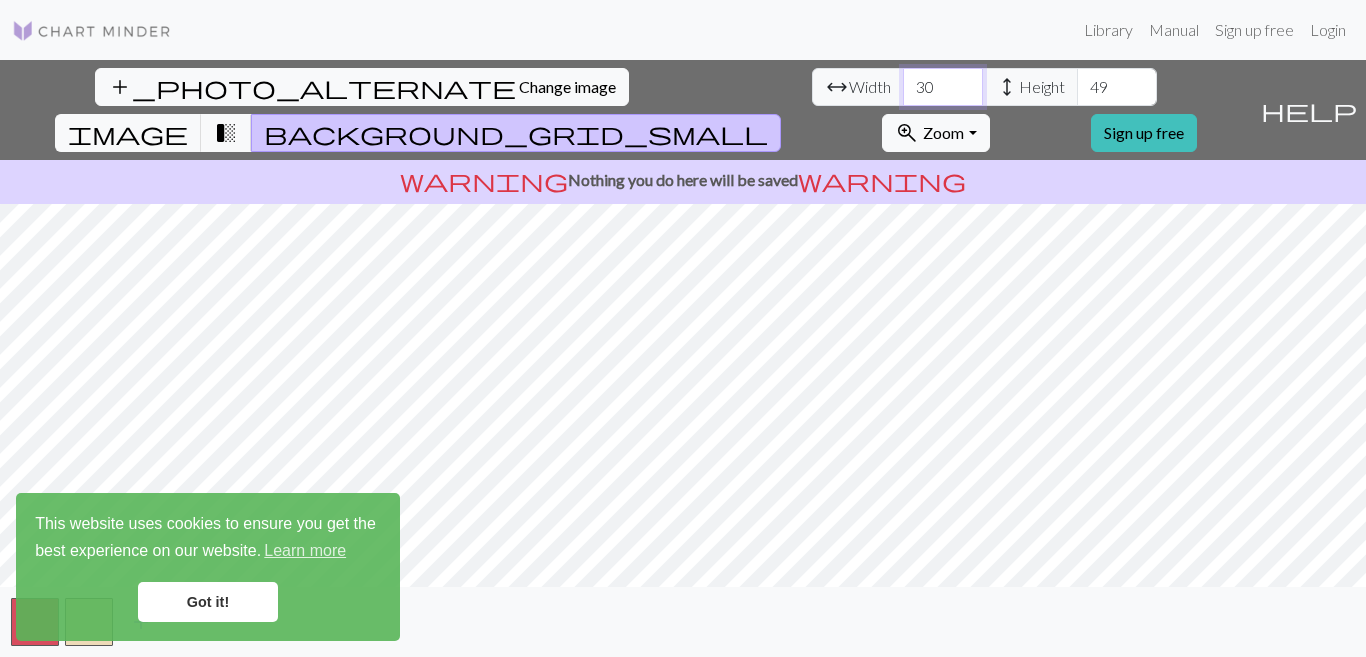 click on "30" at bounding box center [943, 87] 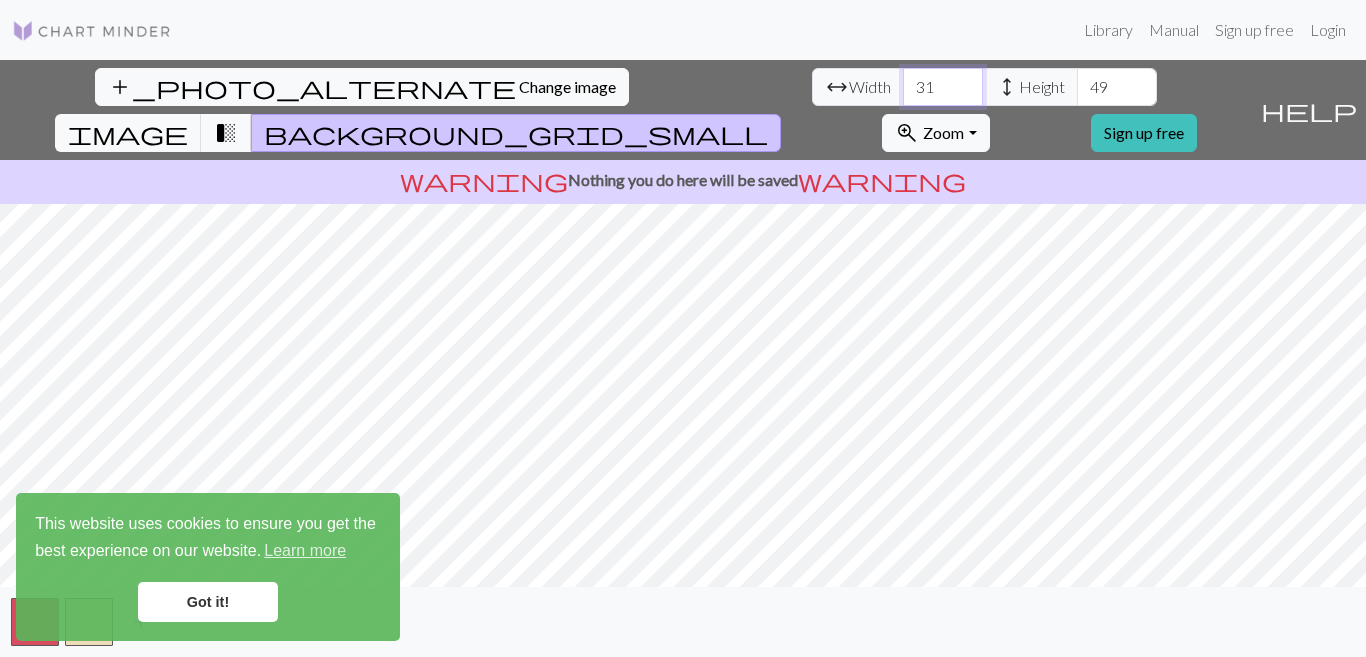 click on "31" at bounding box center (943, 87) 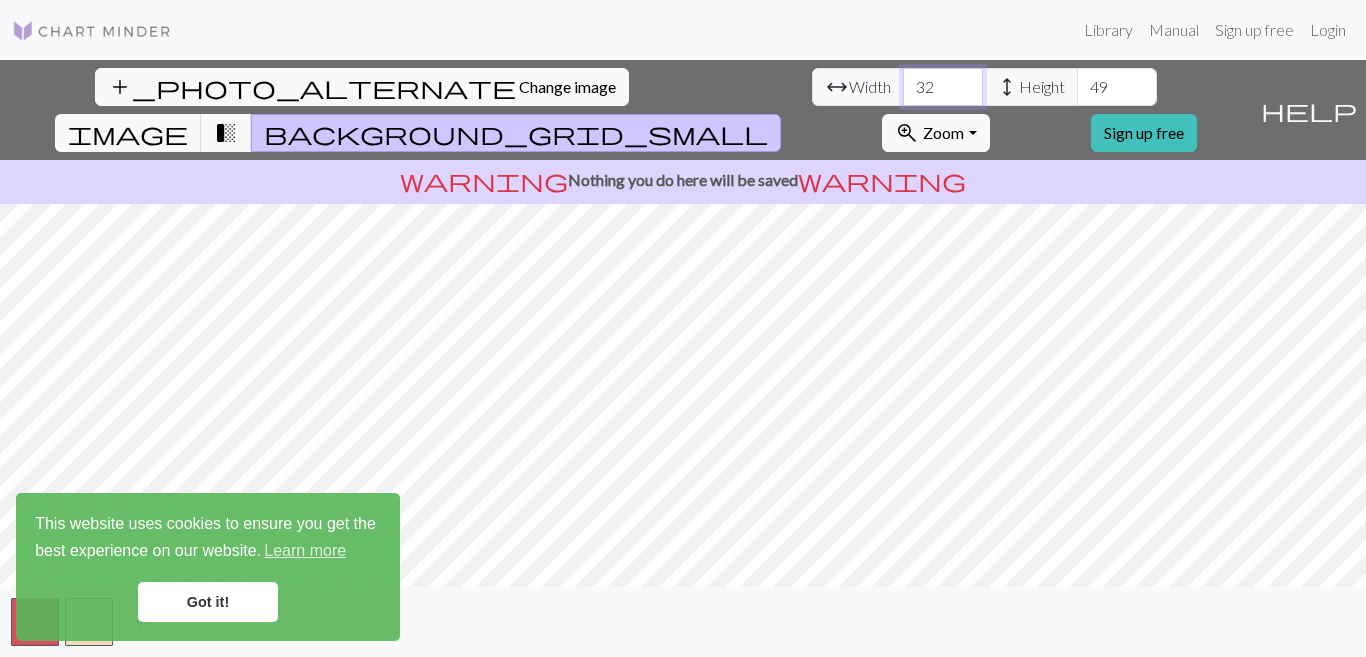 click on "32" at bounding box center (943, 87) 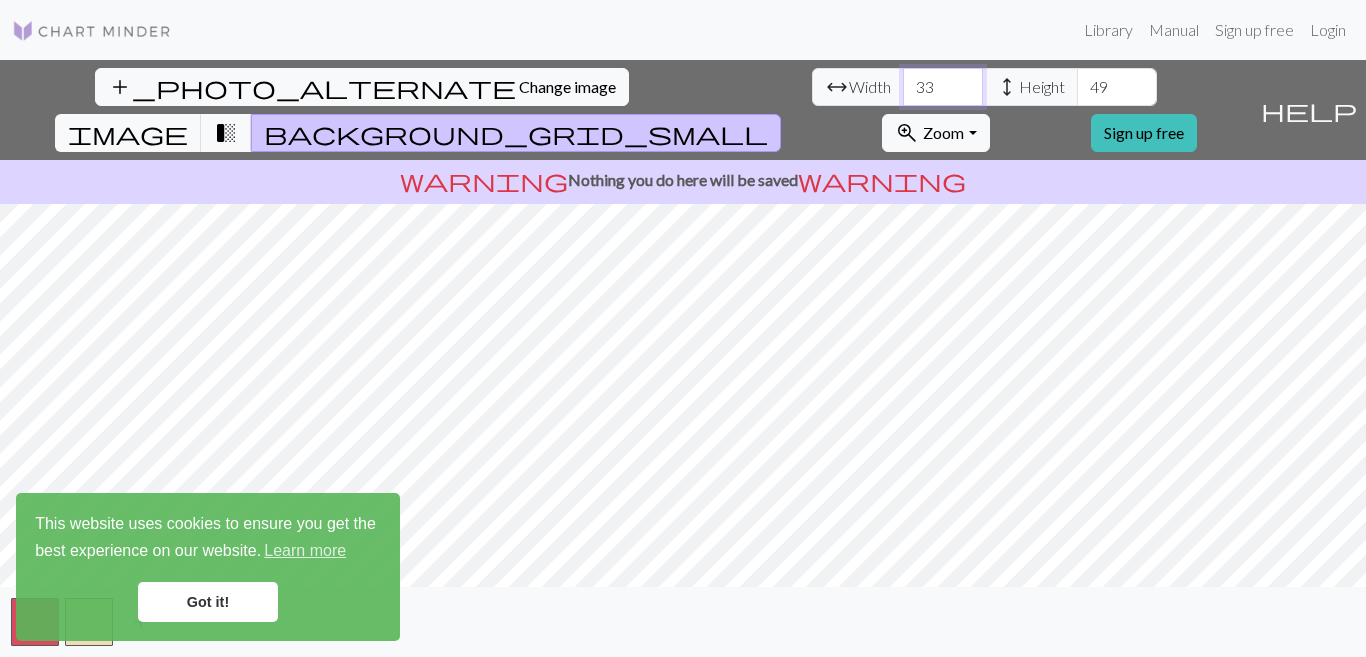 click on "33" at bounding box center (943, 87) 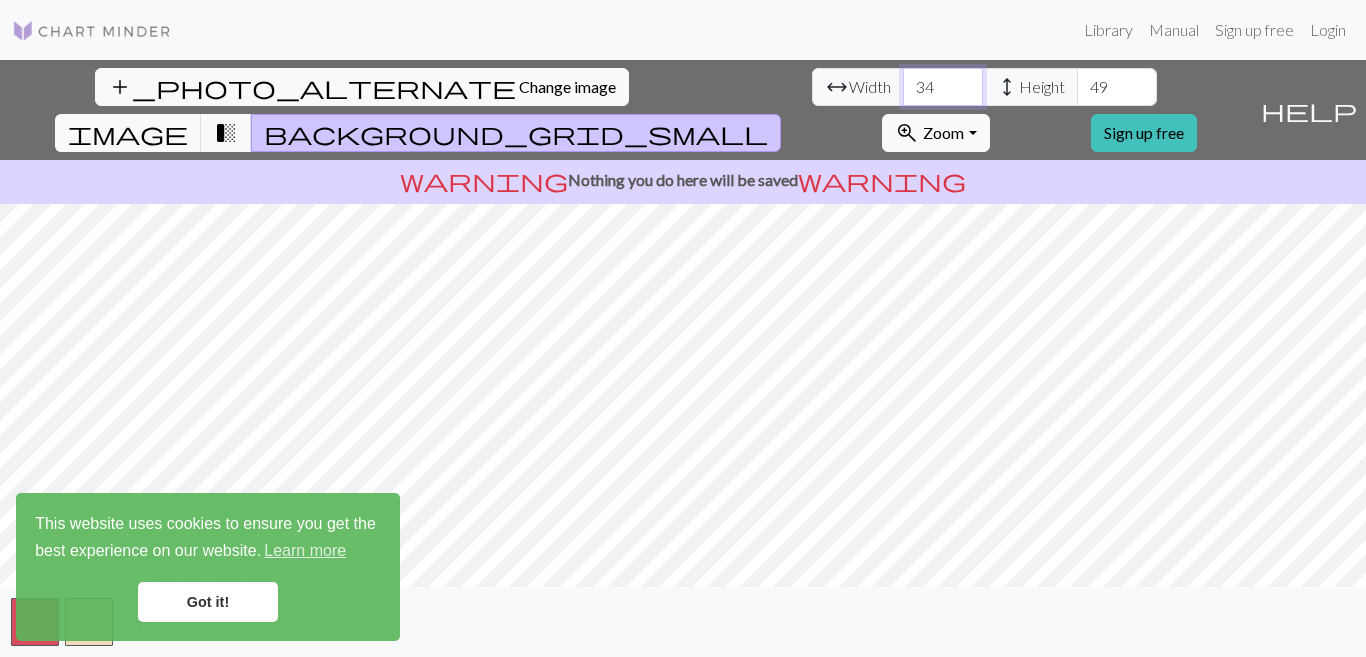 click on "34" at bounding box center (943, 87) 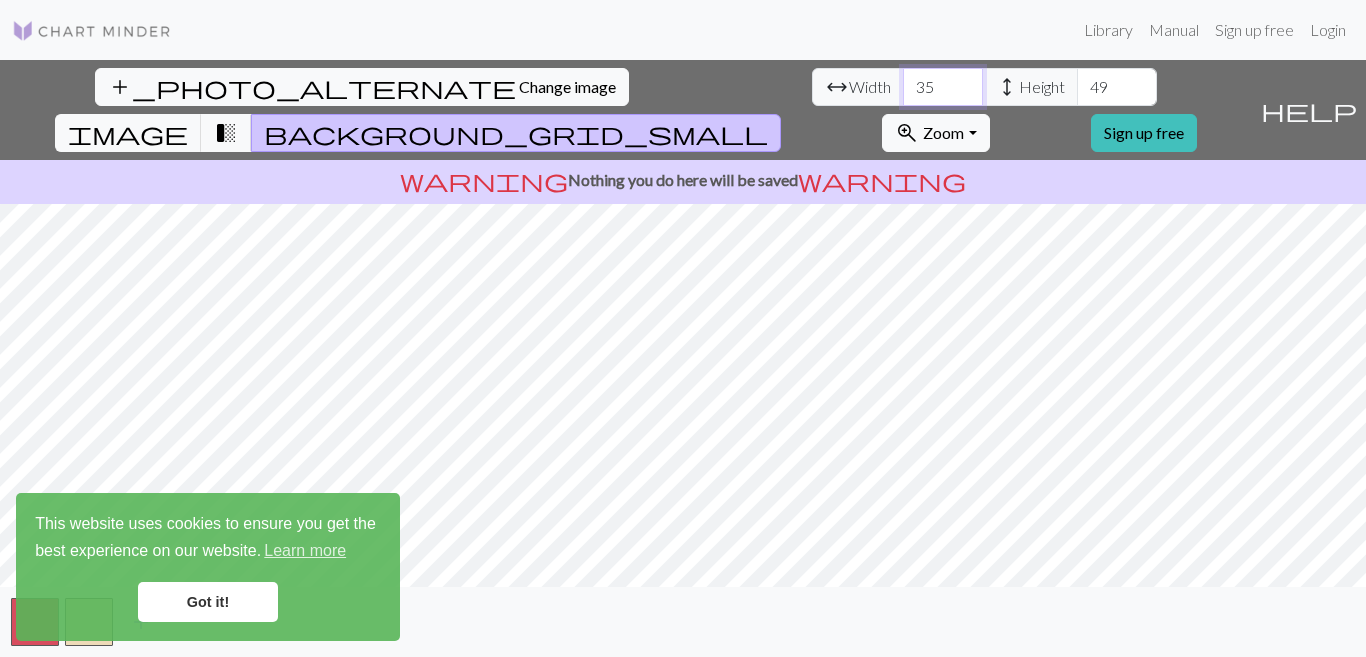 click on "35" at bounding box center (943, 87) 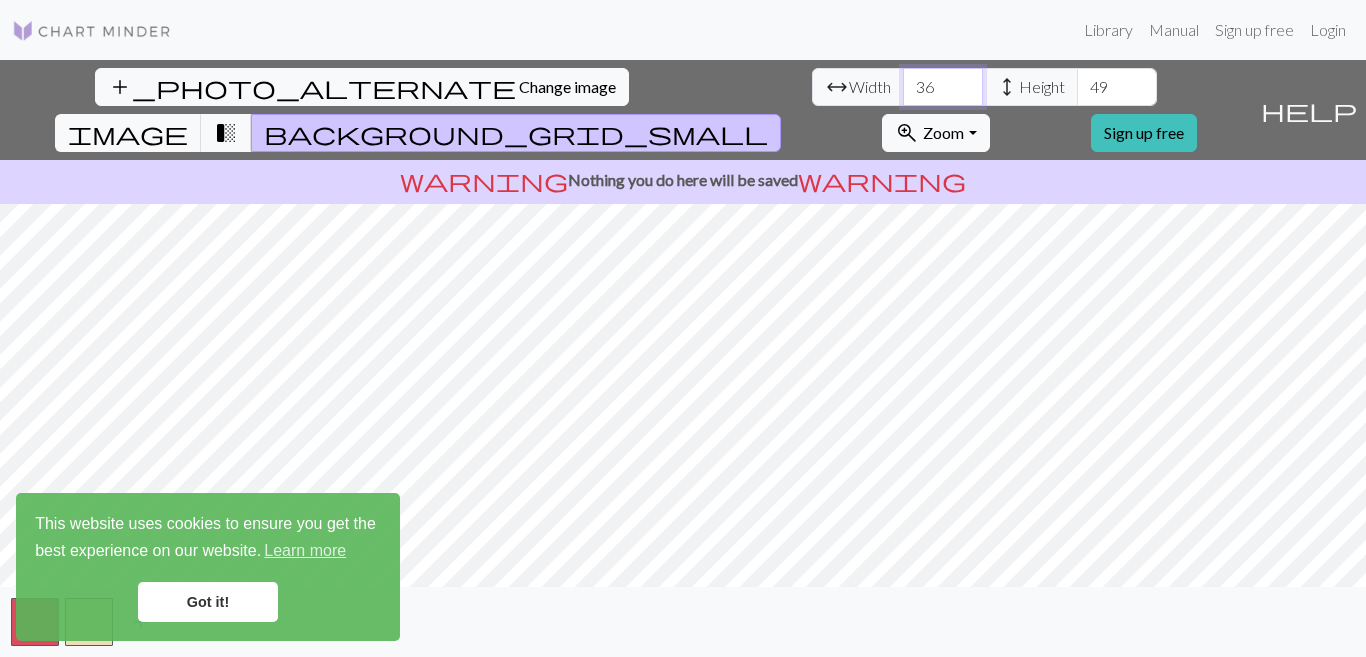 click on "36" at bounding box center [943, 87] 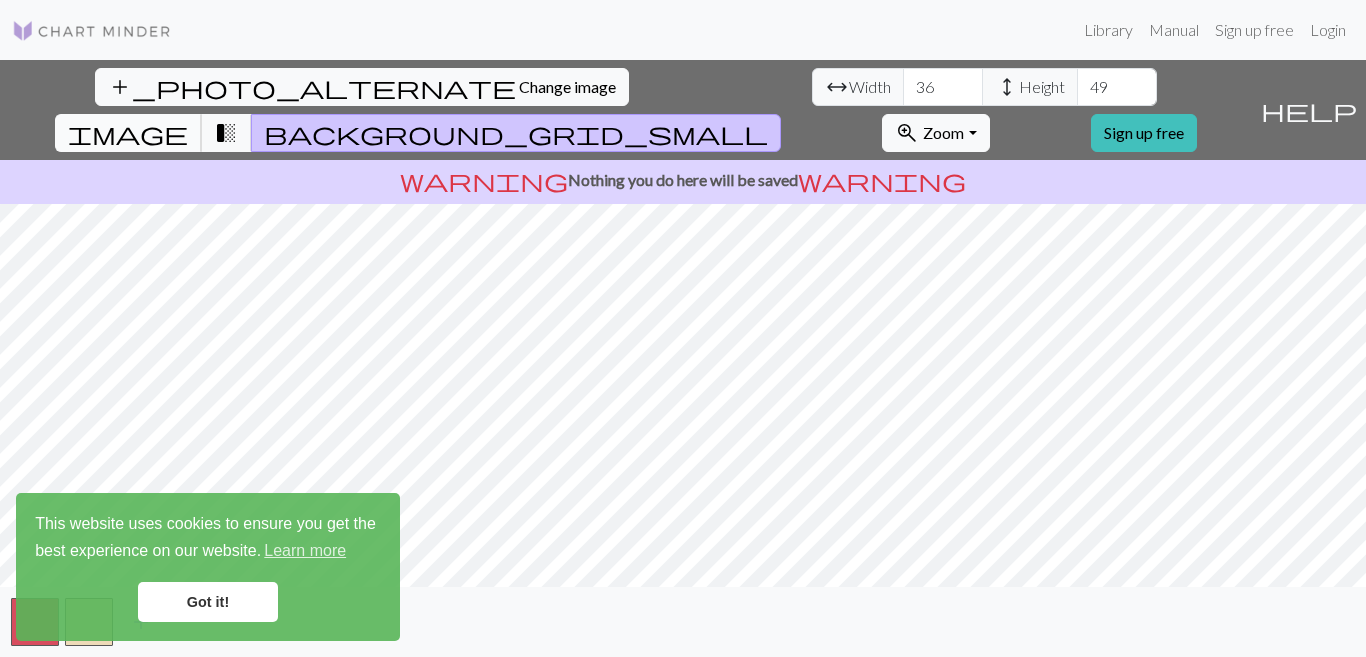click on "image" at bounding box center [128, 133] 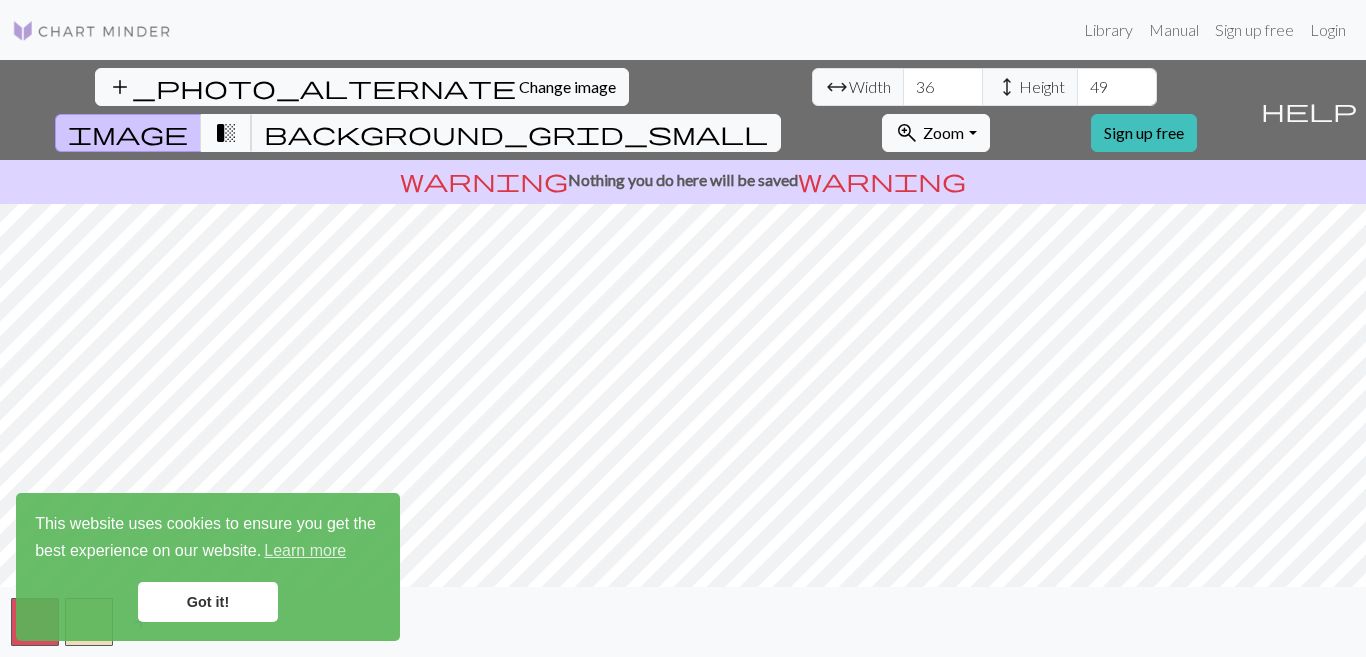 click on "transition_fade" at bounding box center [226, 133] 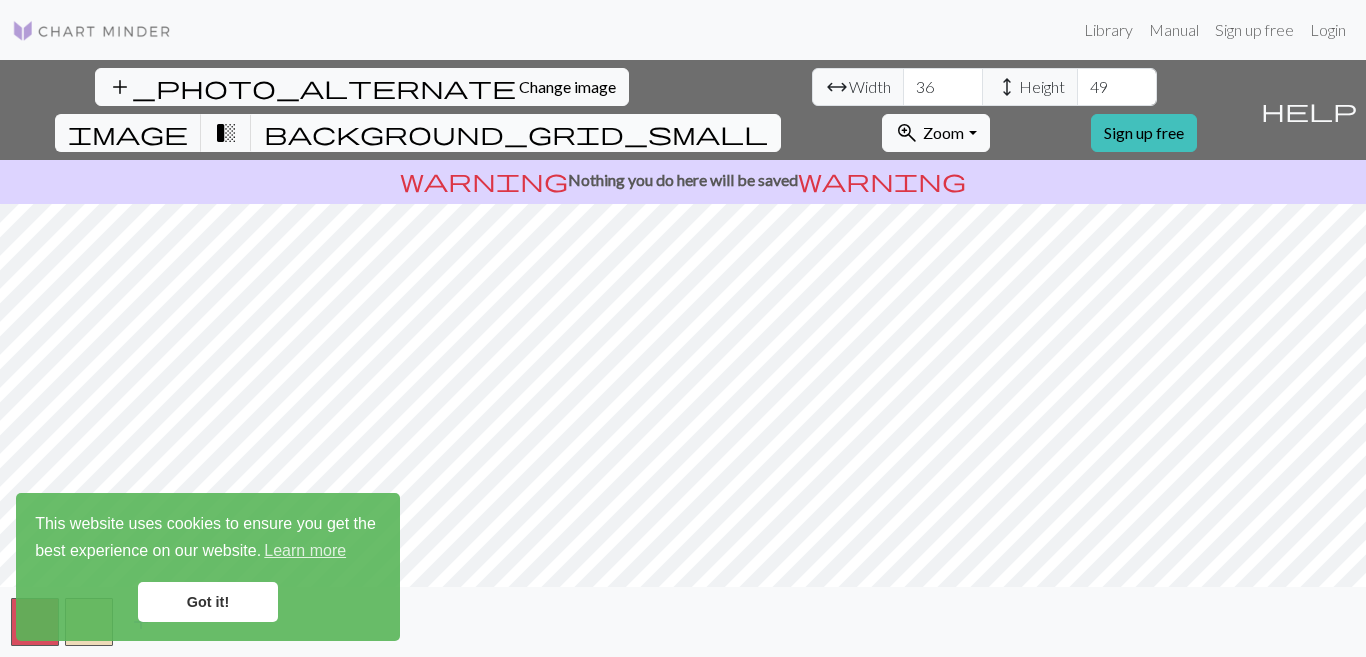 click on "background_grid_small" at bounding box center (516, 133) 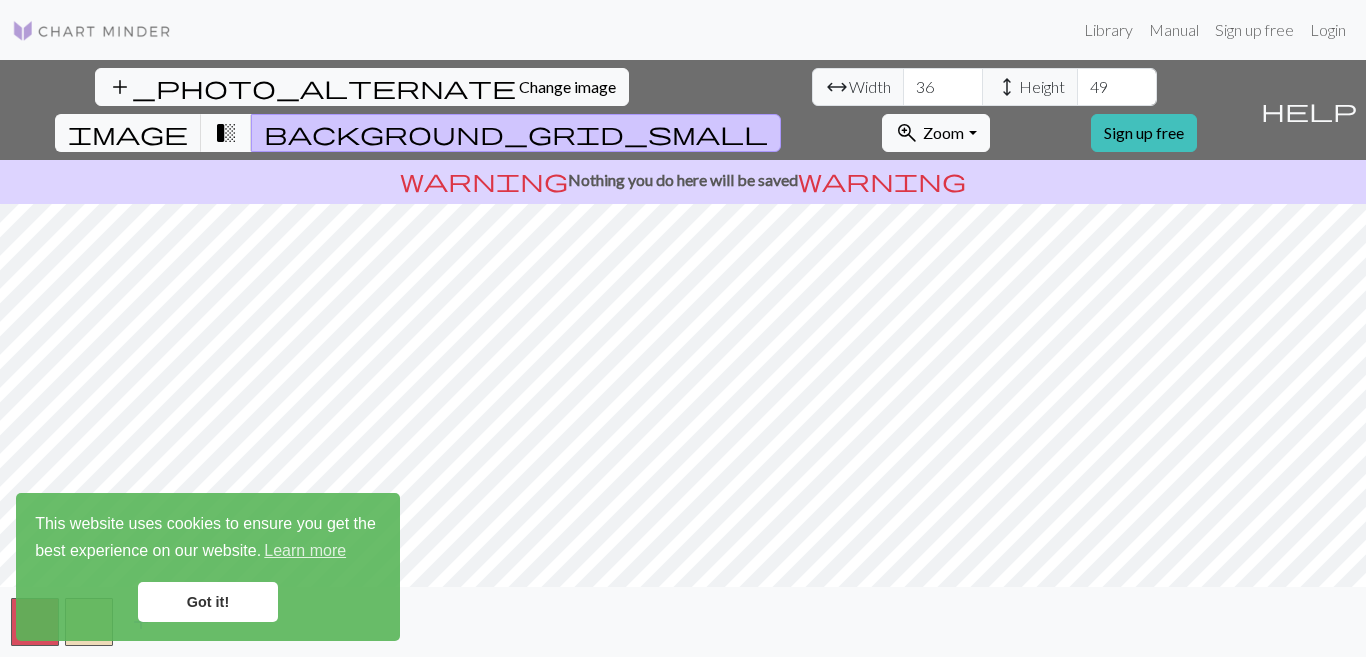 click on "transition_fade" at bounding box center [226, 133] 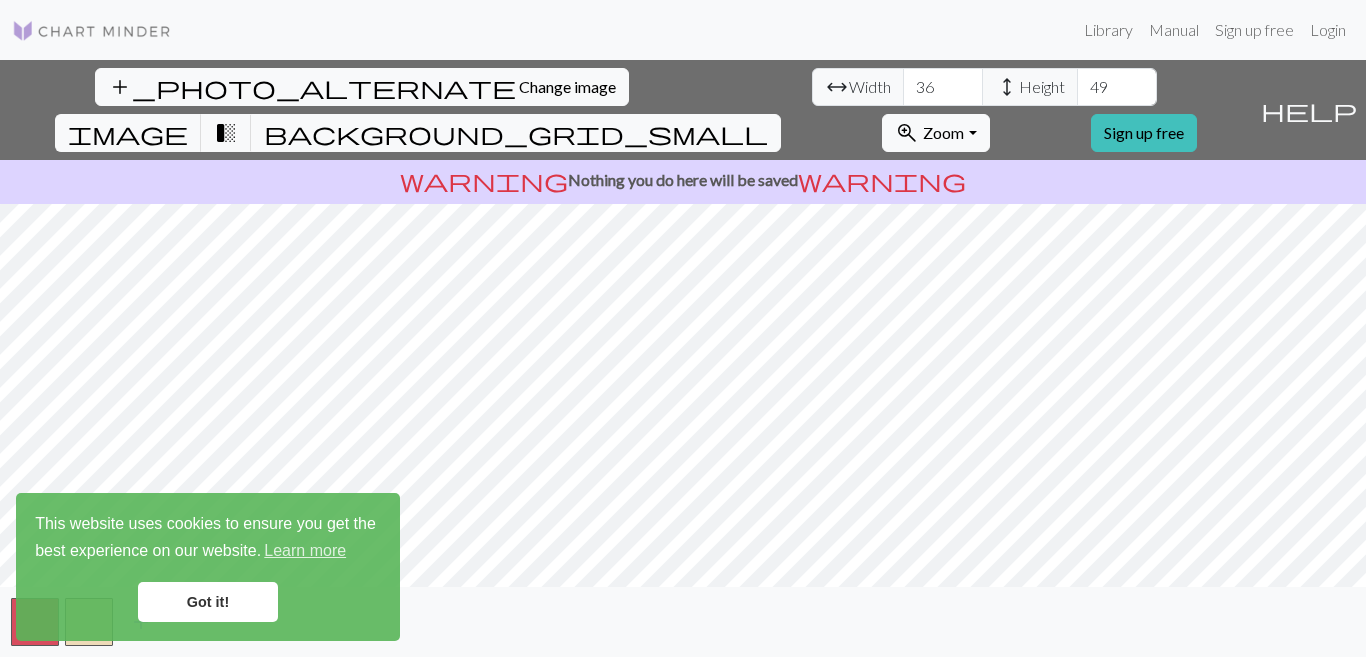 click on "Width" at bounding box center [870, 87] 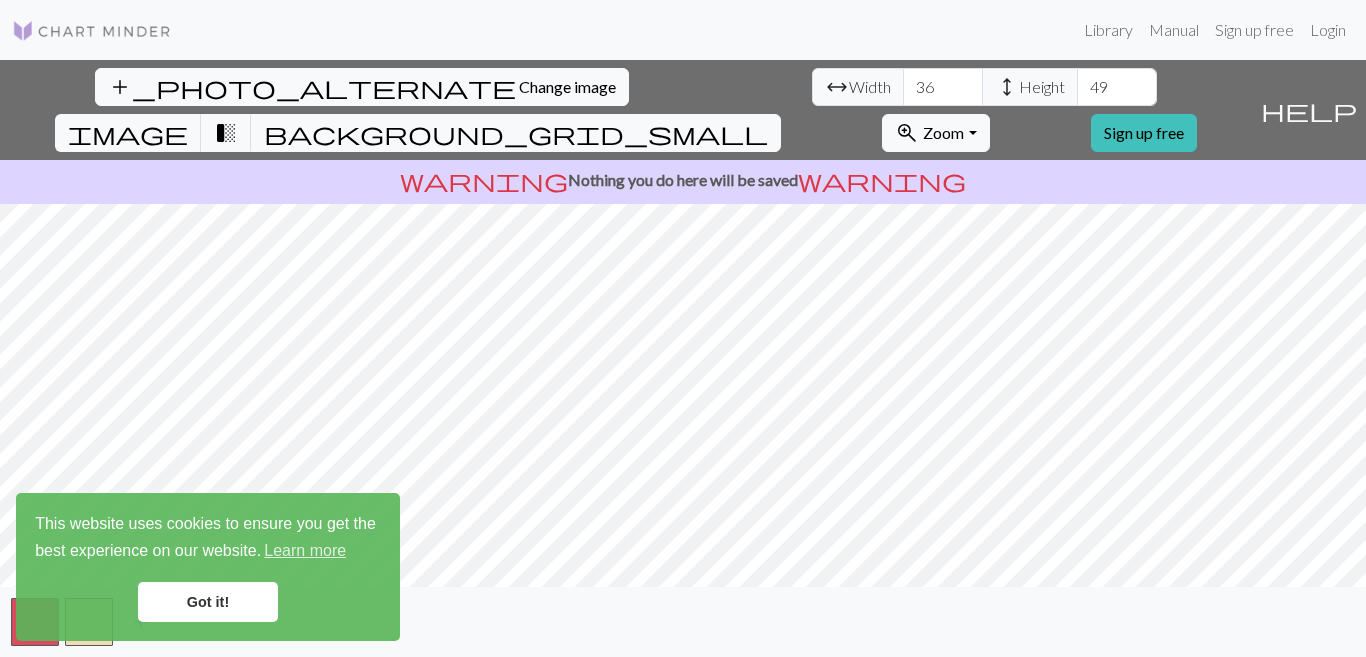click on "height" at bounding box center (1007, 87) 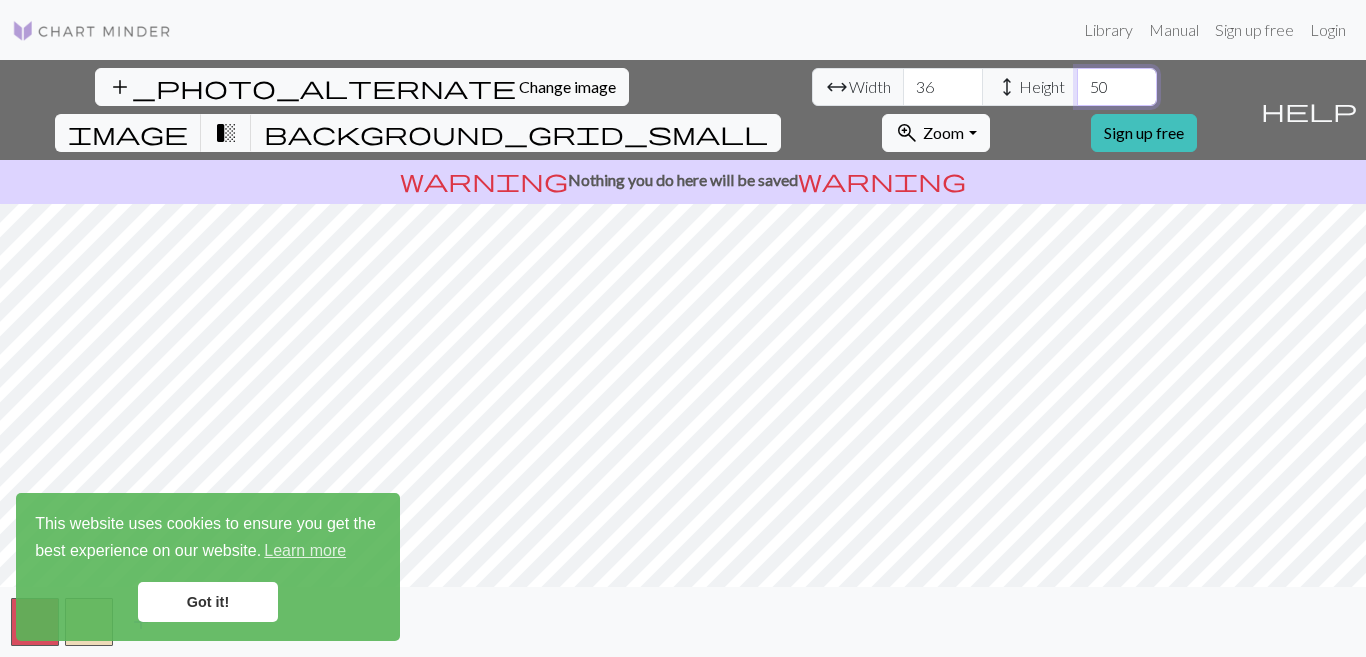 click on "50" at bounding box center [1117, 87] 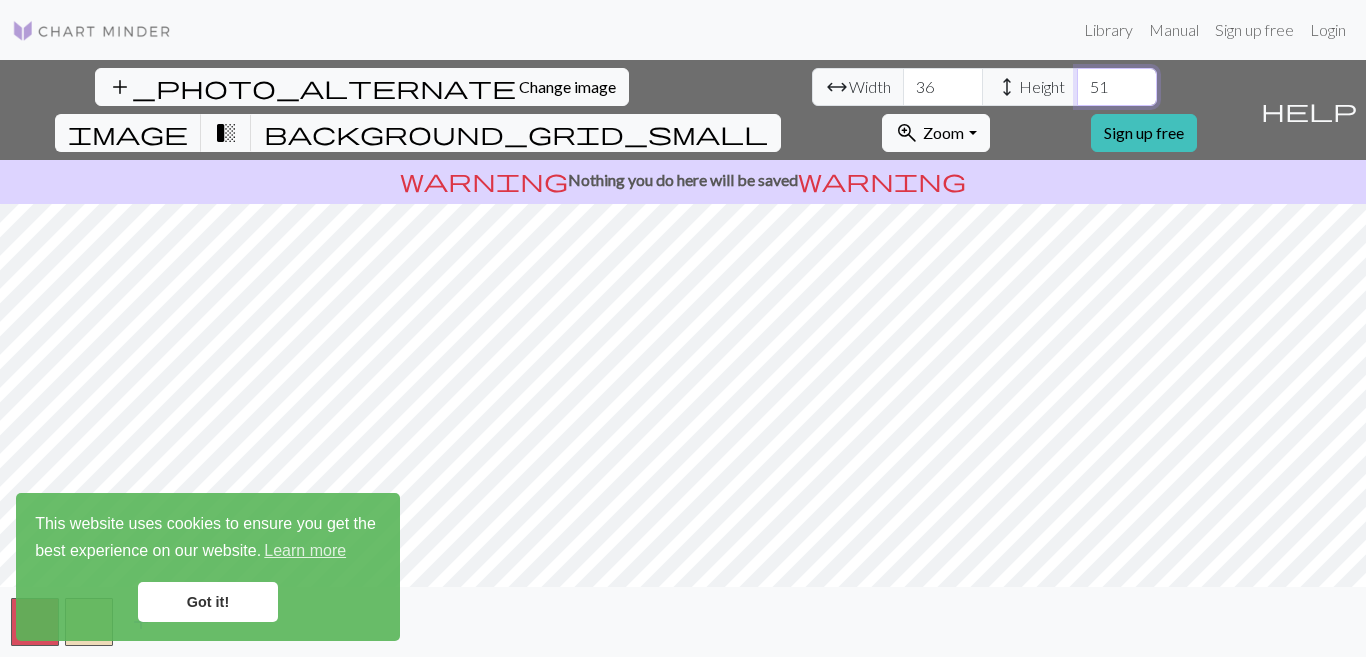 click on "51" at bounding box center [1117, 87] 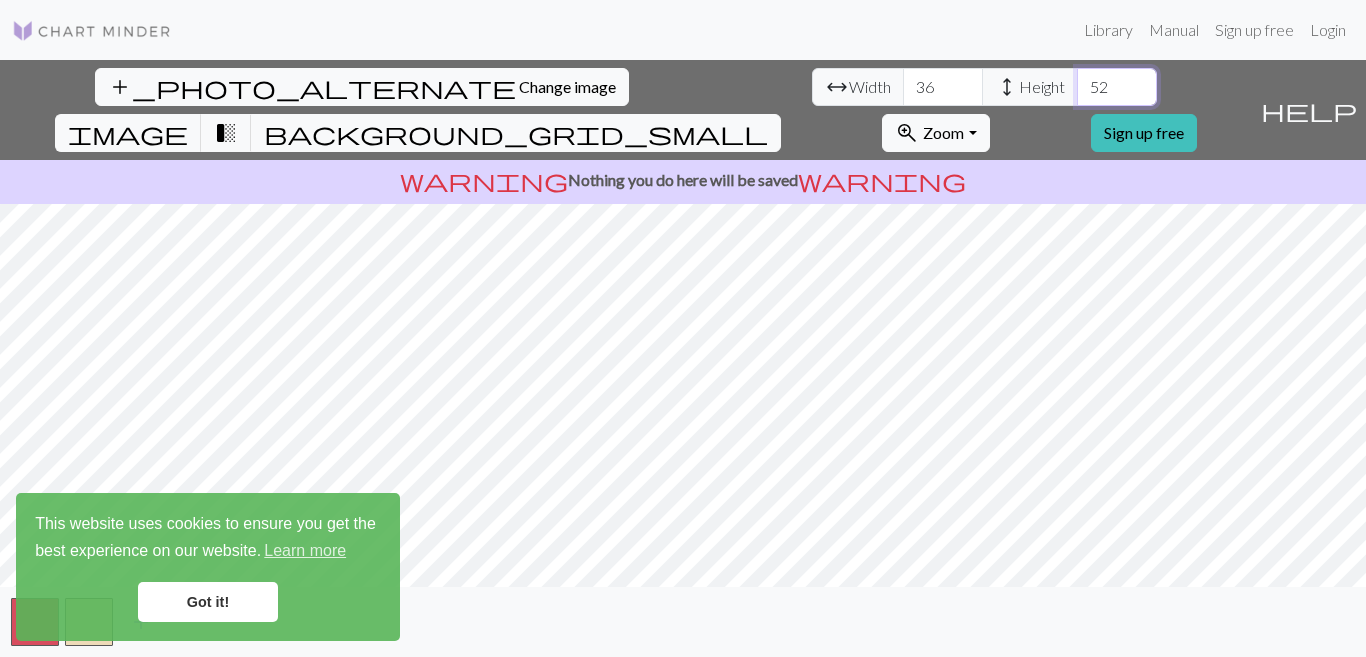 click on "52" at bounding box center (1117, 87) 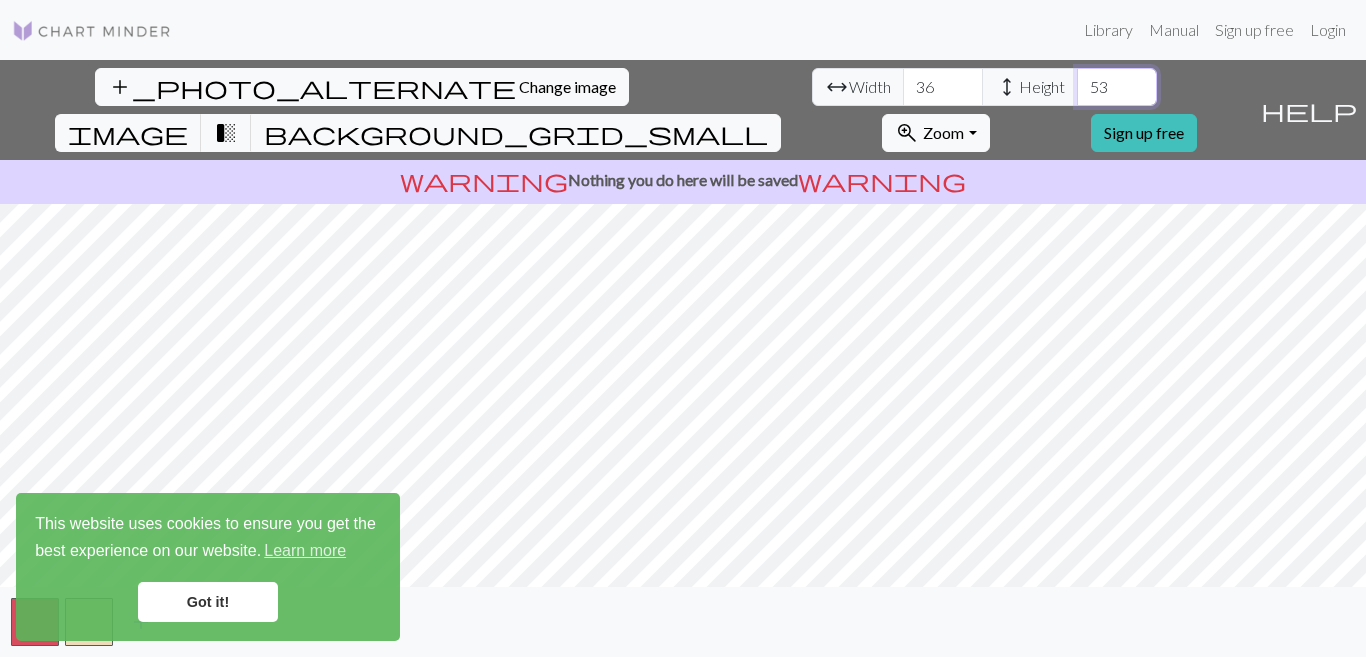 click on "53" at bounding box center (1117, 87) 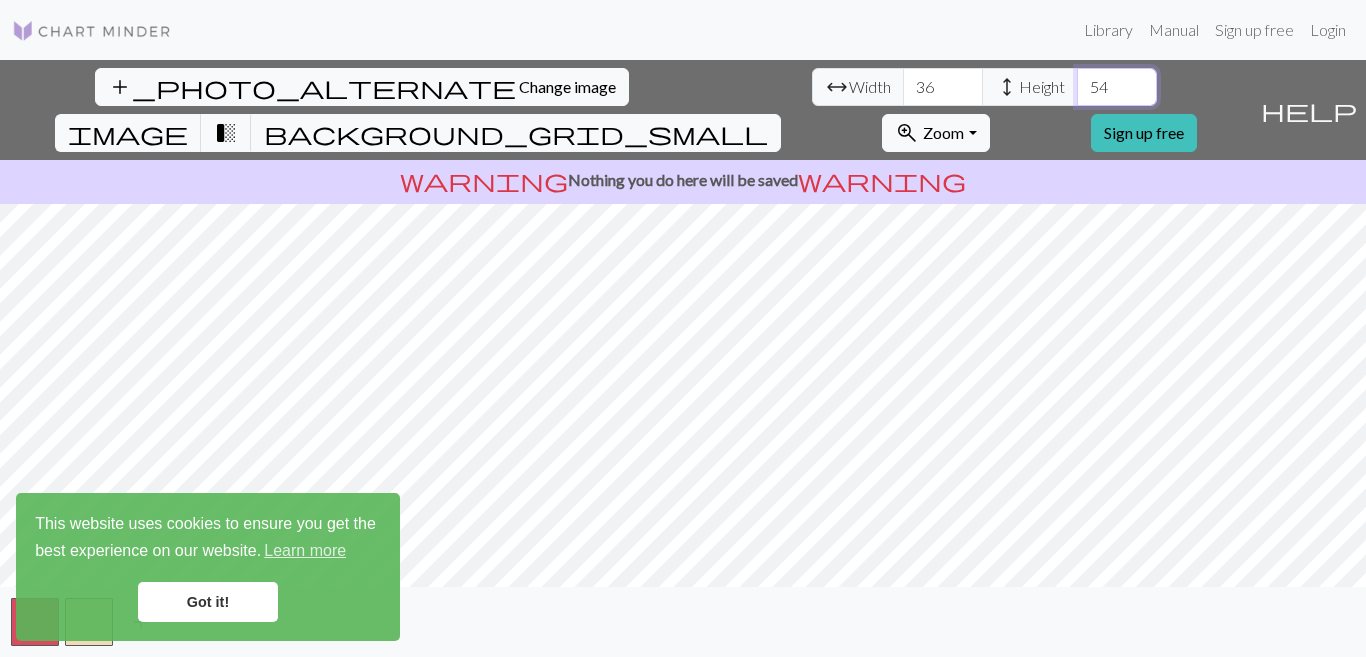 click on "54" at bounding box center (1117, 87) 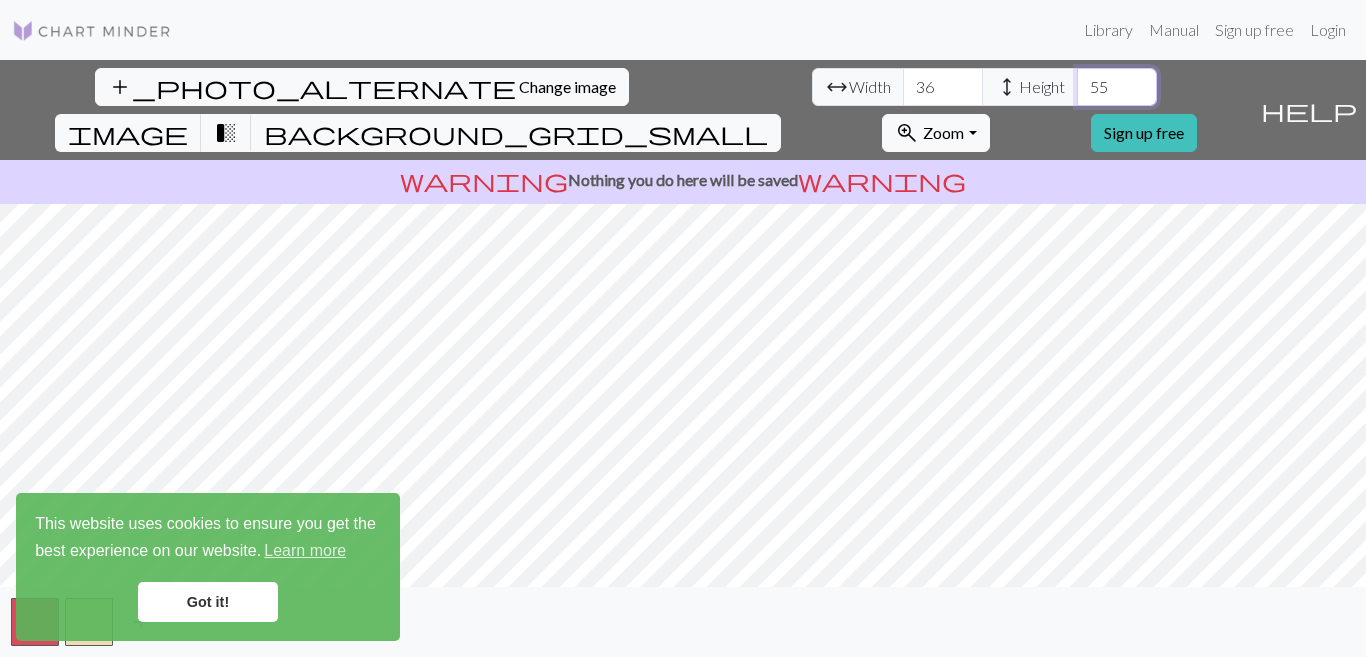 click on "55" at bounding box center (1117, 87) 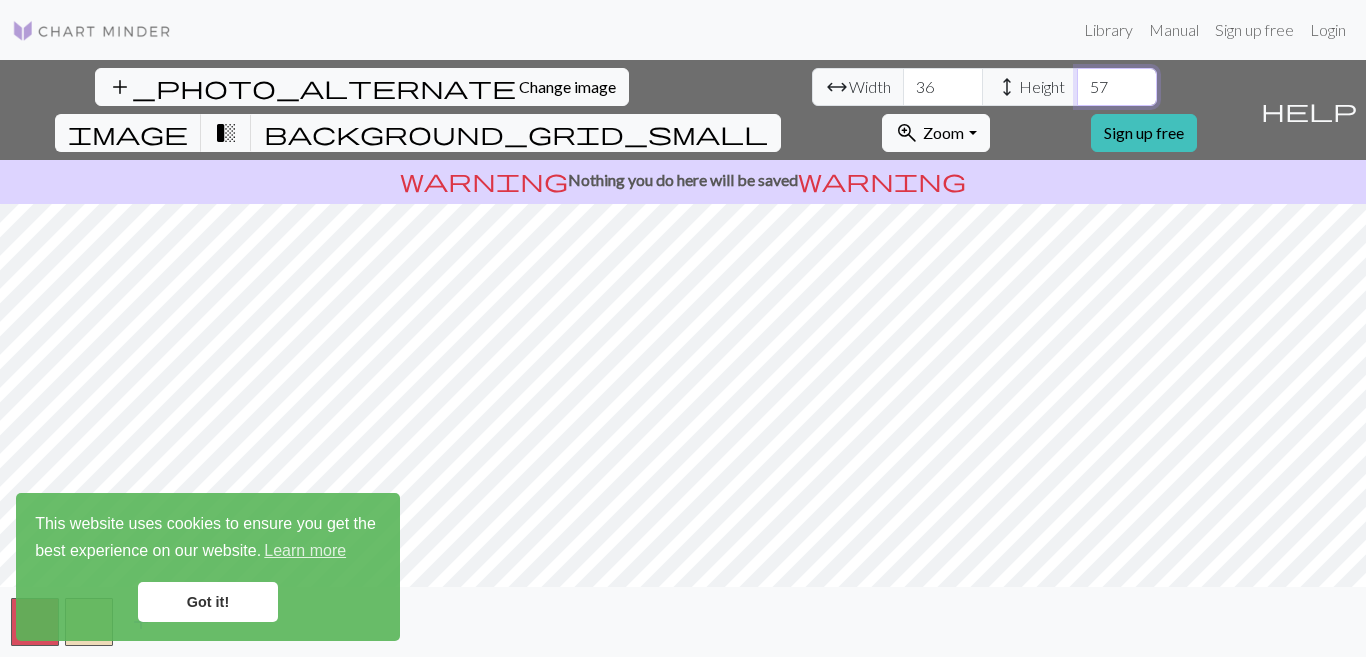click on "57" at bounding box center (1117, 87) 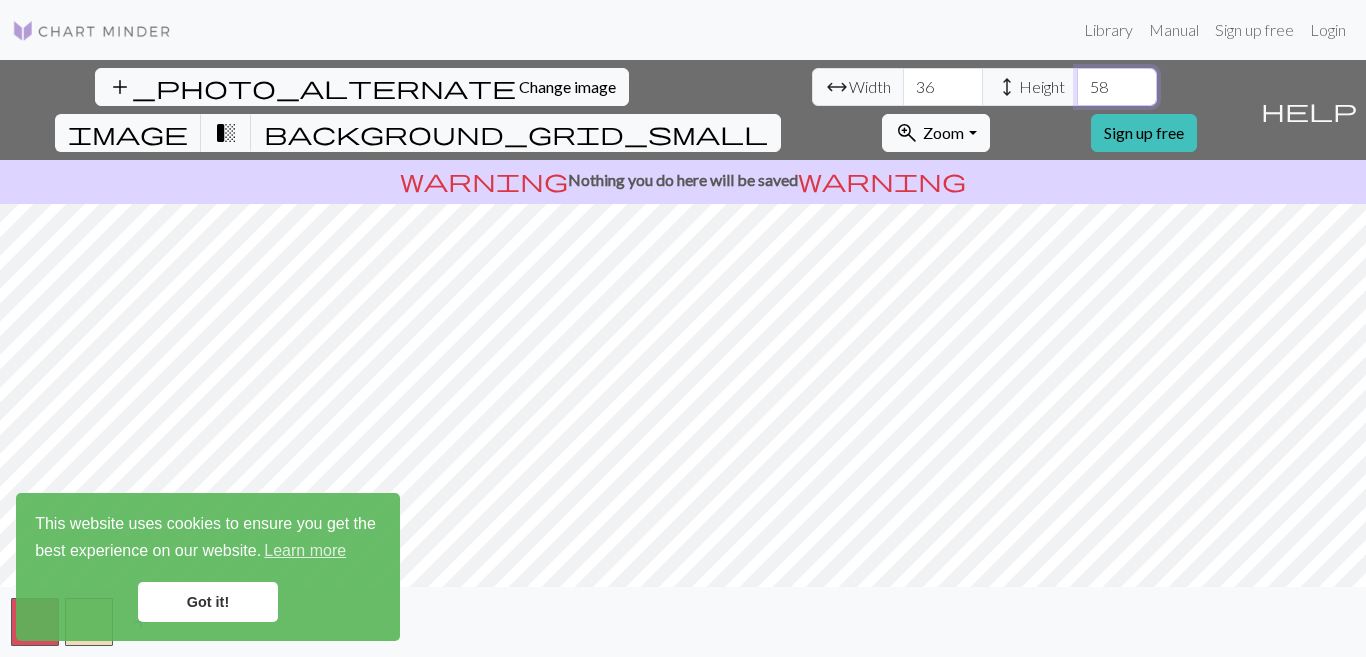 click on "58" at bounding box center (1117, 87) 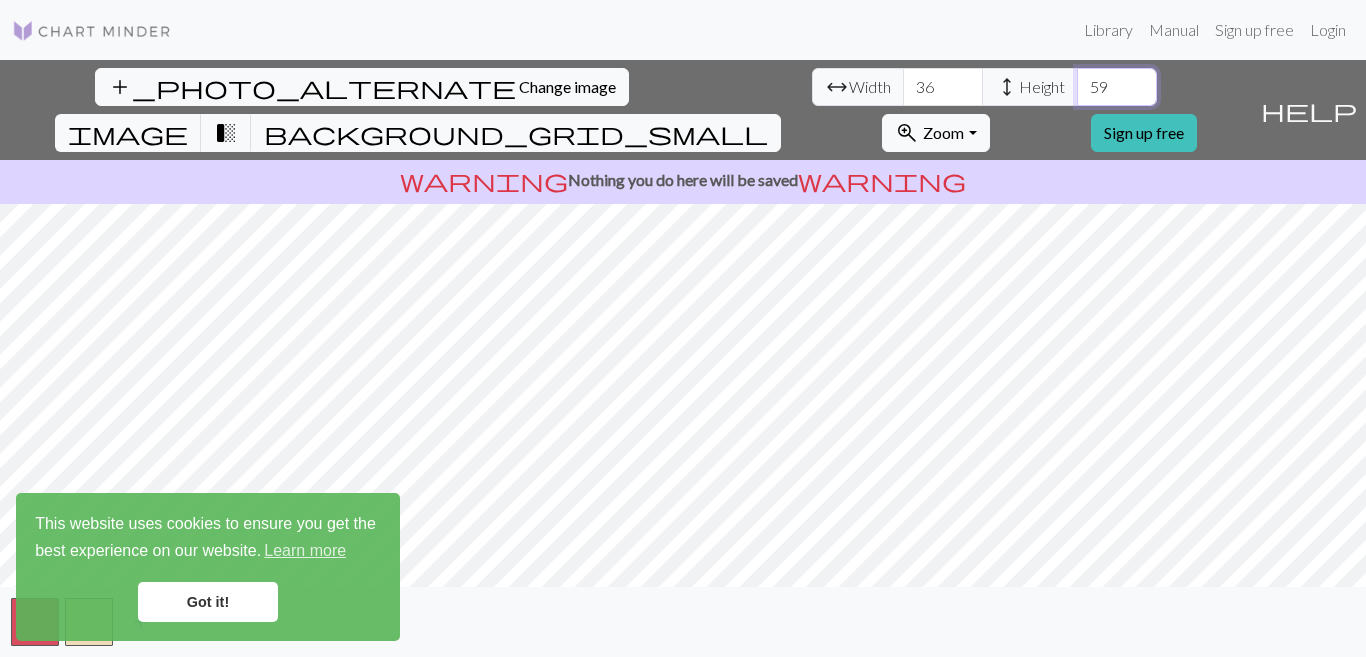 click on "59" at bounding box center [1117, 87] 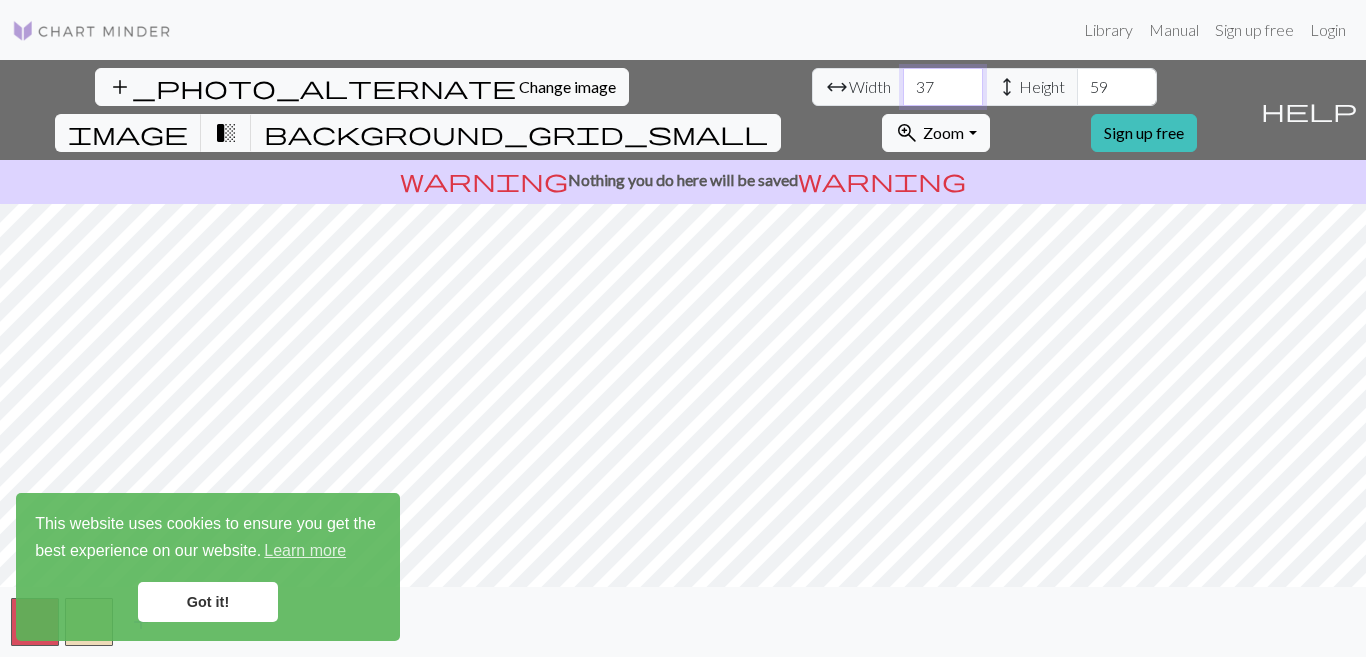 click on "37" at bounding box center (943, 87) 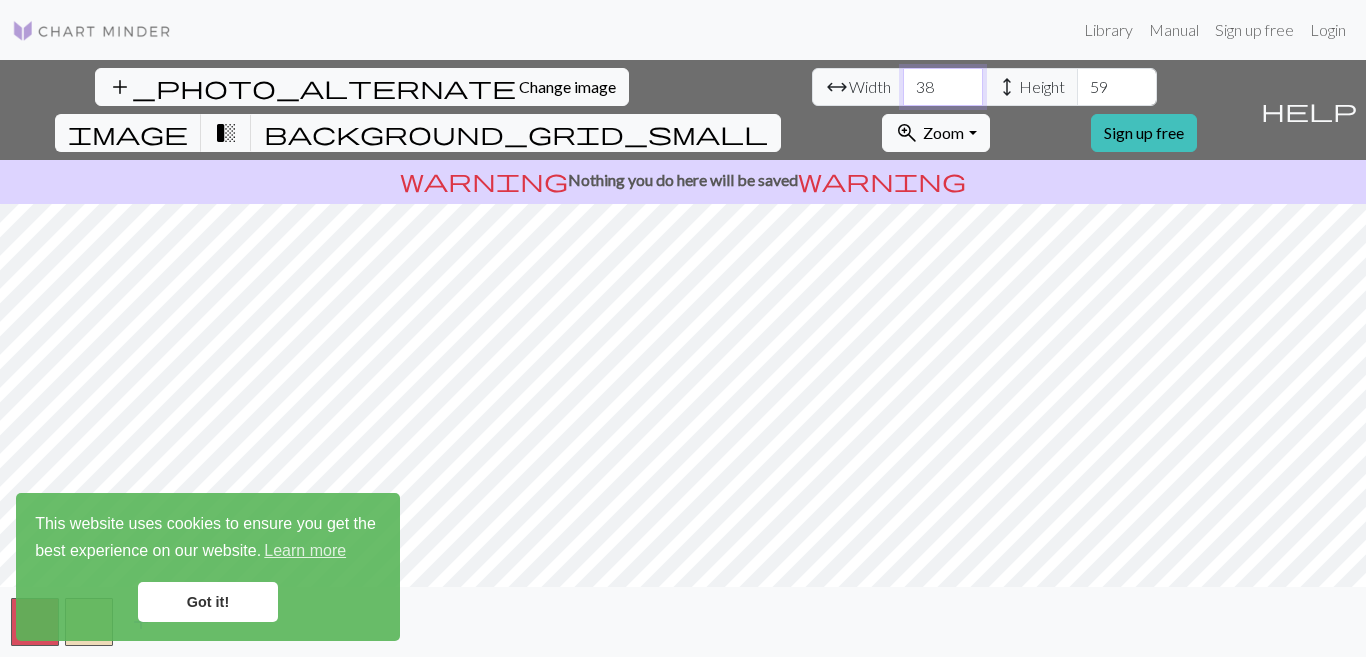 click on "38" at bounding box center (943, 87) 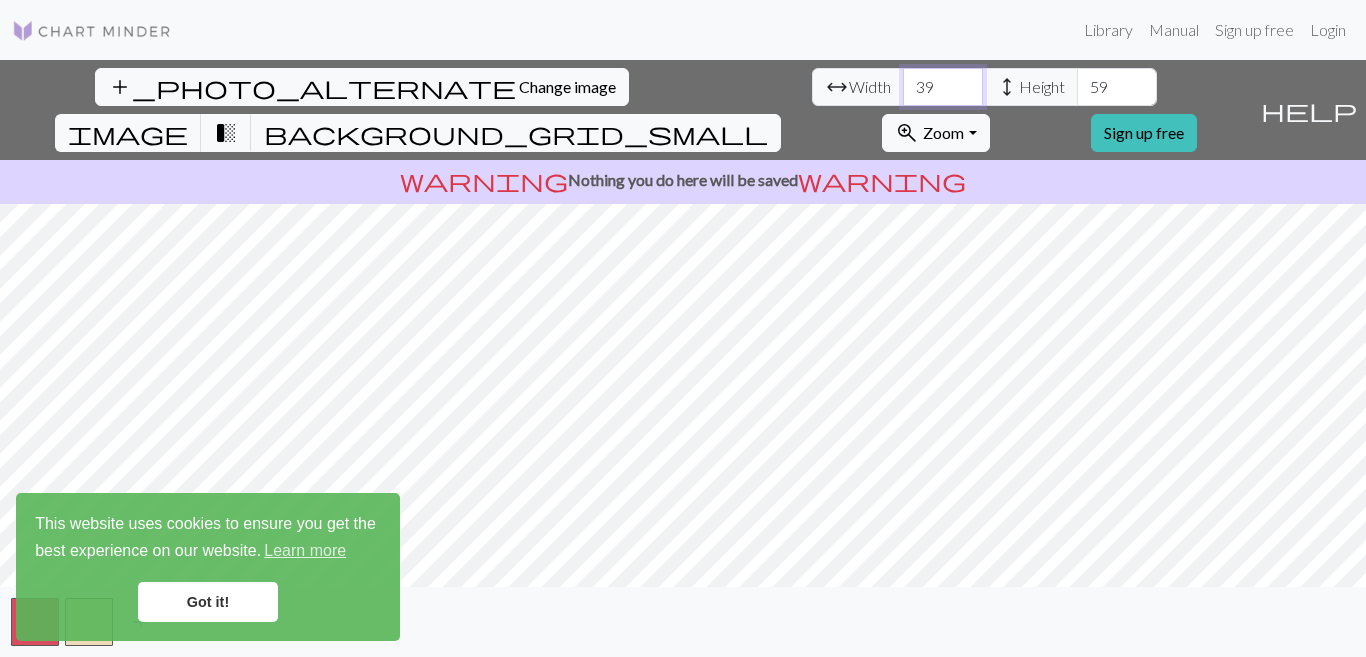 click on "39" at bounding box center (943, 87) 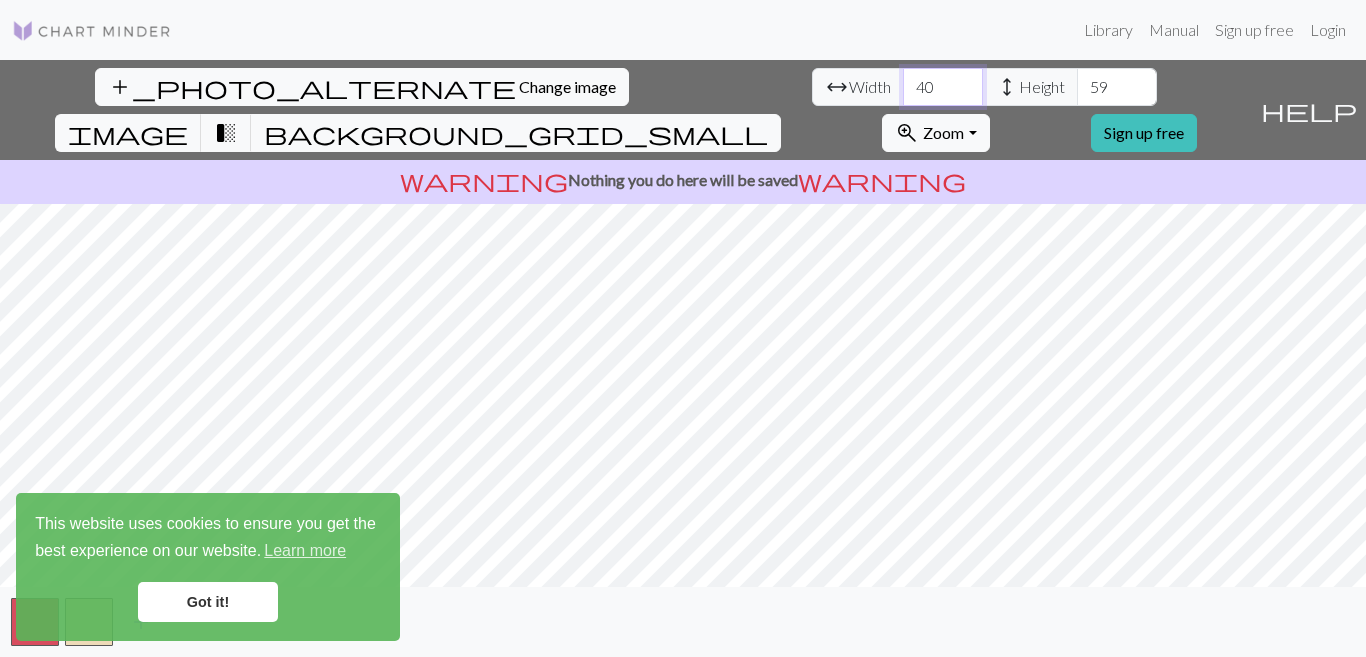 click on "40" at bounding box center [943, 87] 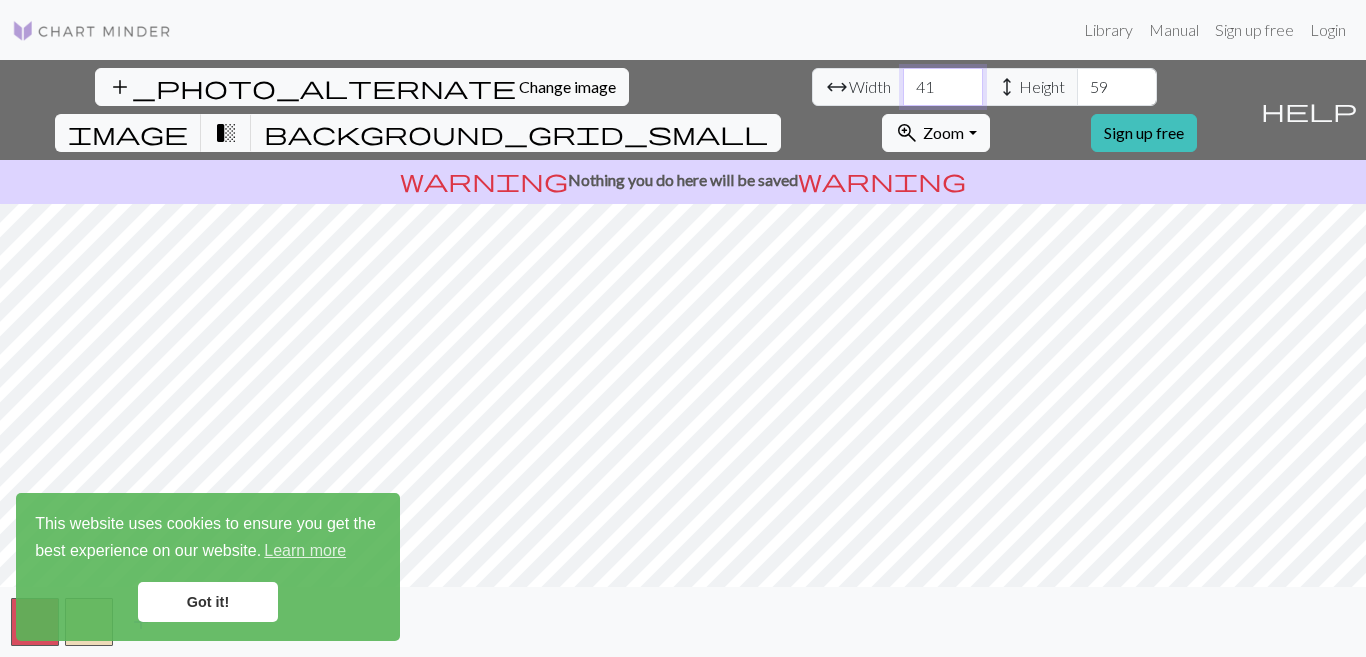 click on "41" at bounding box center (943, 87) 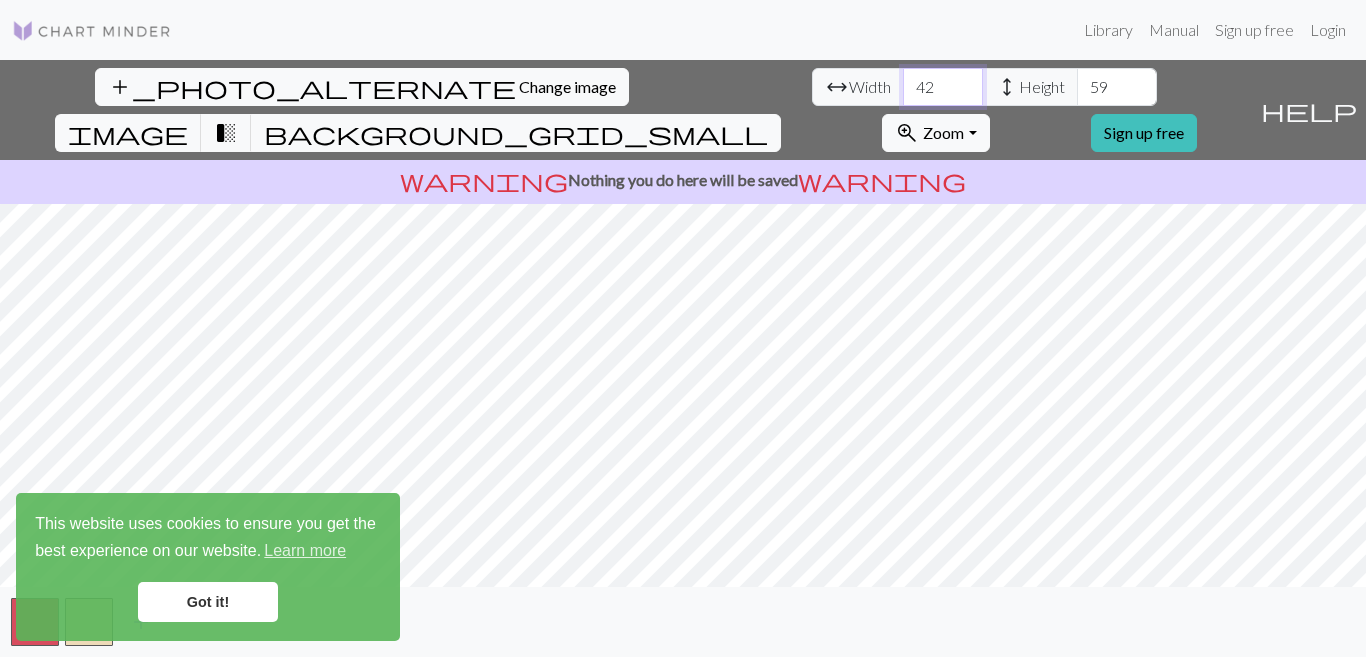 click on "42" at bounding box center [943, 87] 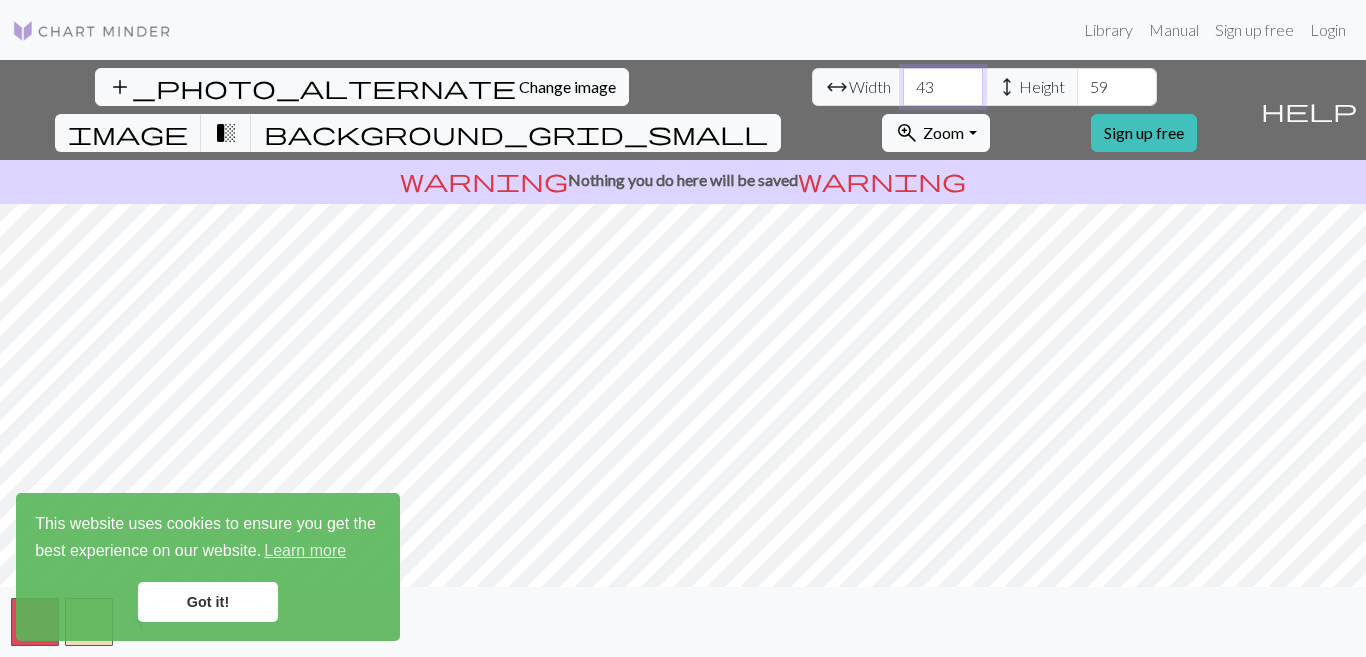 click on "43" at bounding box center [943, 87] 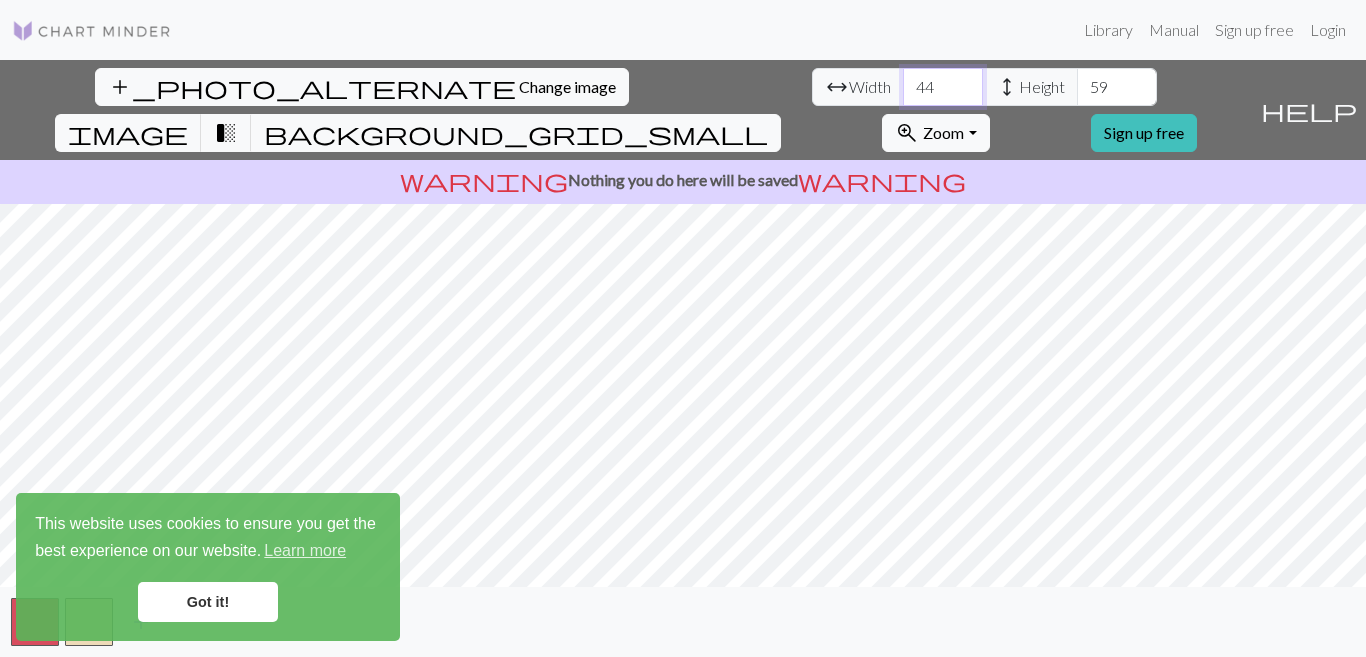 click on "44" at bounding box center (943, 87) 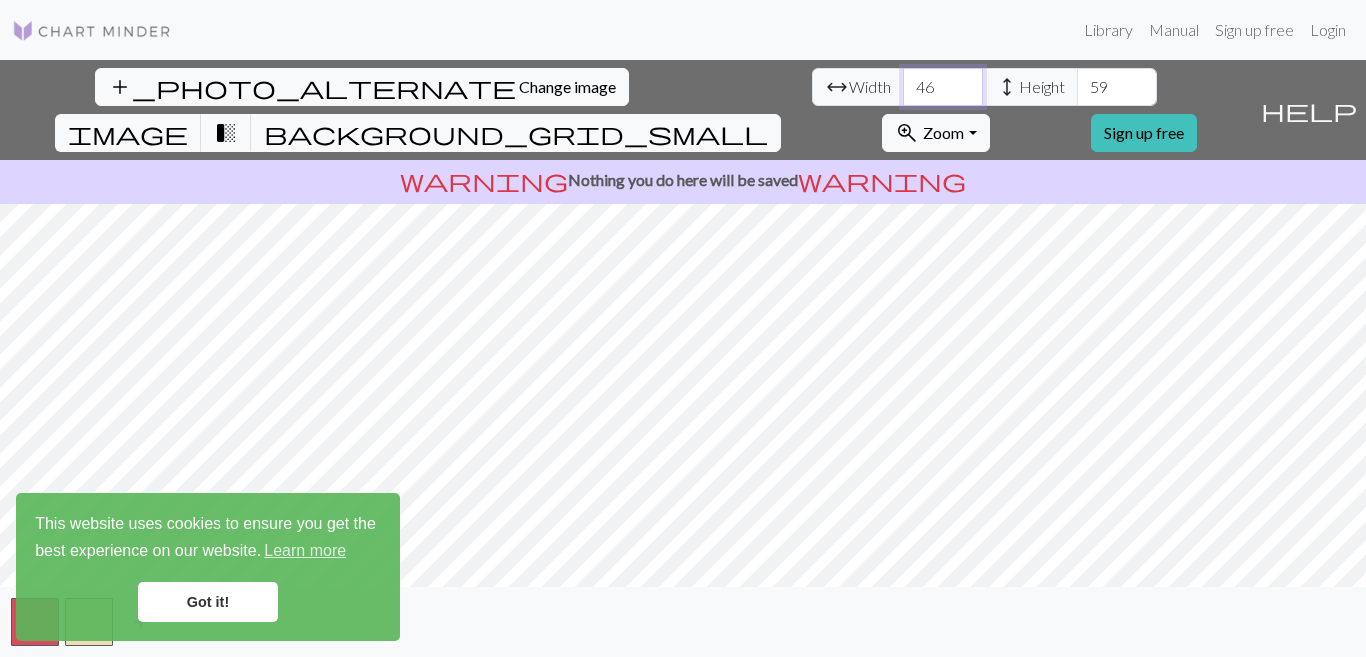 click on "46" at bounding box center [943, 87] 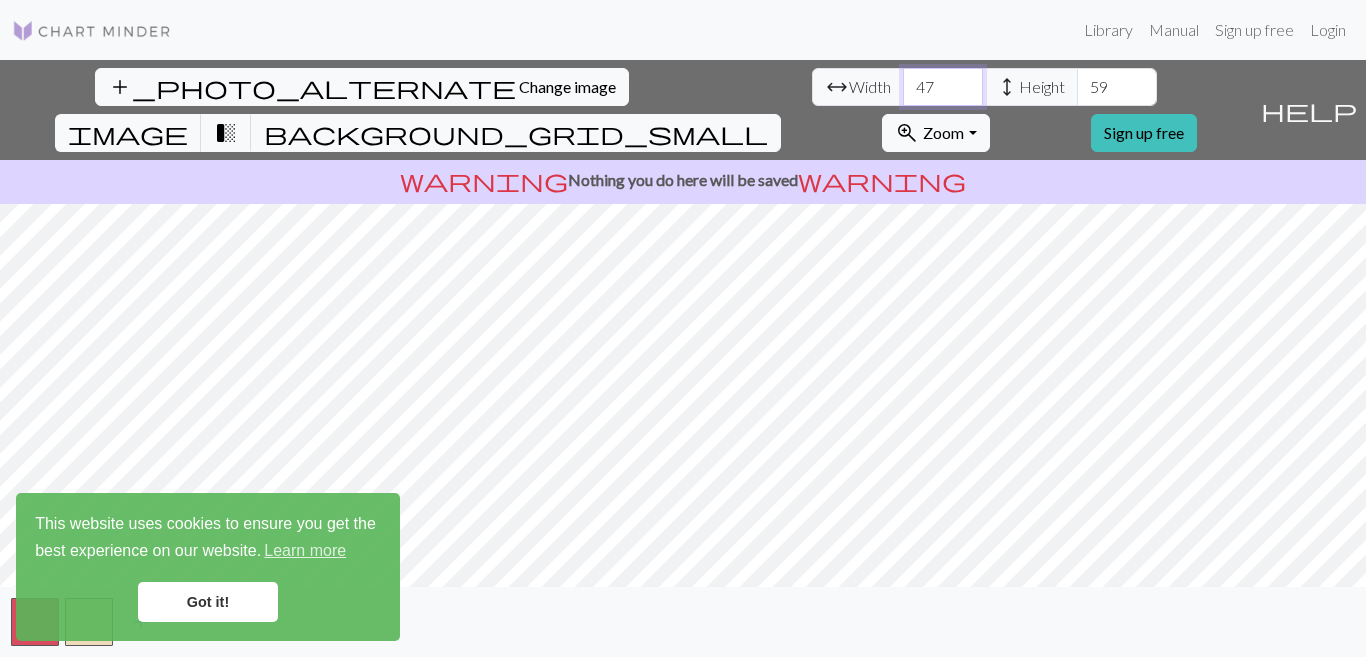 click on "47" at bounding box center [943, 87] 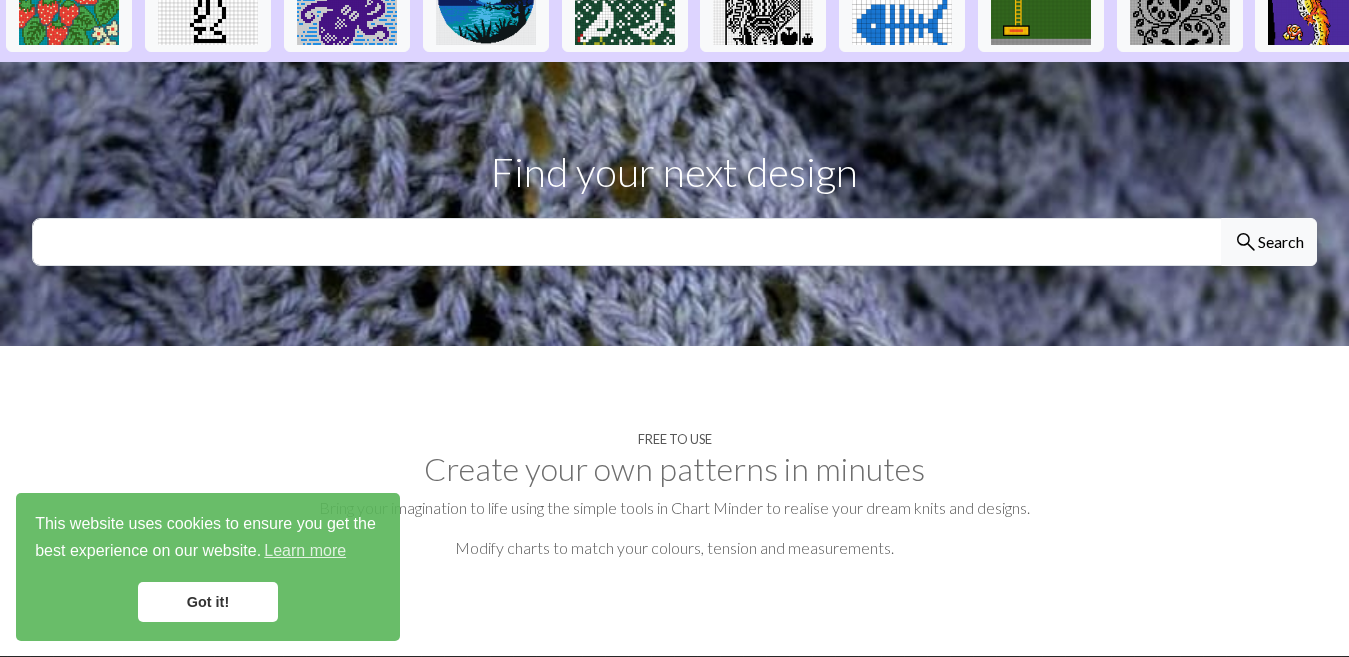 scroll, scrollTop: 0, scrollLeft: 0, axis: both 